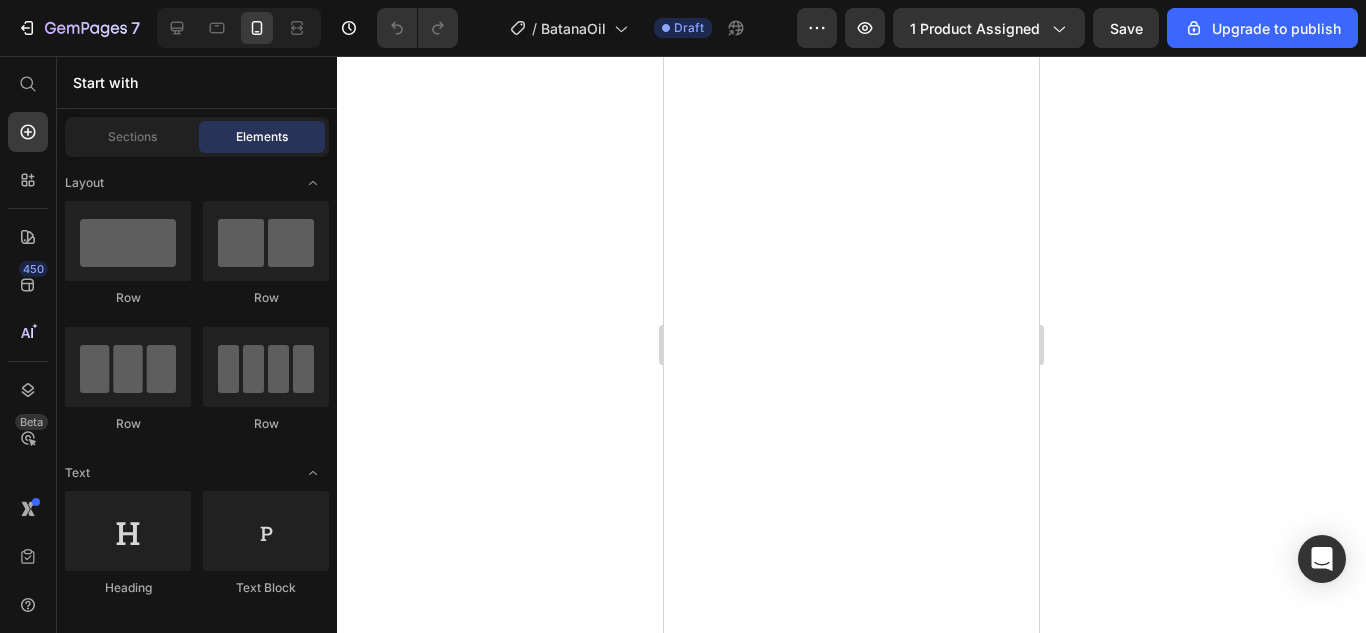 scroll, scrollTop: 0, scrollLeft: 0, axis: both 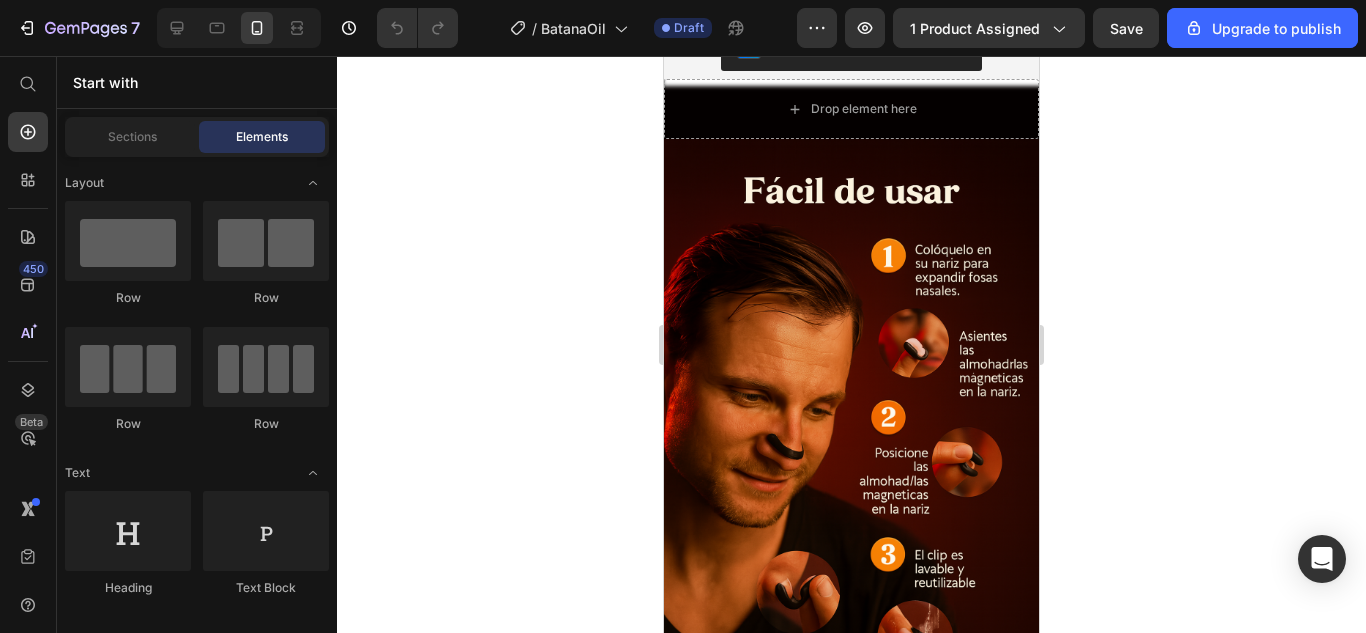 click at bounding box center [851, 420] 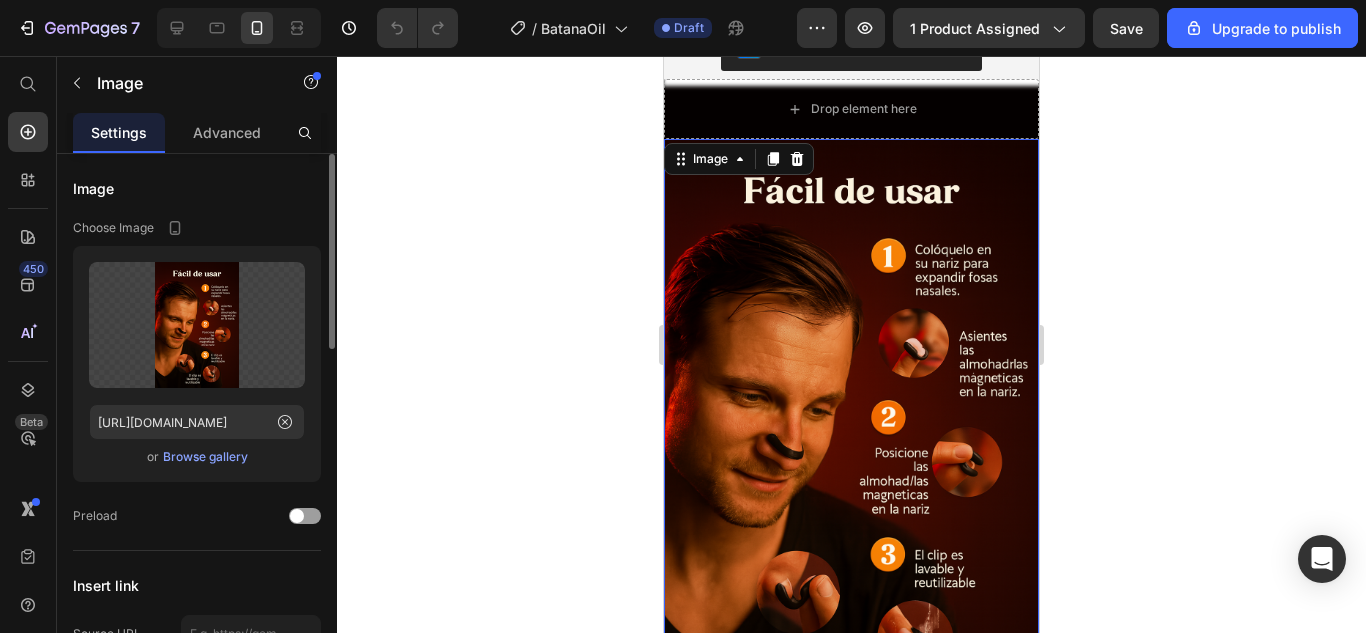 click on "Browse gallery" at bounding box center [205, 457] 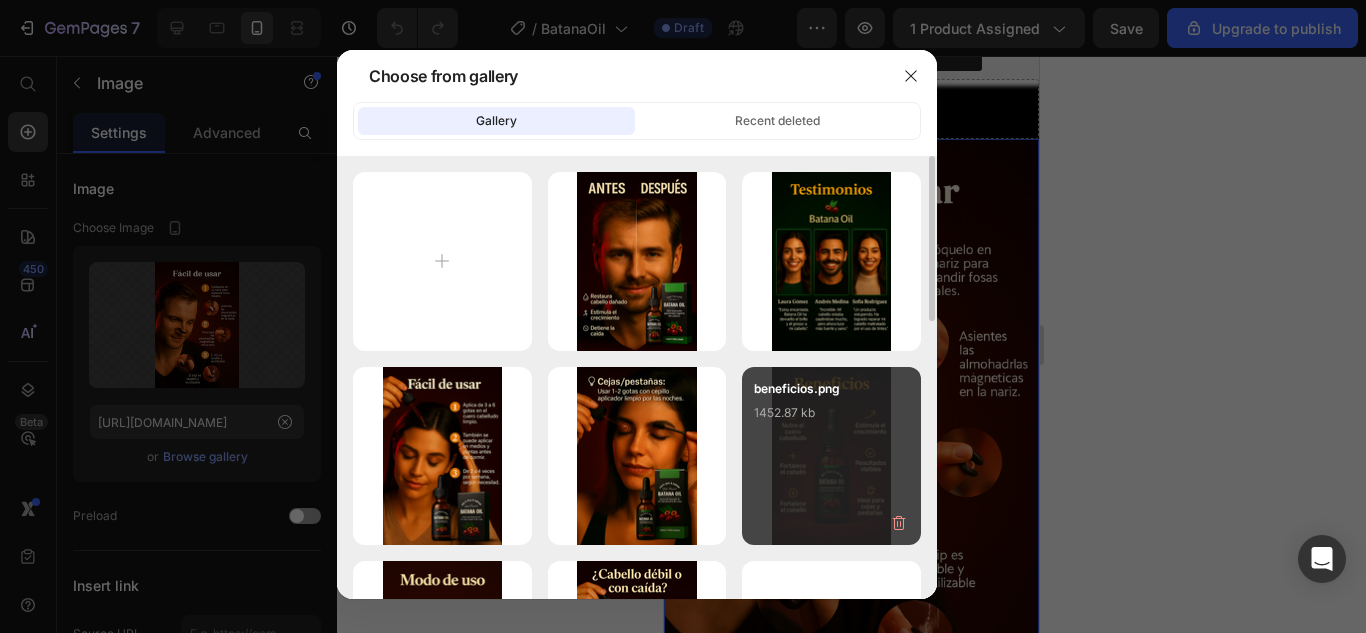 click on "beneficios.png 1452.87 kb" at bounding box center [831, 456] 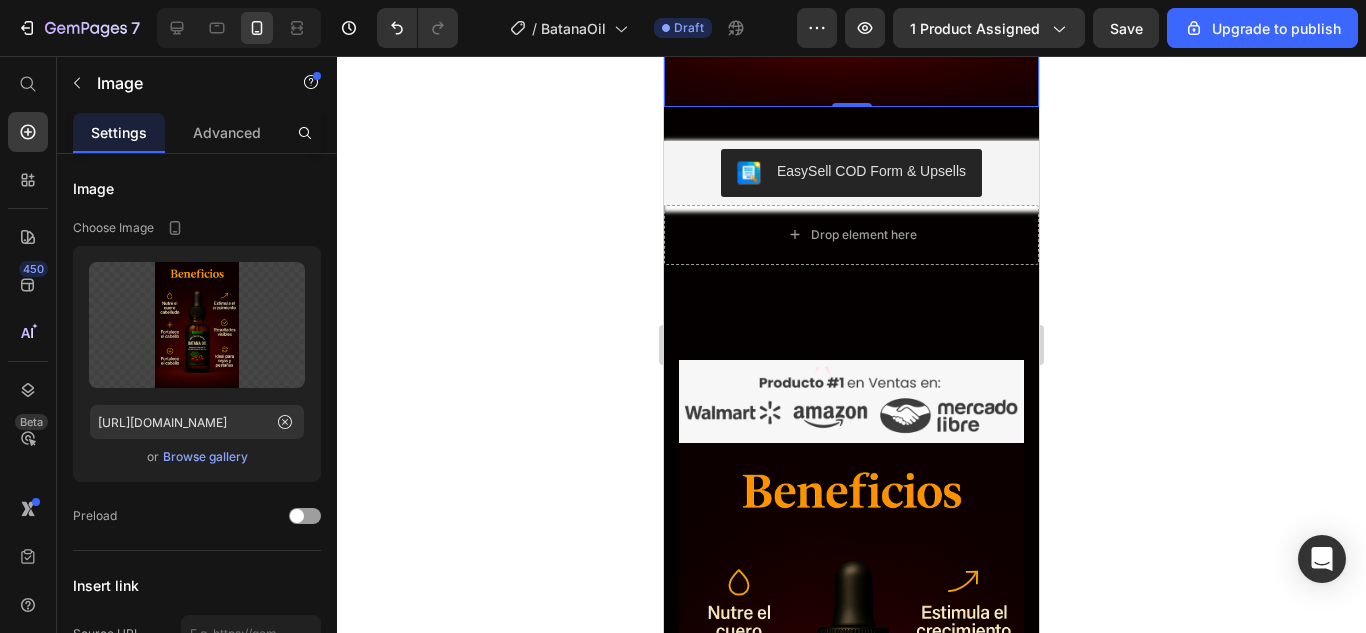 scroll, scrollTop: 5225, scrollLeft: 0, axis: vertical 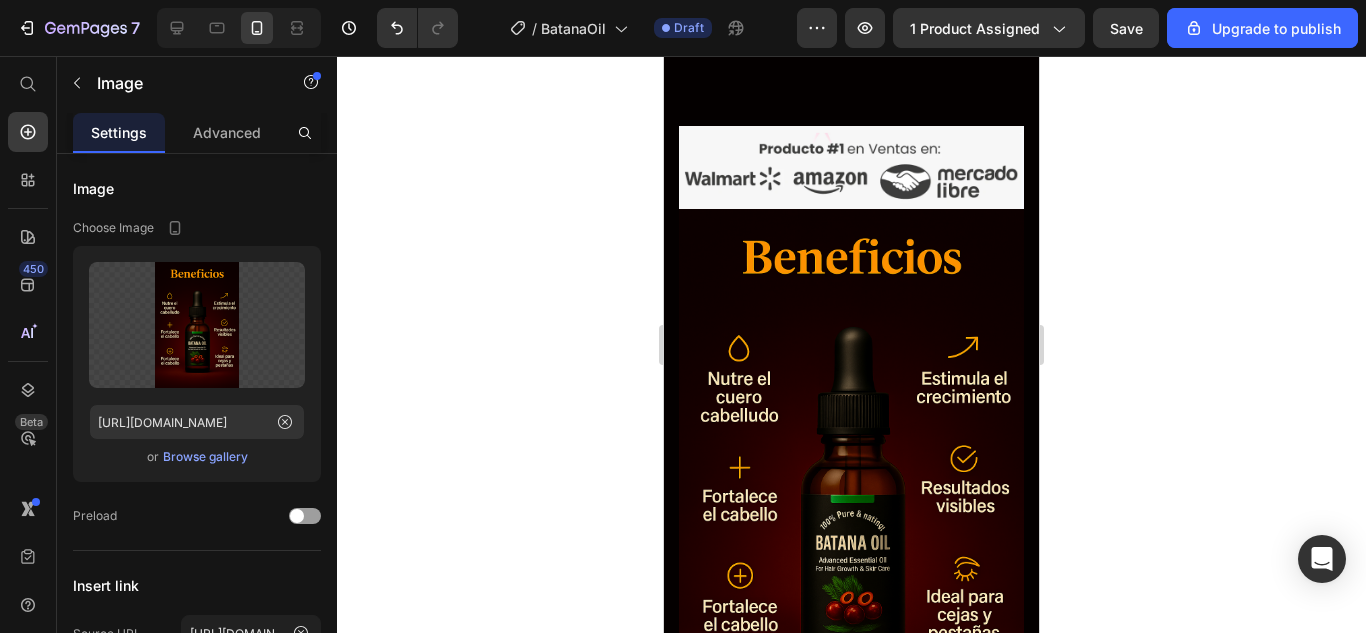 click at bounding box center [851, 468] 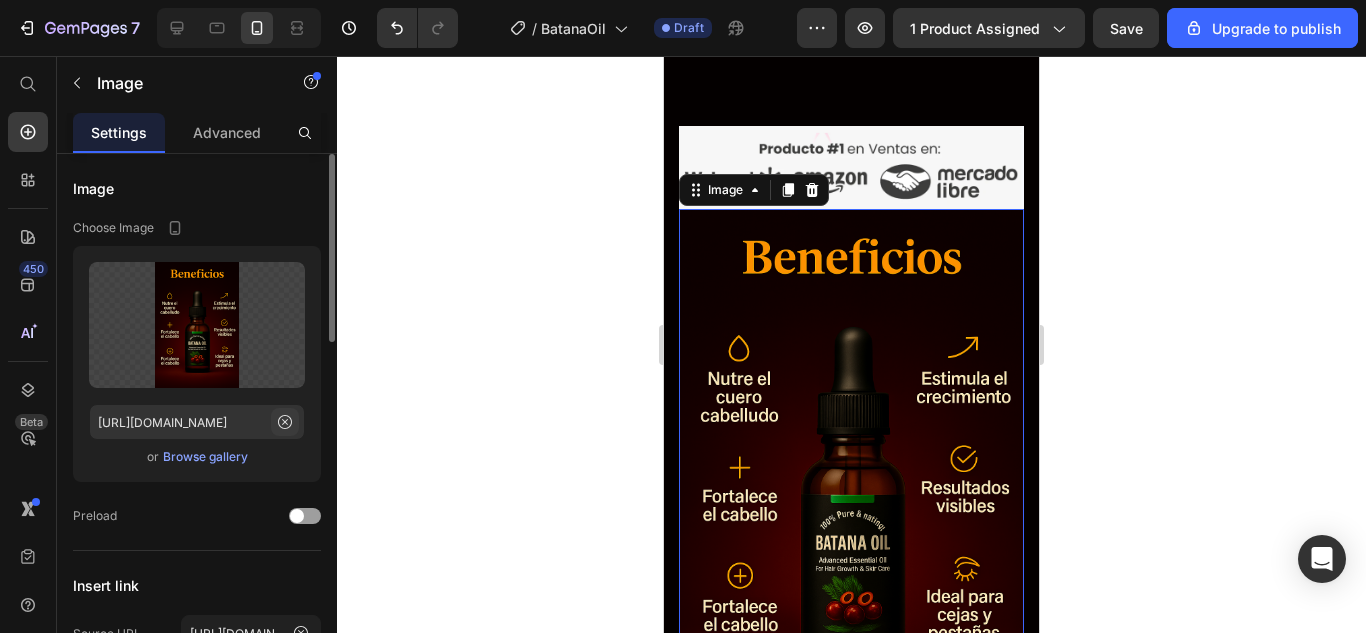 click 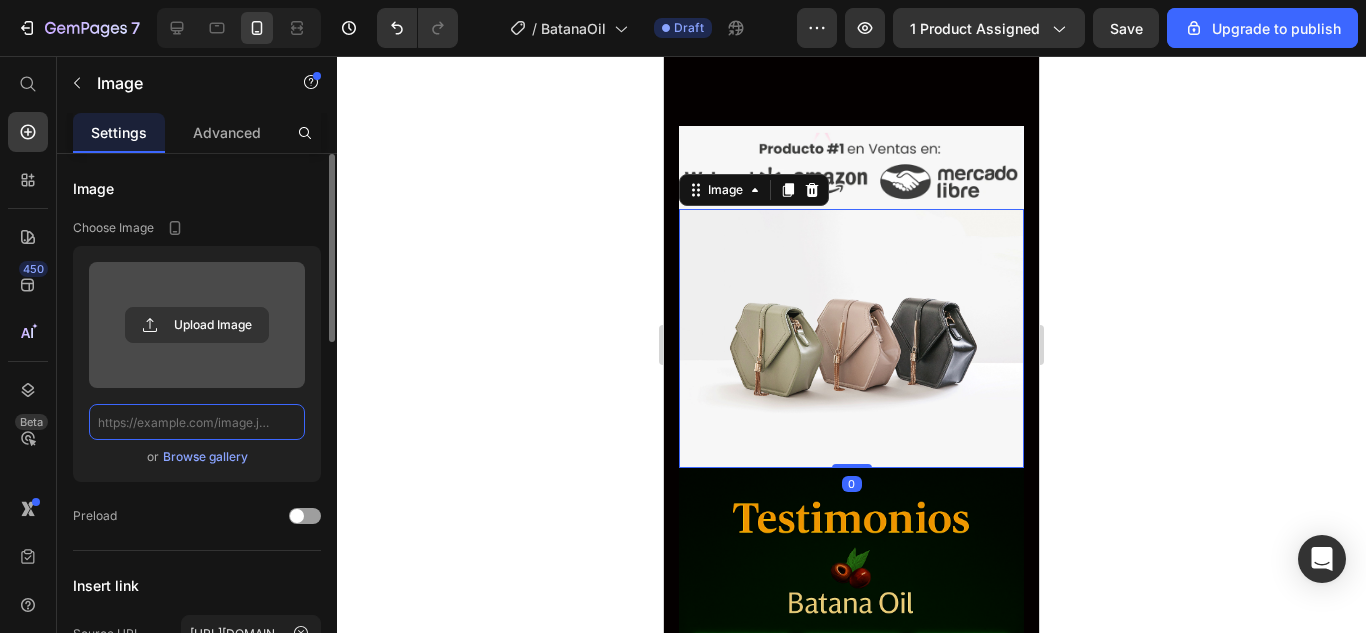 scroll, scrollTop: 0, scrollLeft: 0, axis: both 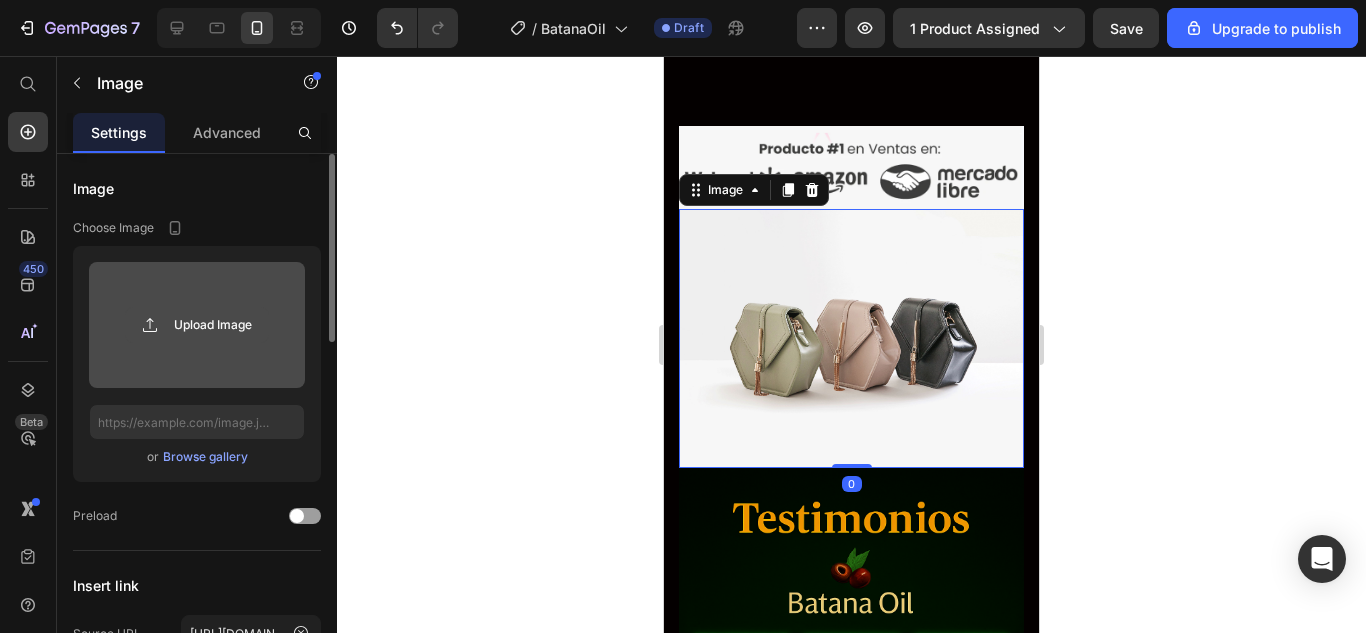 click 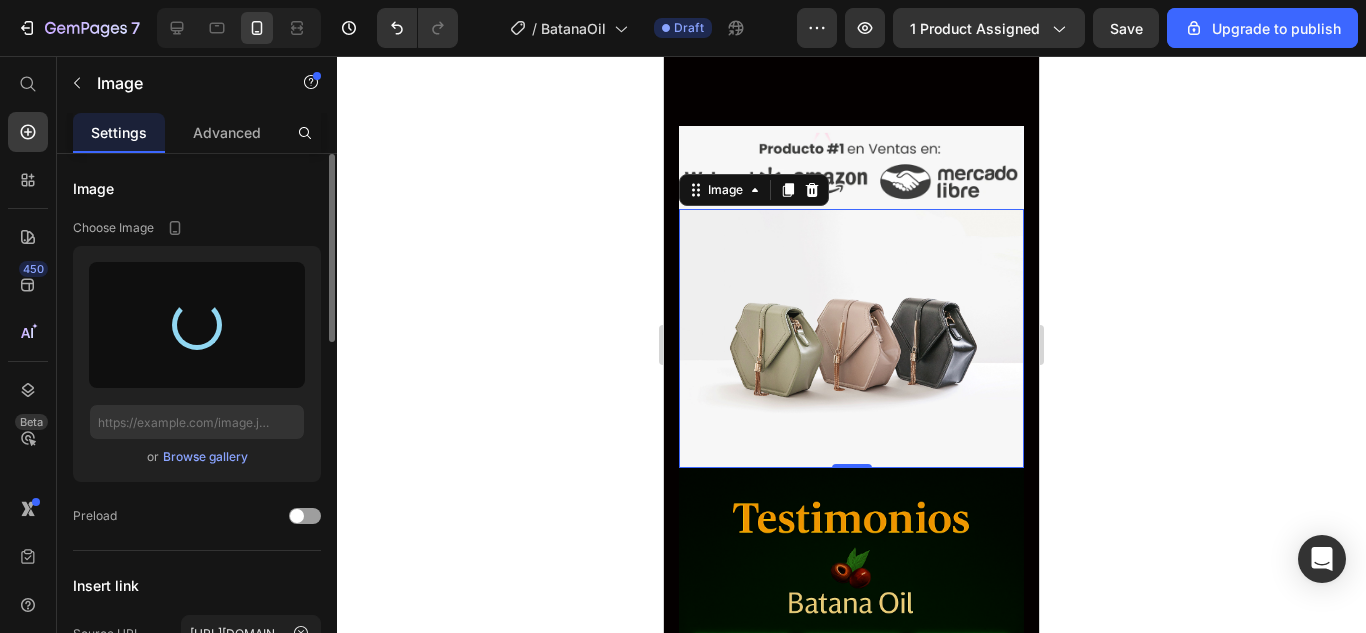 type on "https://cdn.shopify.com/s/files/1/0751/5760/2527/files/gempages_564619206251775141-b9acbd20-1a01-4c26-8e1f-e81a34183f3a.png" 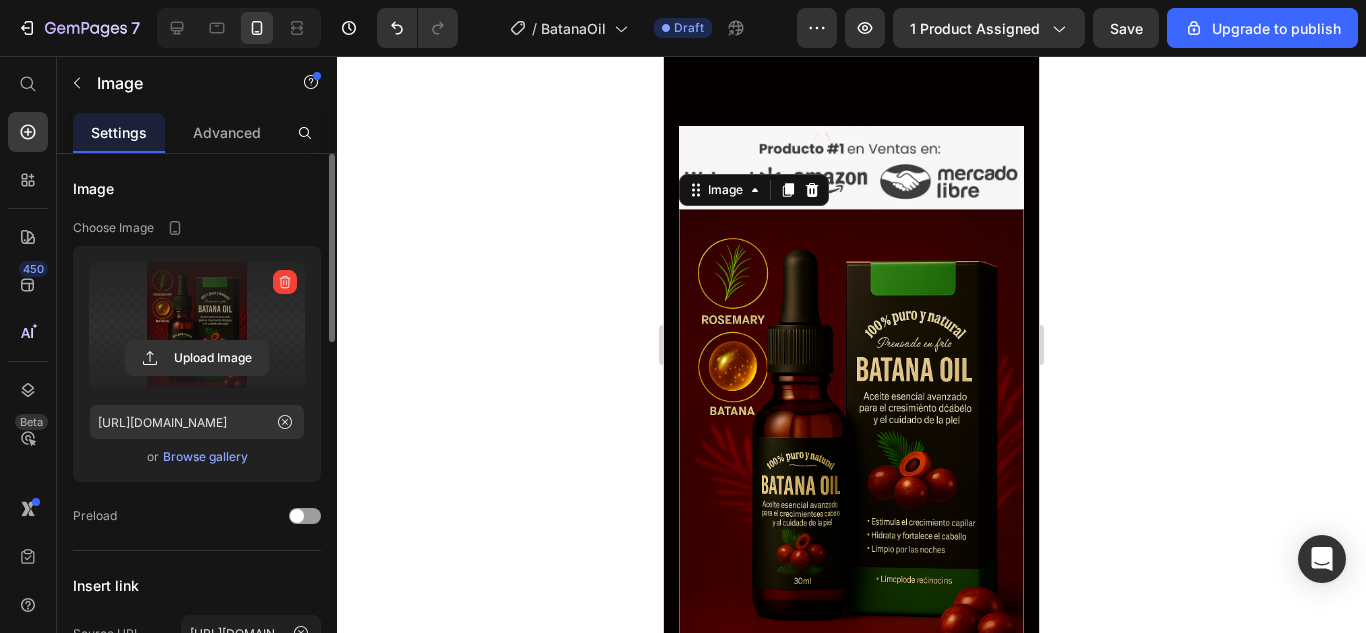 click 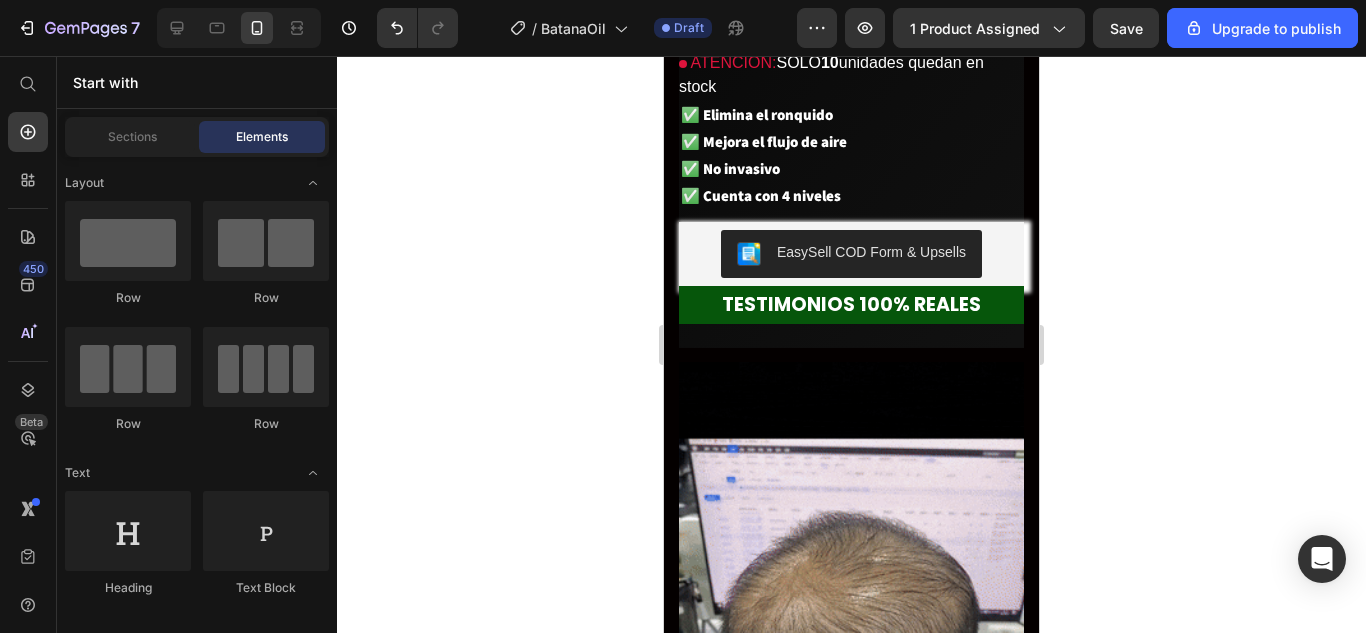 scroll, scrollTop: 937, scrollLeft: 0, axis: vertical 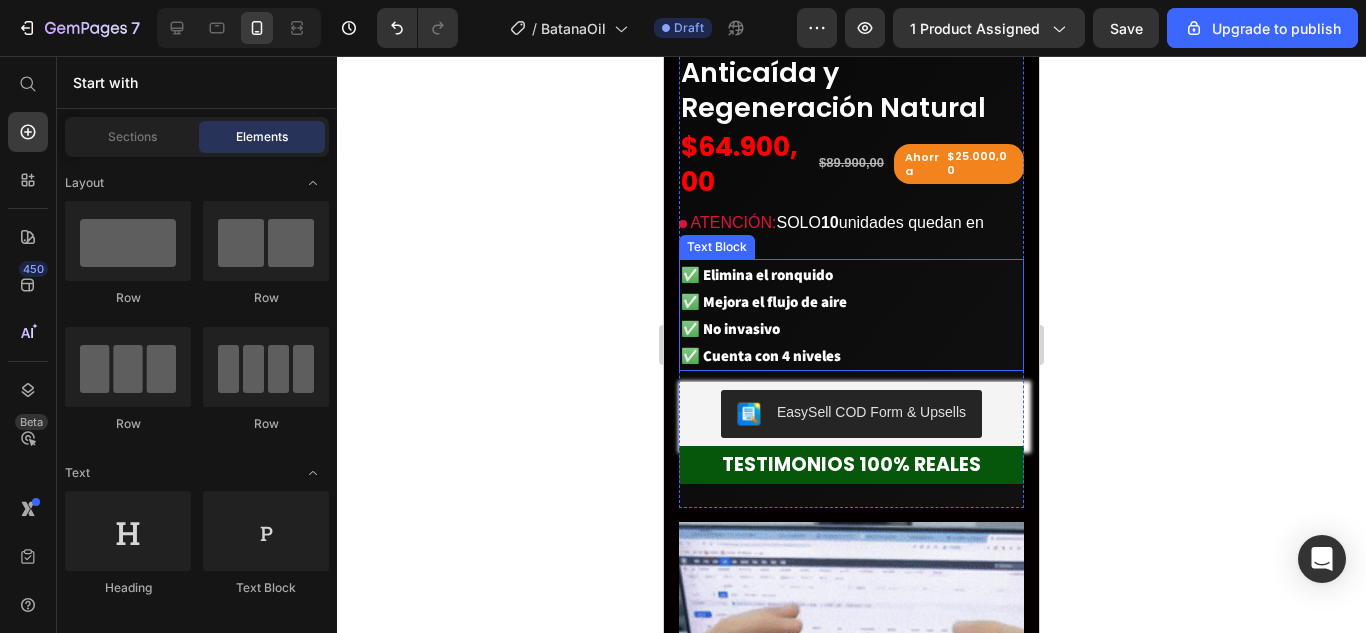 click on "✅ Mejora el flujo de aire" at bounding box center [851, 301] 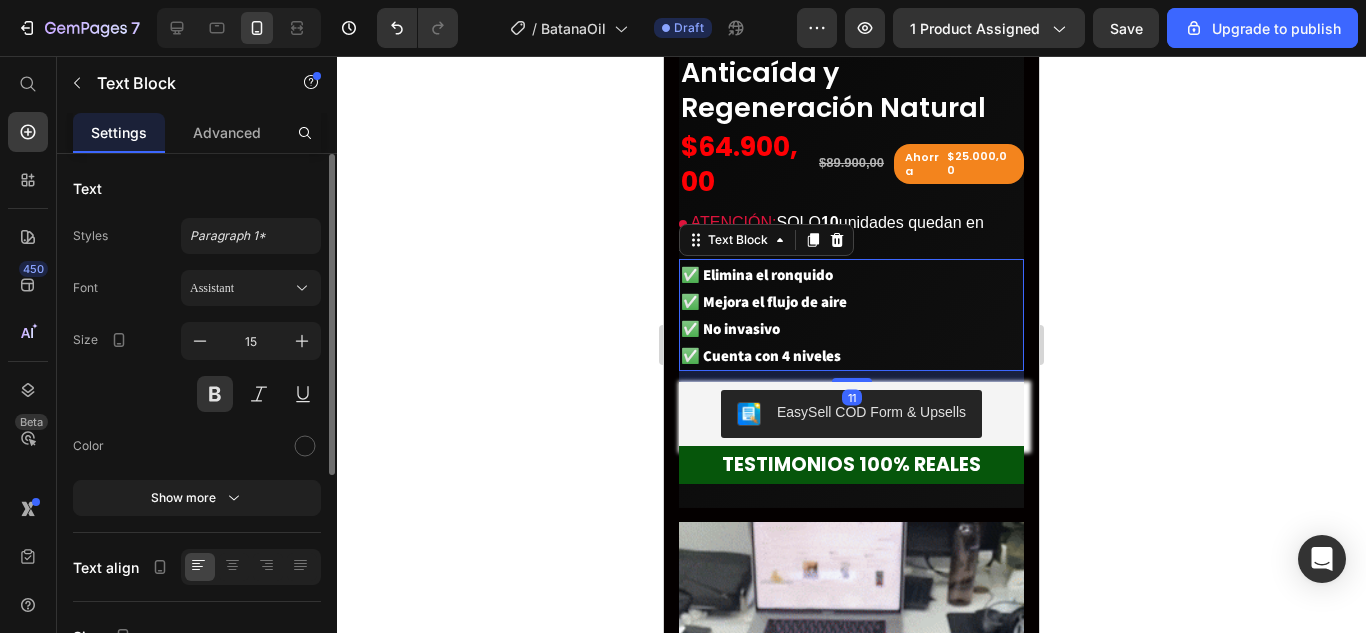 click on "✅ Elimina el ronquido" at bounding box center (757, 274) 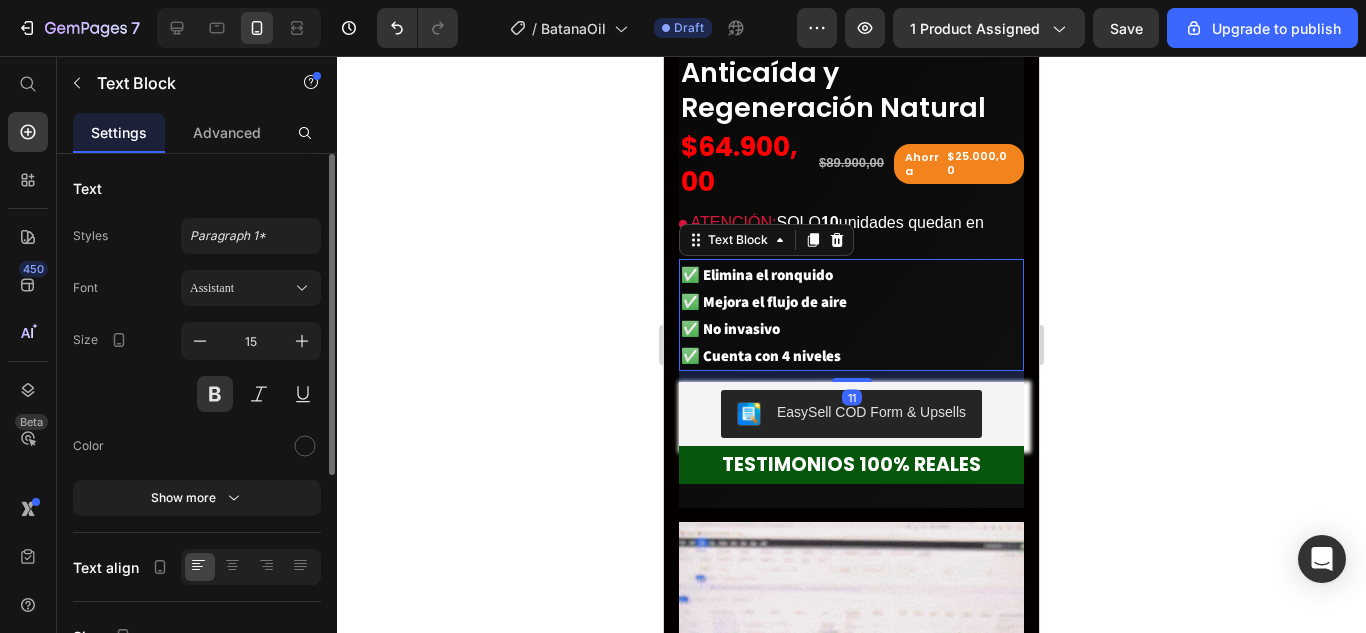 click on "✅ Elimina el ronquido" at bounding box center [757, 274] 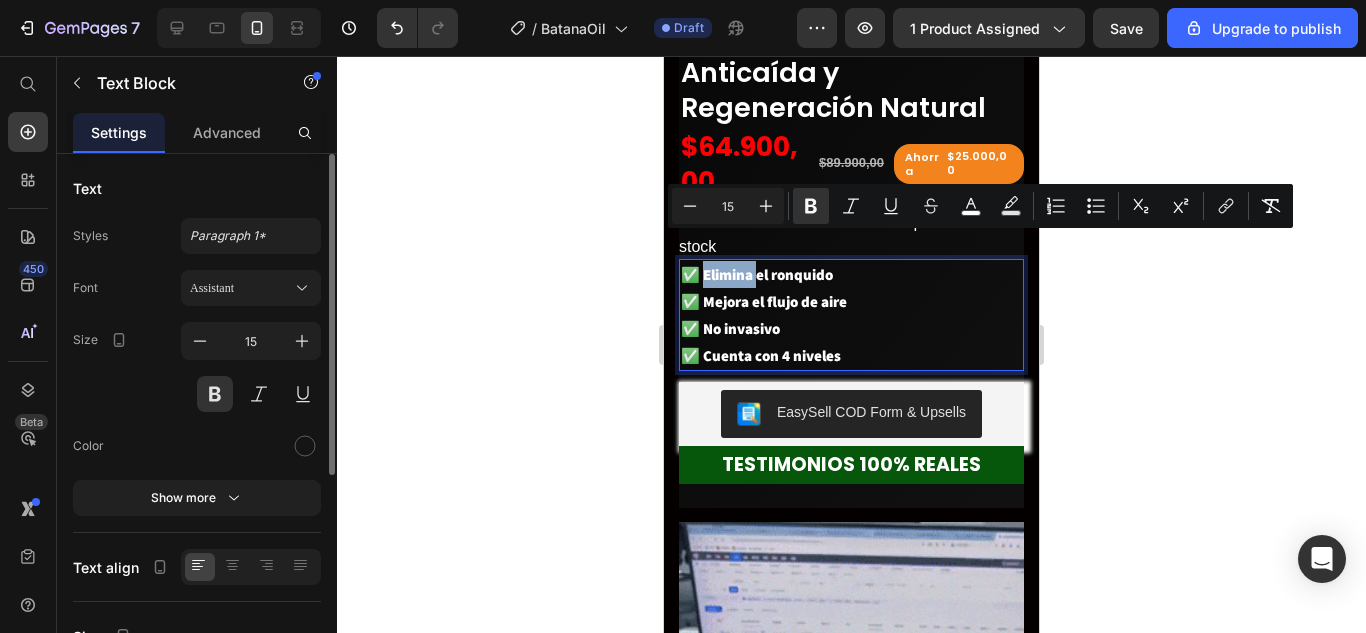 click on "✅ Elimina el ronquido" at bounding box center [757, 274] 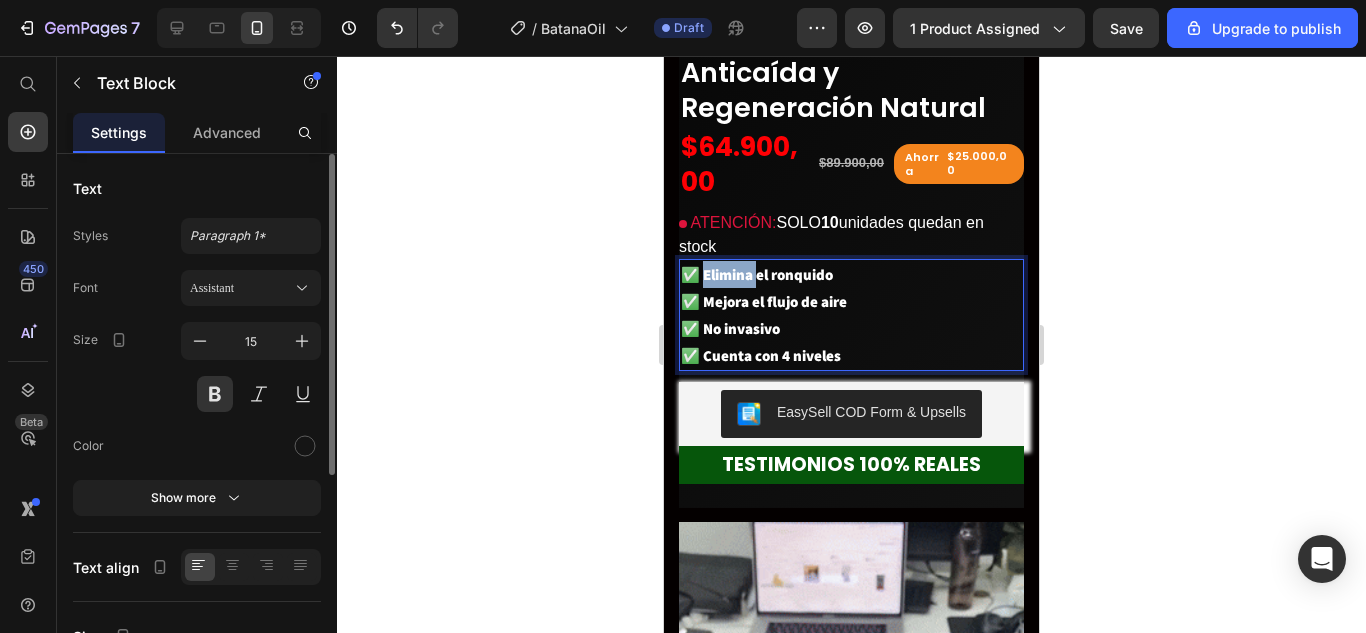 click on "✅ Elimina el ronquido" at bounding box center (757, 274) 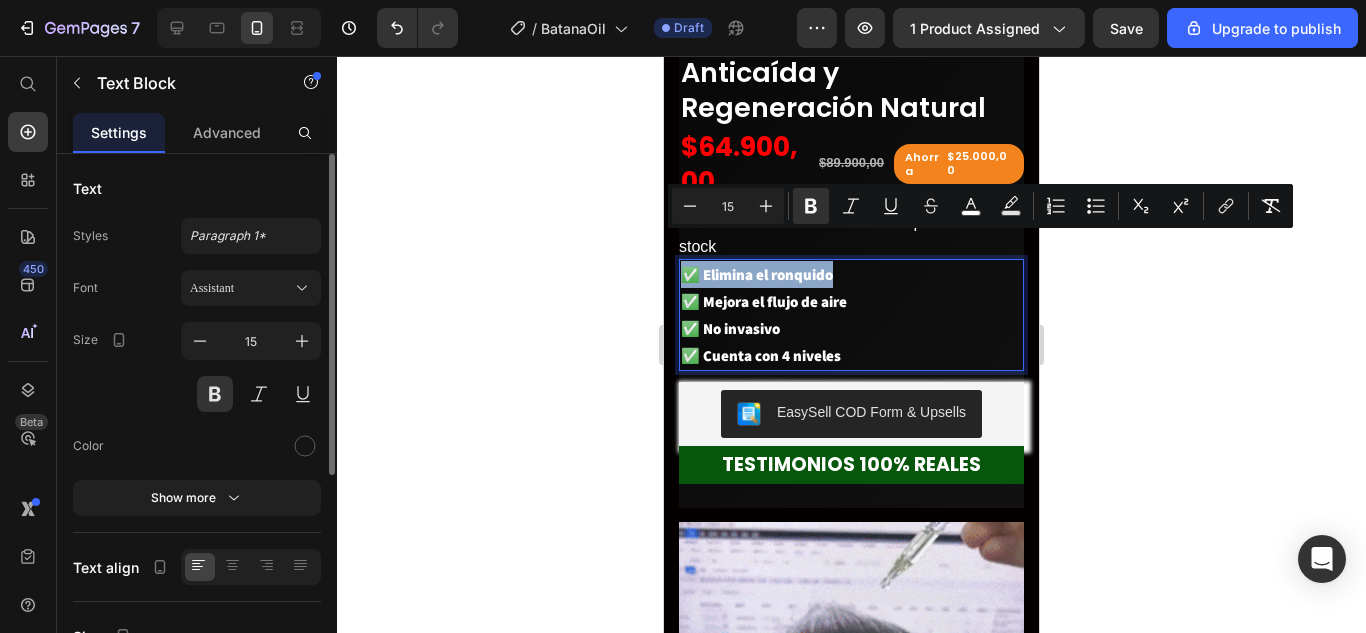 click on "✅ Elimina el ronquido" at bounding box center (757, 274) 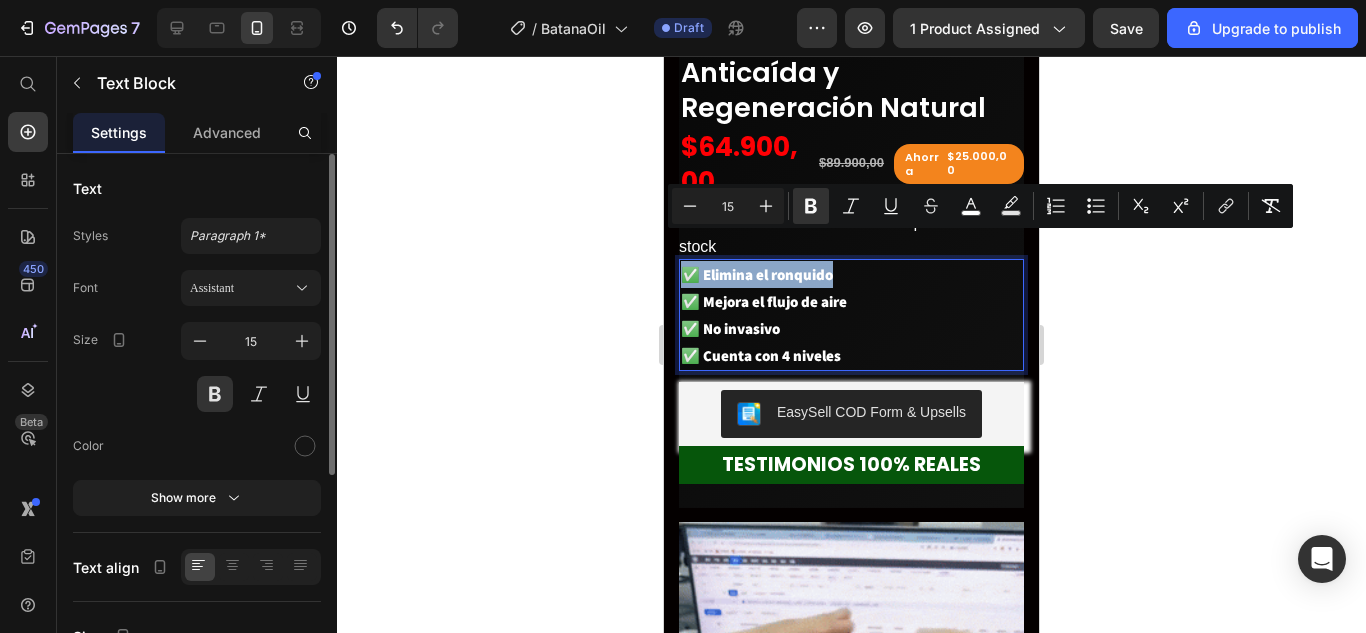click on "✅ Elimina el ronquido" at bounding box center (757, 274) 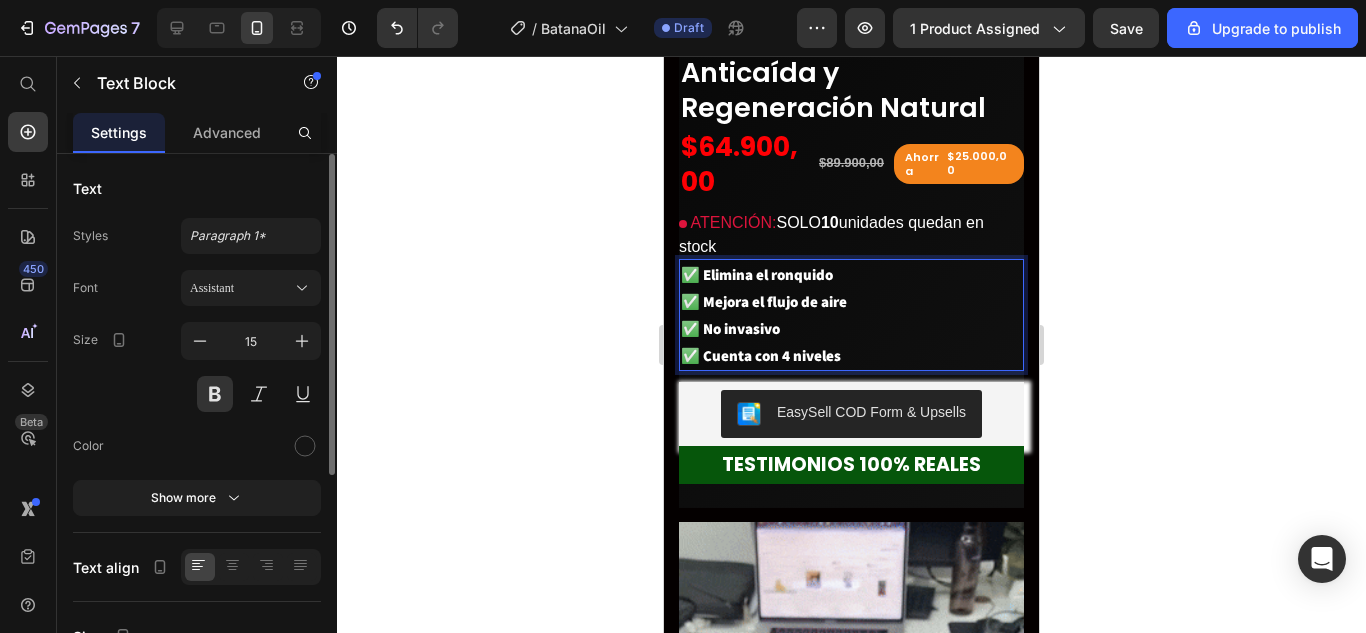 click on "✅ Elimina el ronquido" at bounding box center [757, 274] 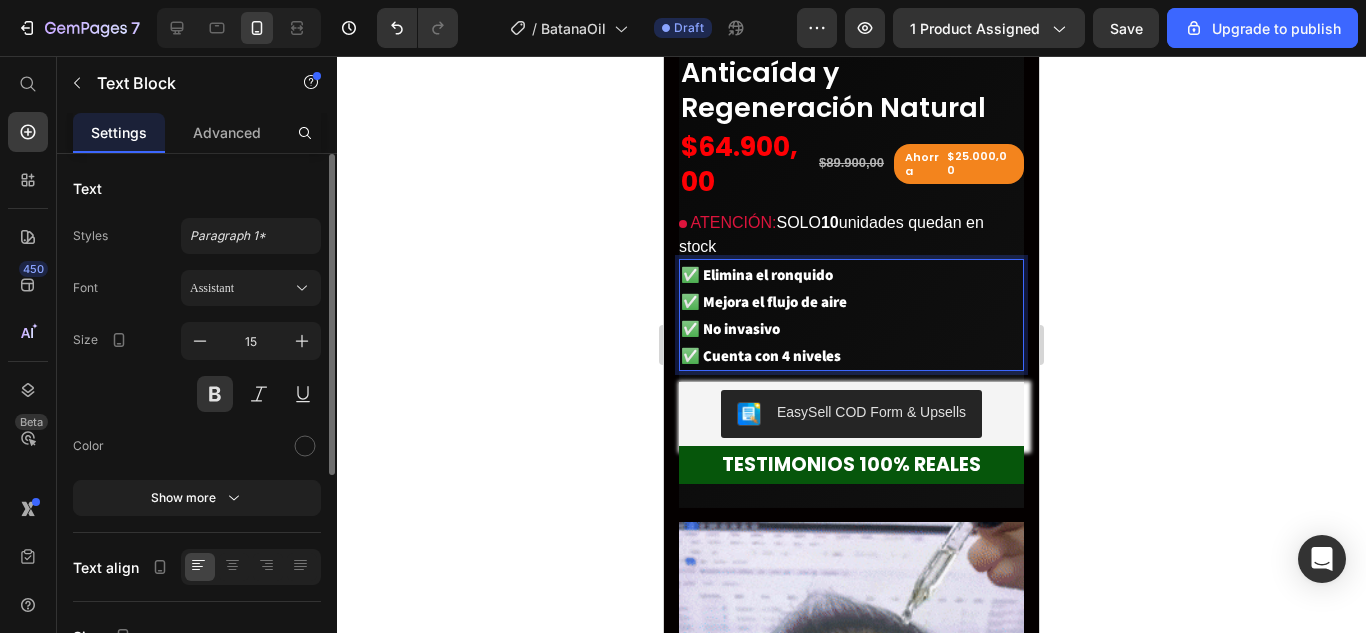 click on "✅ Elimina el ronquido" at bounding box center (757, 274) 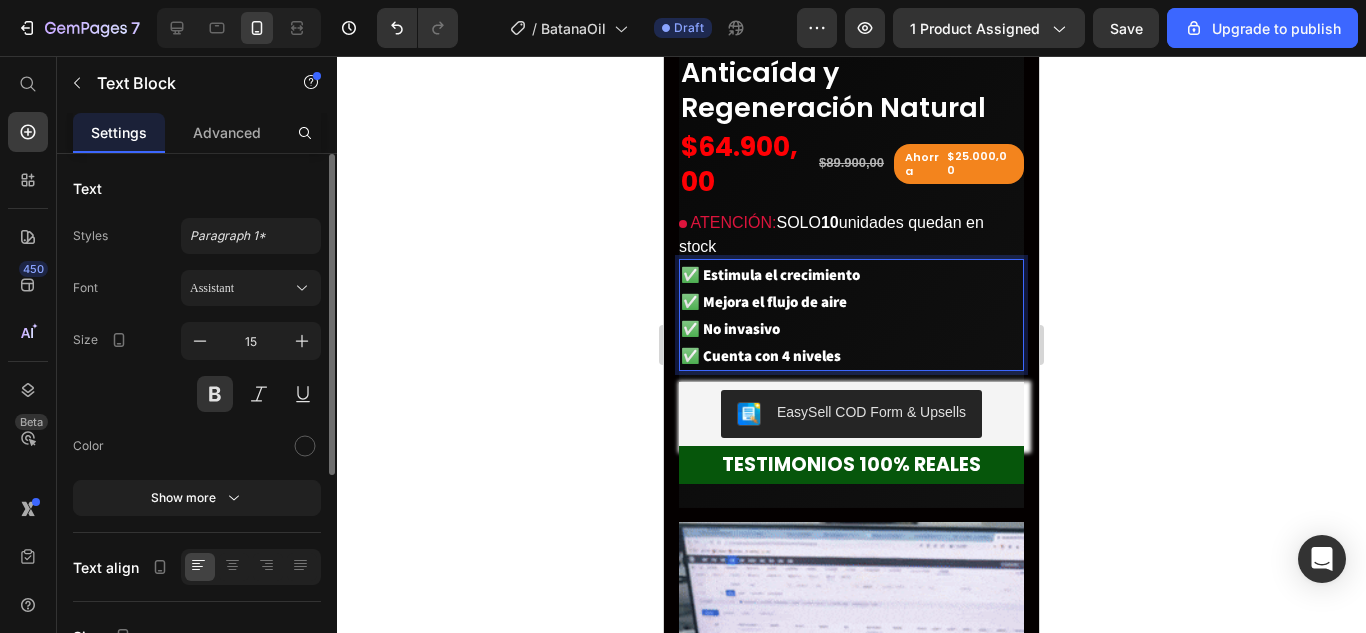 click on "✅ Mejora el flujo de aire" at bounding box center (764, 301) 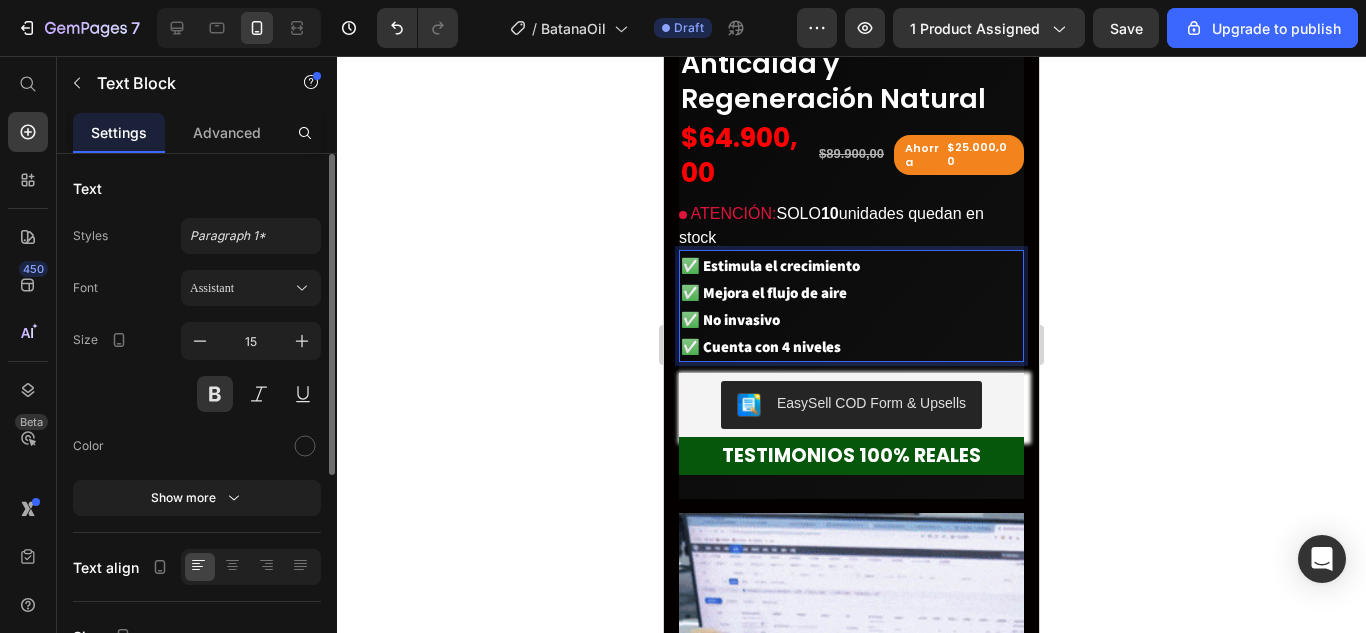 scroll, scrollTop: 924, scrollLeft: 0, axis: vertical 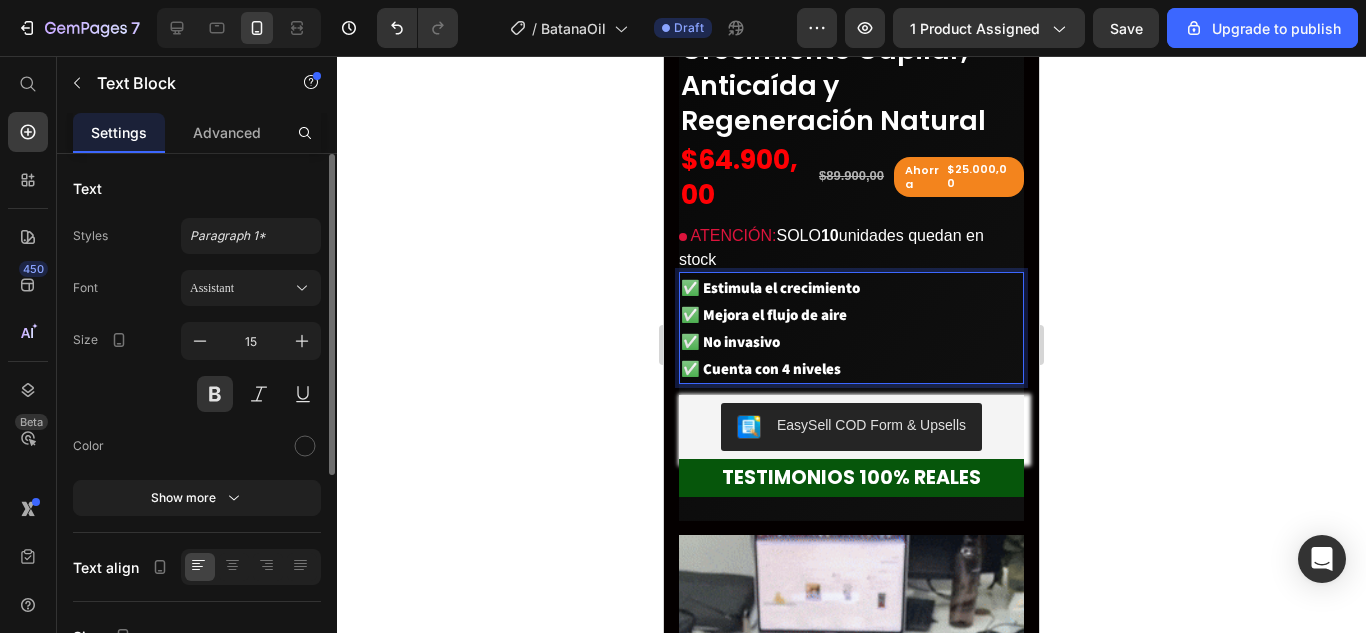 click on "✅ Mejora el flujo de aire" at bounding box center [764, 314] 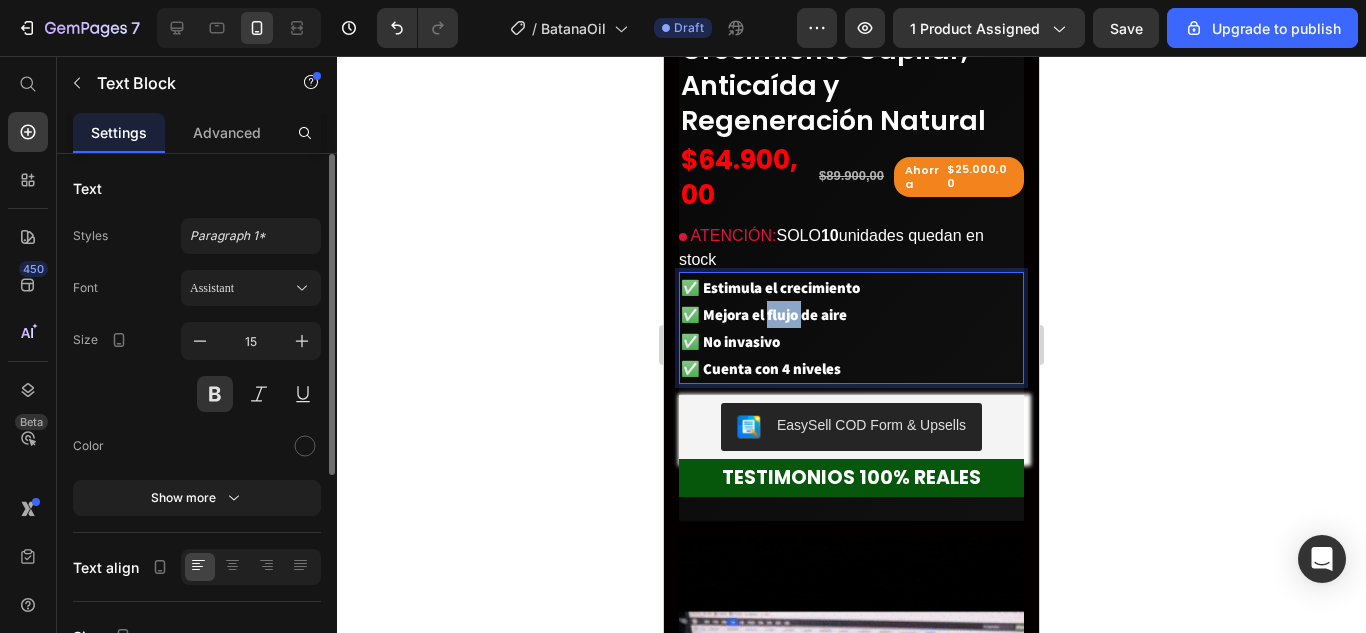 click on "✅ Mejora el flujo de aire" at bounding box center (764, 314) 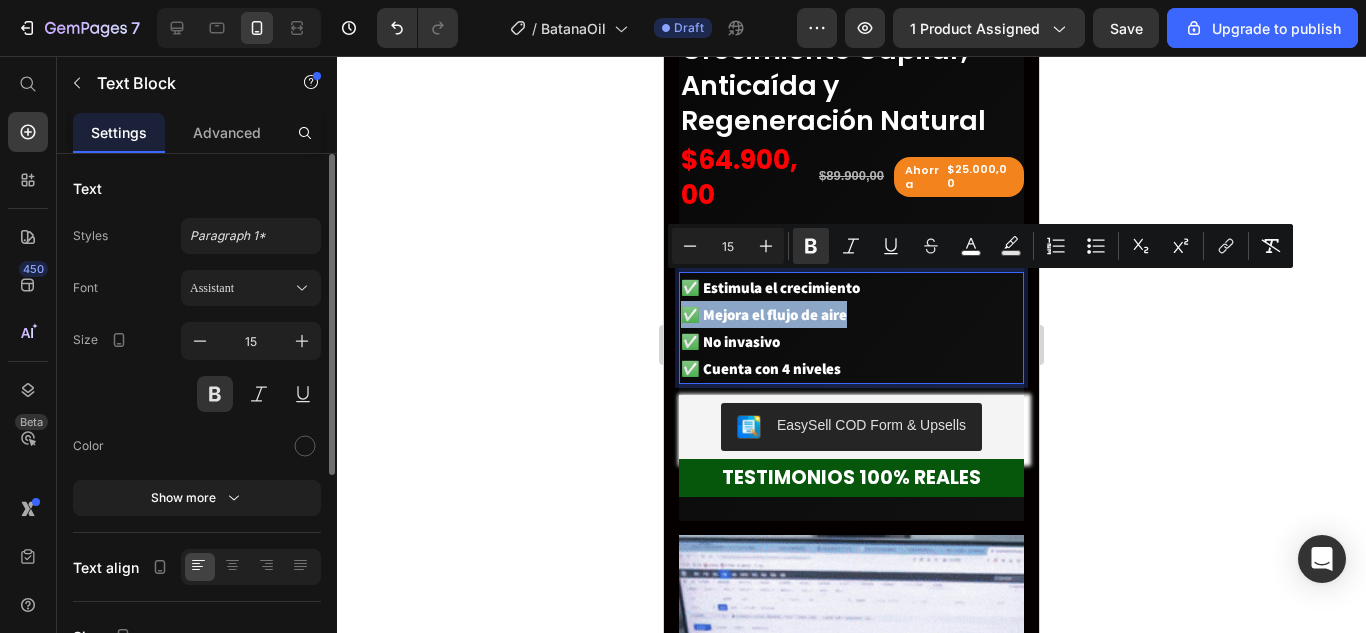 click on "✅ Mejora el flujo de aire" at bounding box center [764, 314] 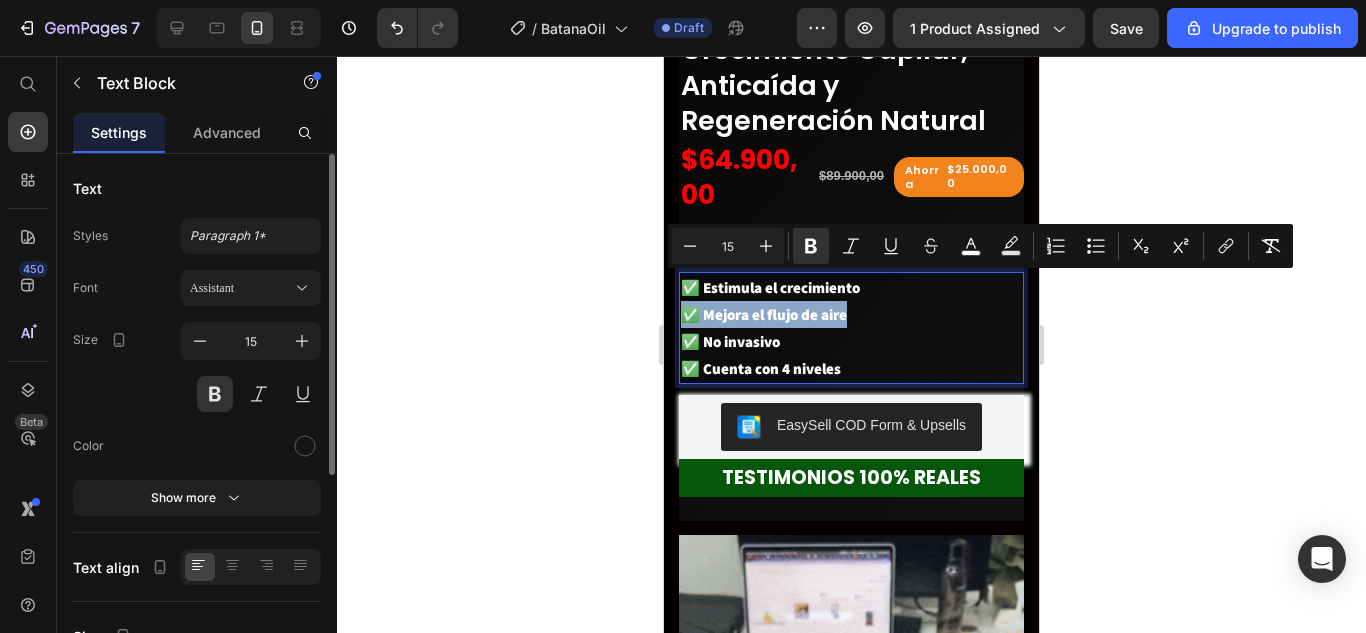 click on "✅ Mejora el flujo de aire" at bounding box center (764, 314) 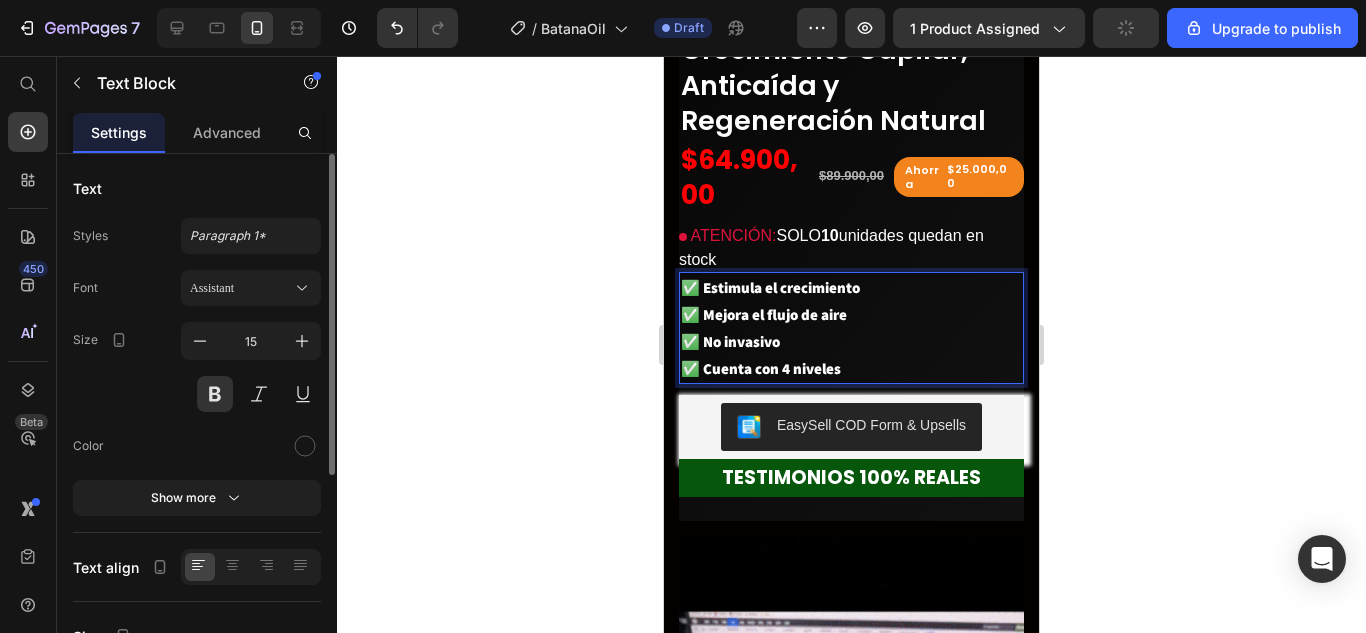 click on "✅ Mejora el flujo de aire" at bounding box center (851, 314) 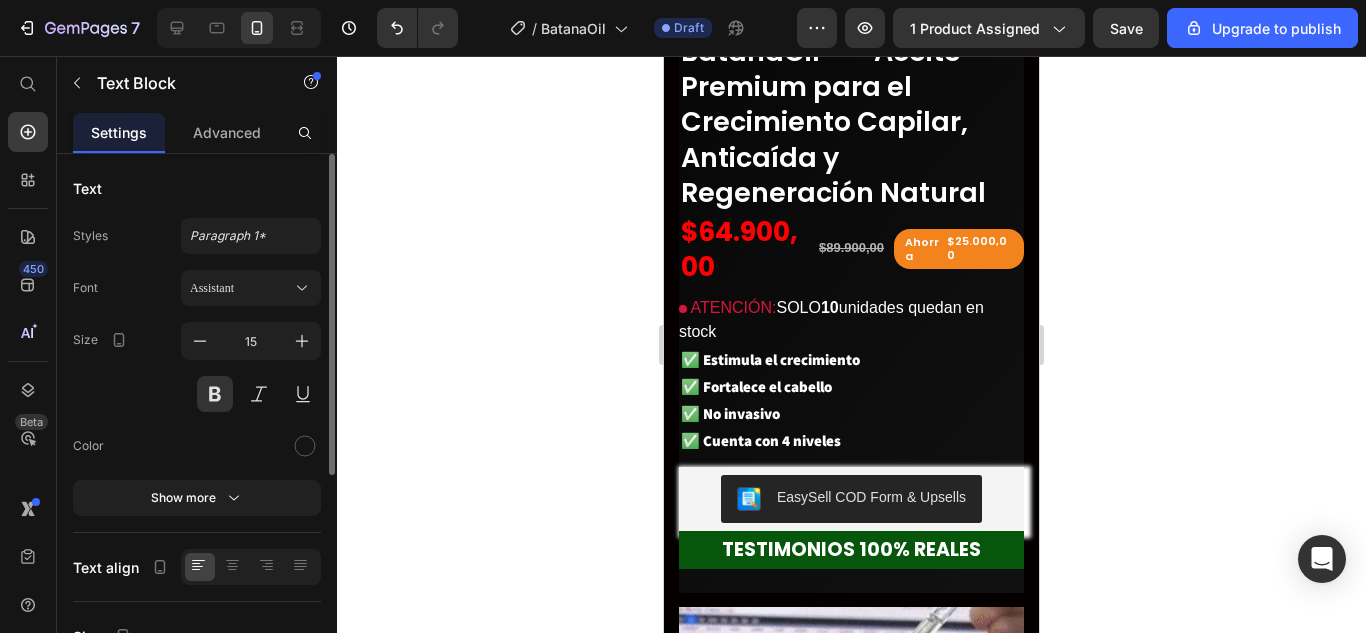 scroll, scrollTop: 853, scrollLeft: 0, axis: vertical 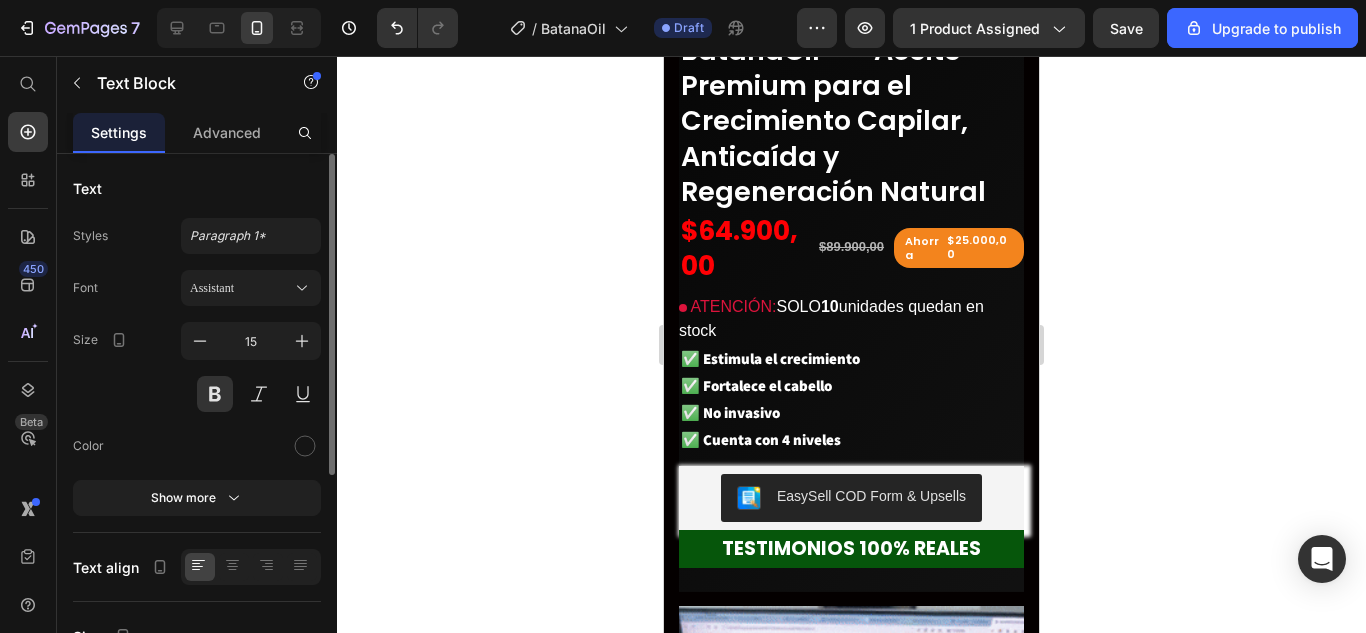 click on "✅ Cuenta con 4 niveles" at bounding box center (761, 439) 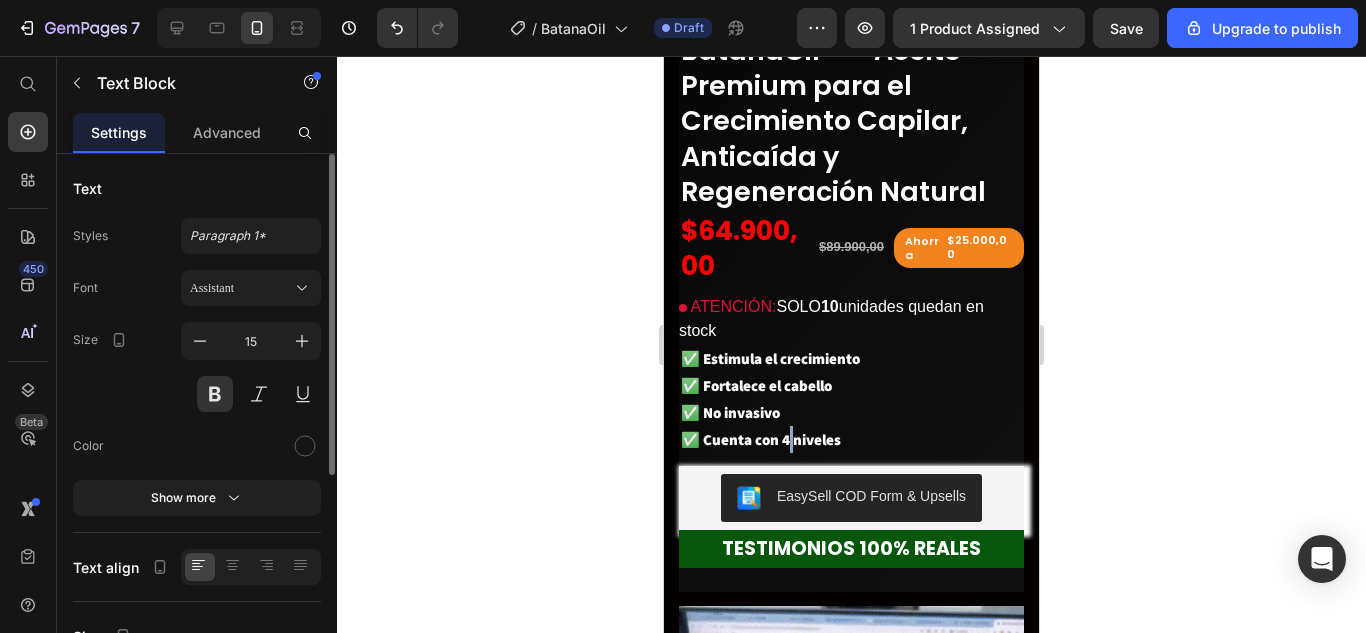 click on "✅ Cuenta con 4 niveles" at bounding box center (761, 439) 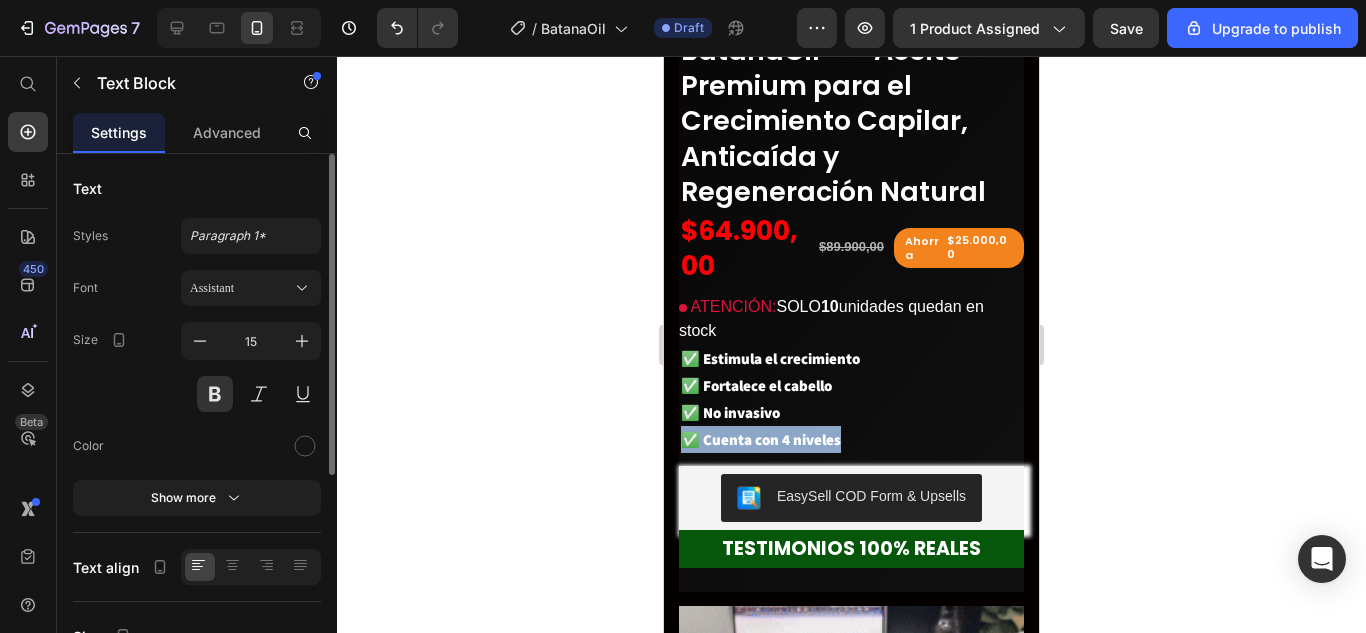 click on "✅ Cuenta con 4 niveles" at bounding box center (761, 439) 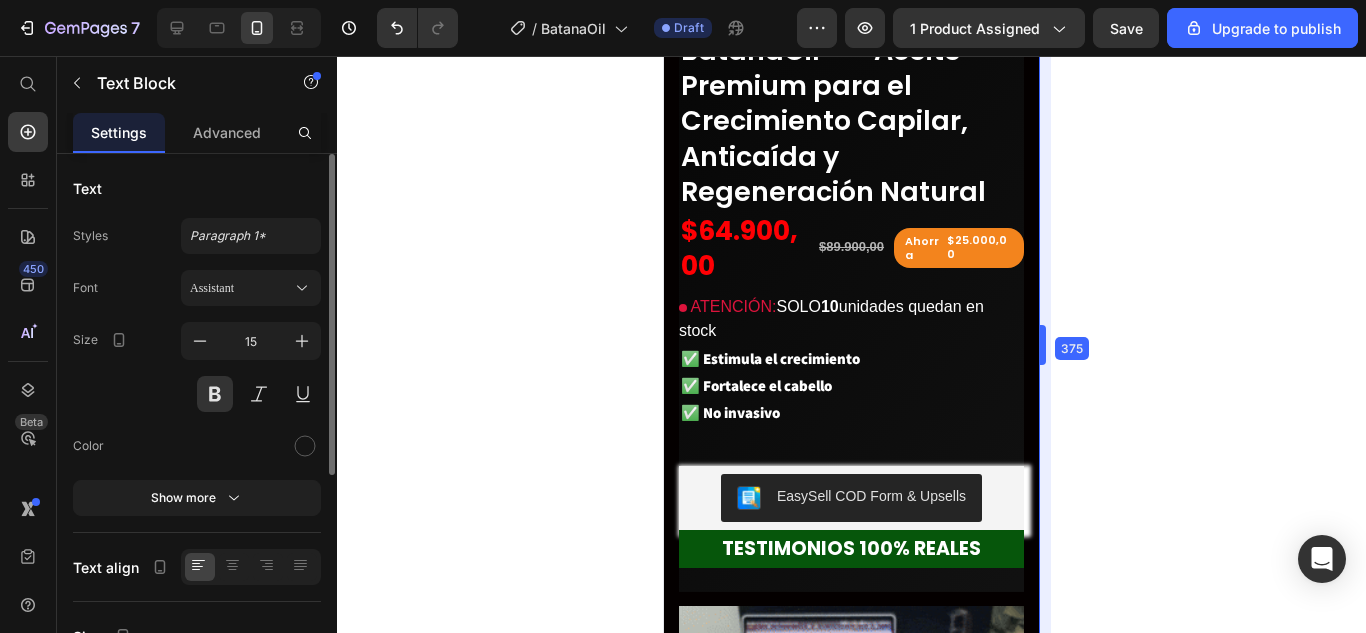 drag, startPoint x: 1048, startPoint y: 357, endPoint x: 370, endPoint y: 295, distance: 680.8289 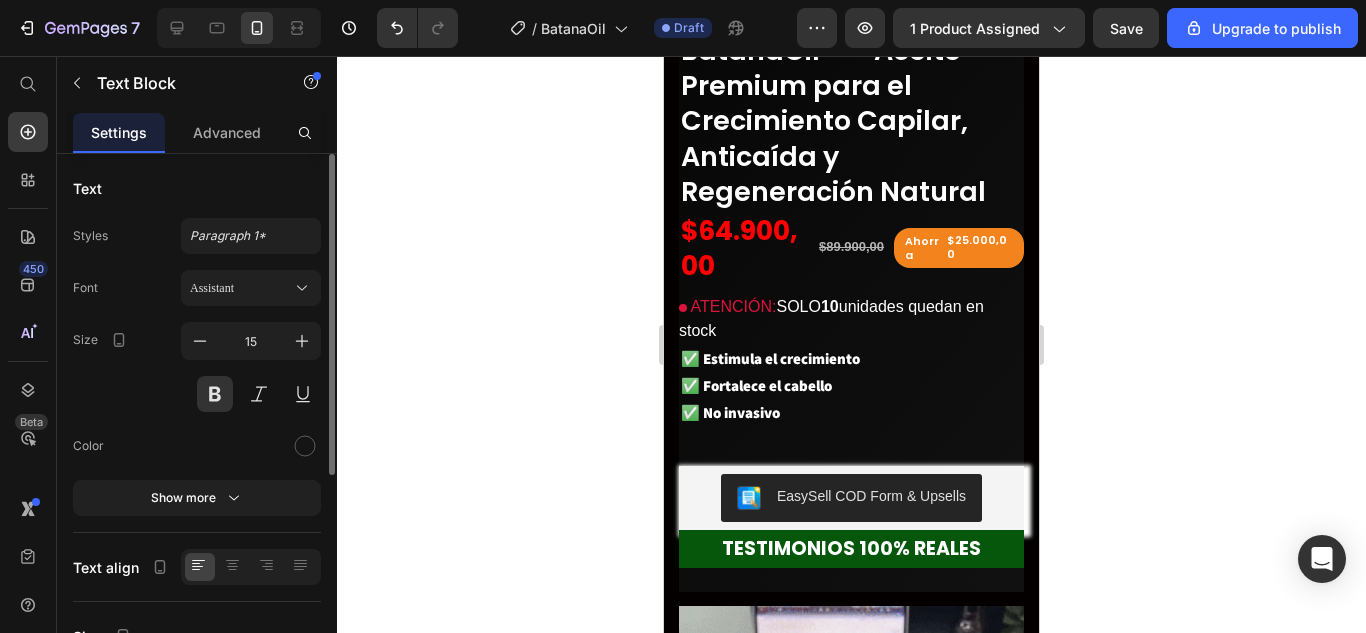 click 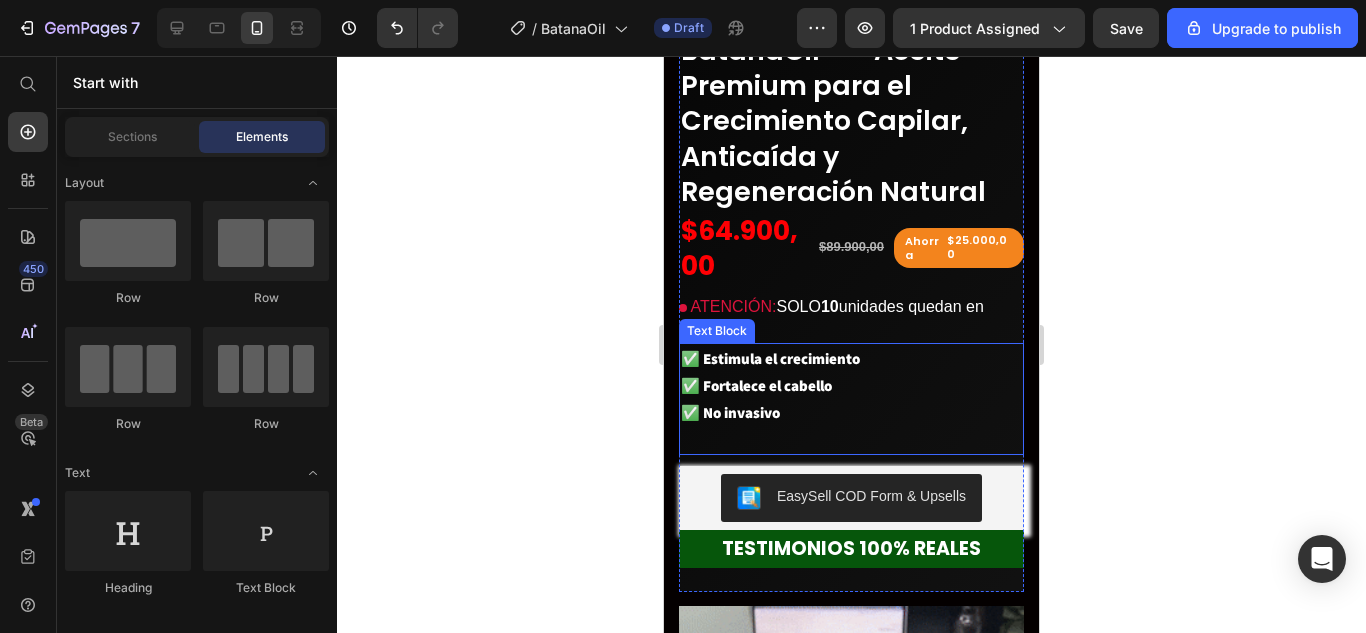 click on "✅ No invasivo" at bounding box center [730, 412] 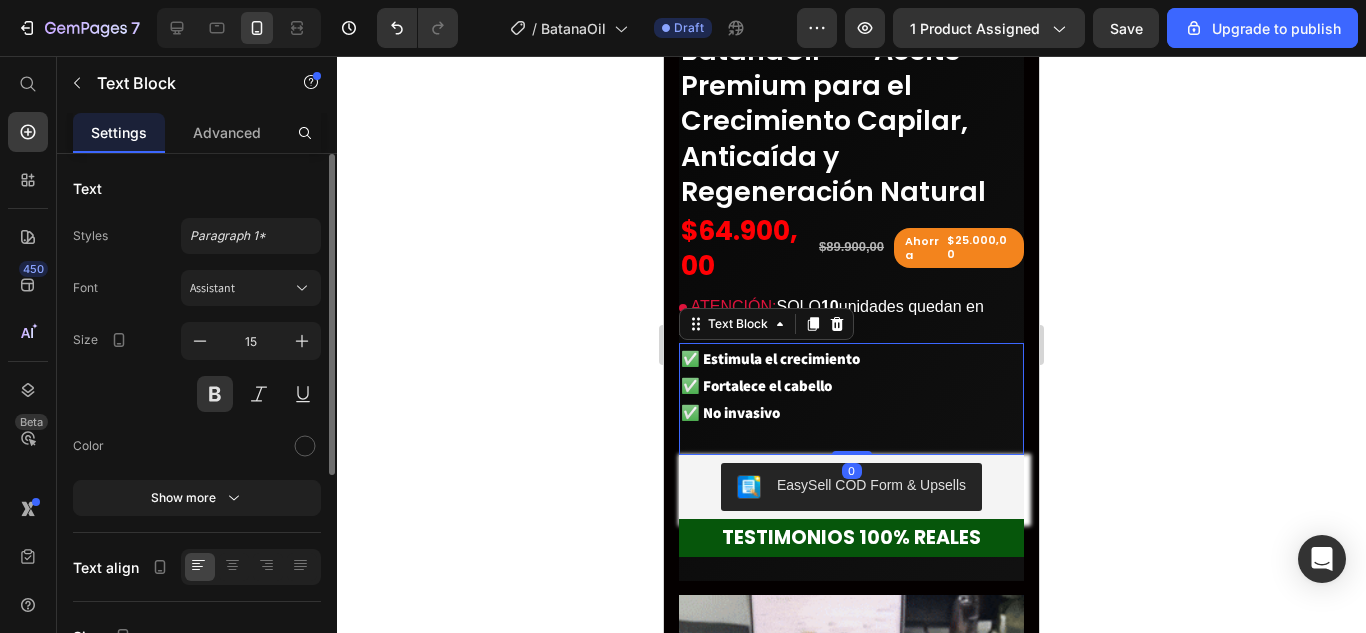 drag, startPoint x: 843, startPoint y: 432, endPoint x: 842, endPoint y: 417, distance: 15.033297 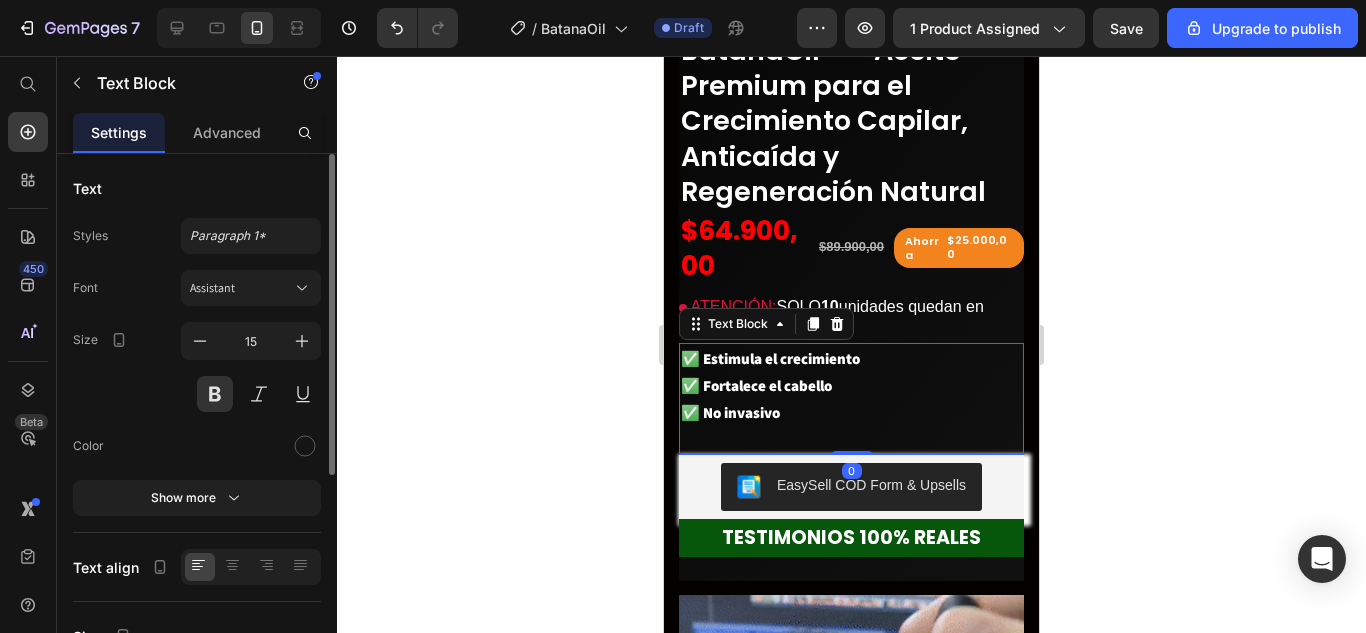 click on "✅ Estimula el crecimiento  ✅ Fortalece el cabello ✅ No invasivo Text Block   0" at bounding box center [851, 399] 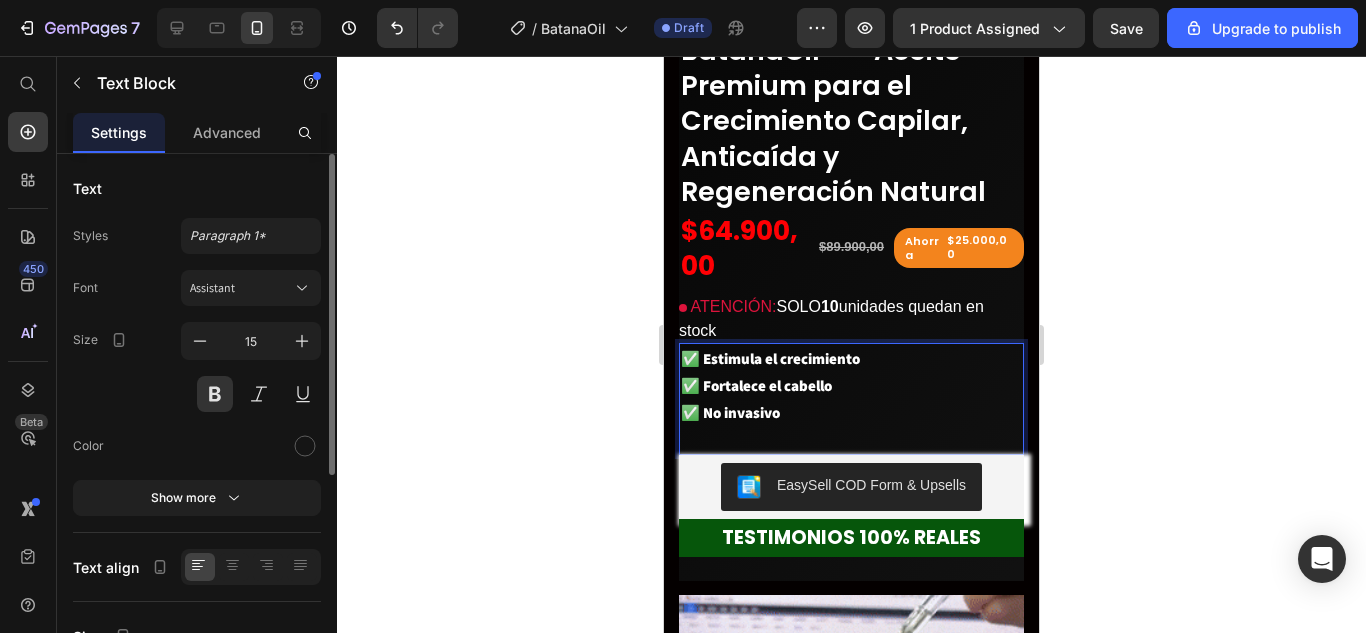 click at bounding box center (851, 439) 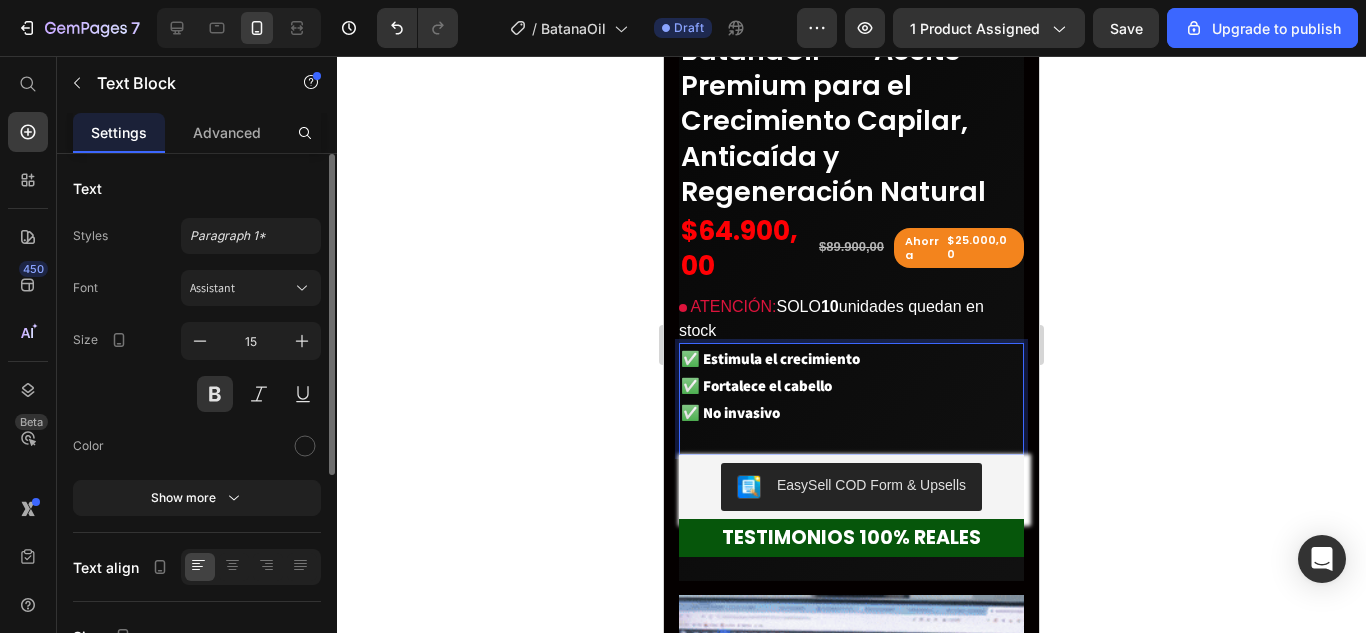 click 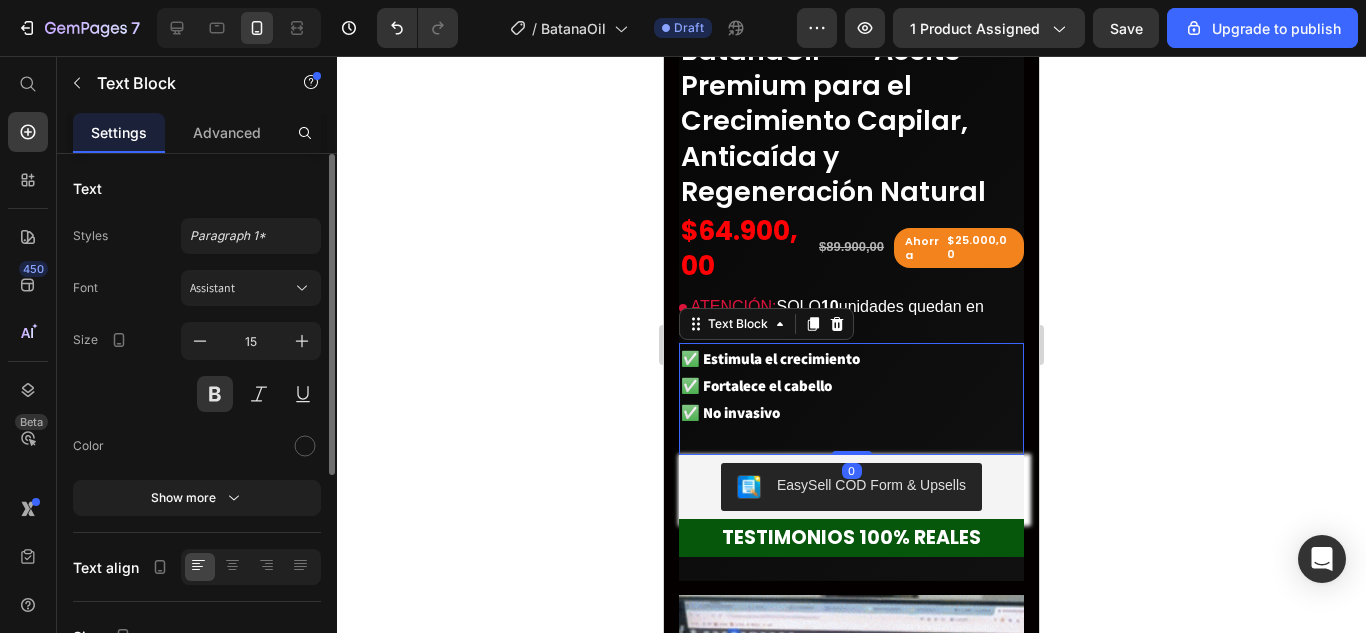 click on "✅ No invasivo" at bounding box center [851, 412] 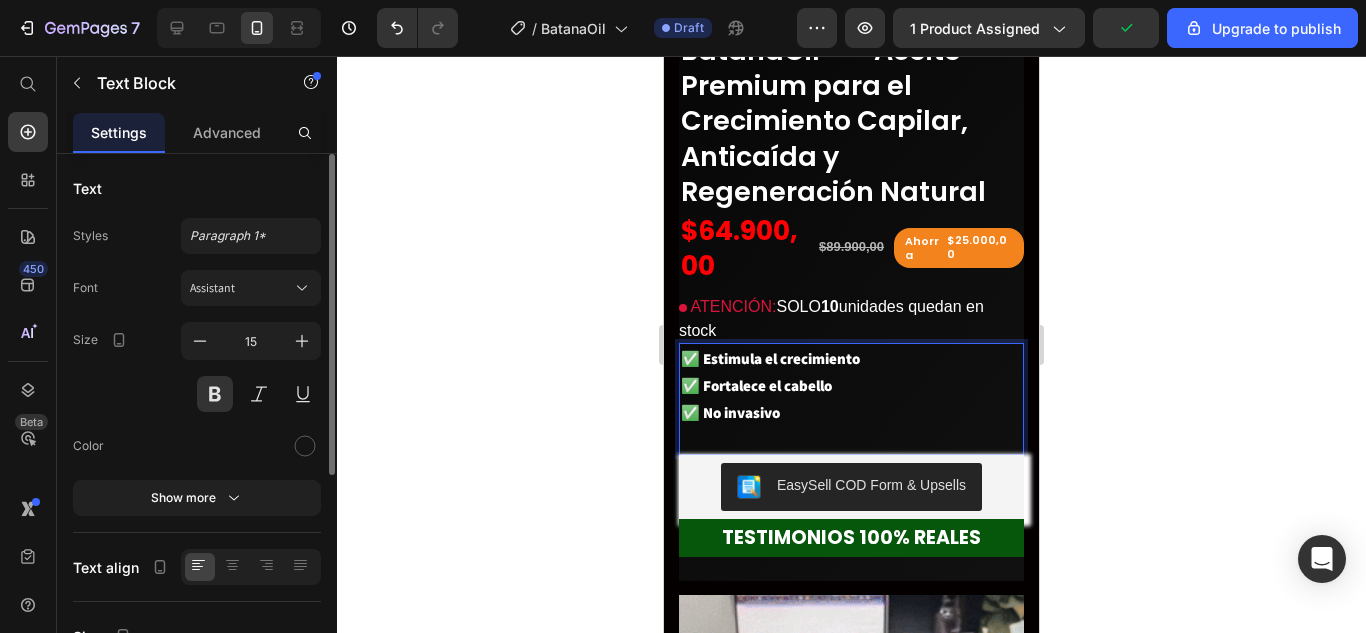 click at bounding box center (851, 439) 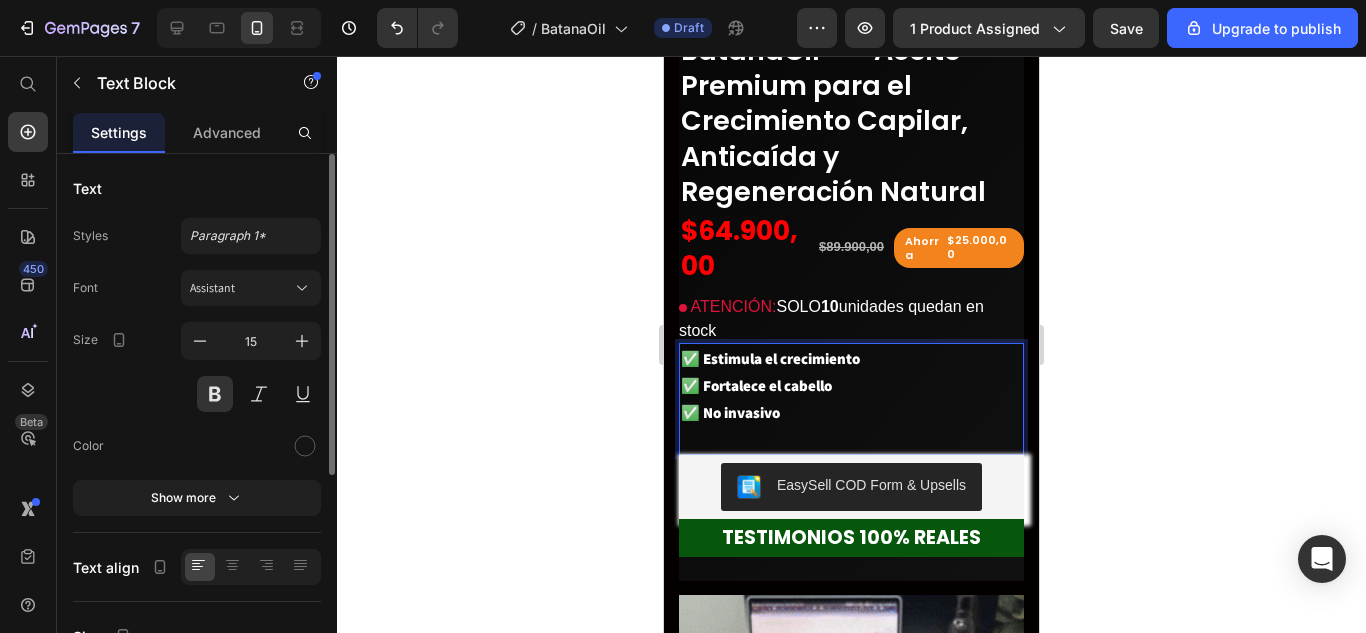 click on "✅ No invasivo" at bounding box center [851, 412] 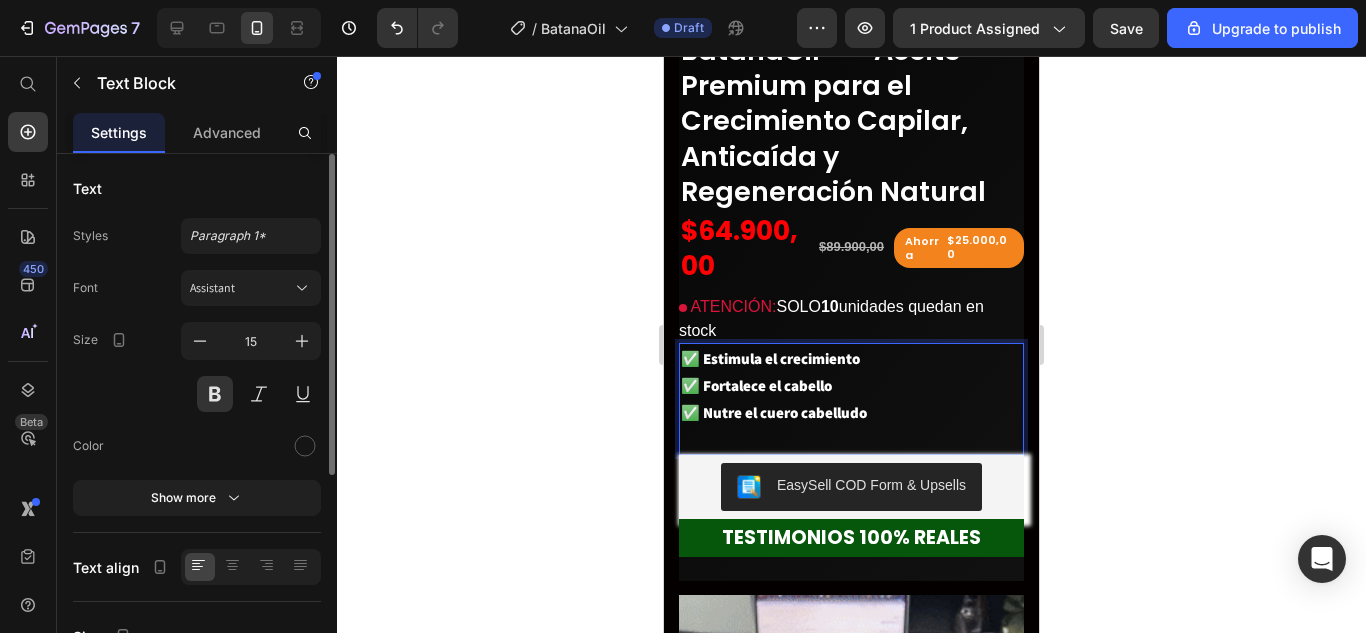 click 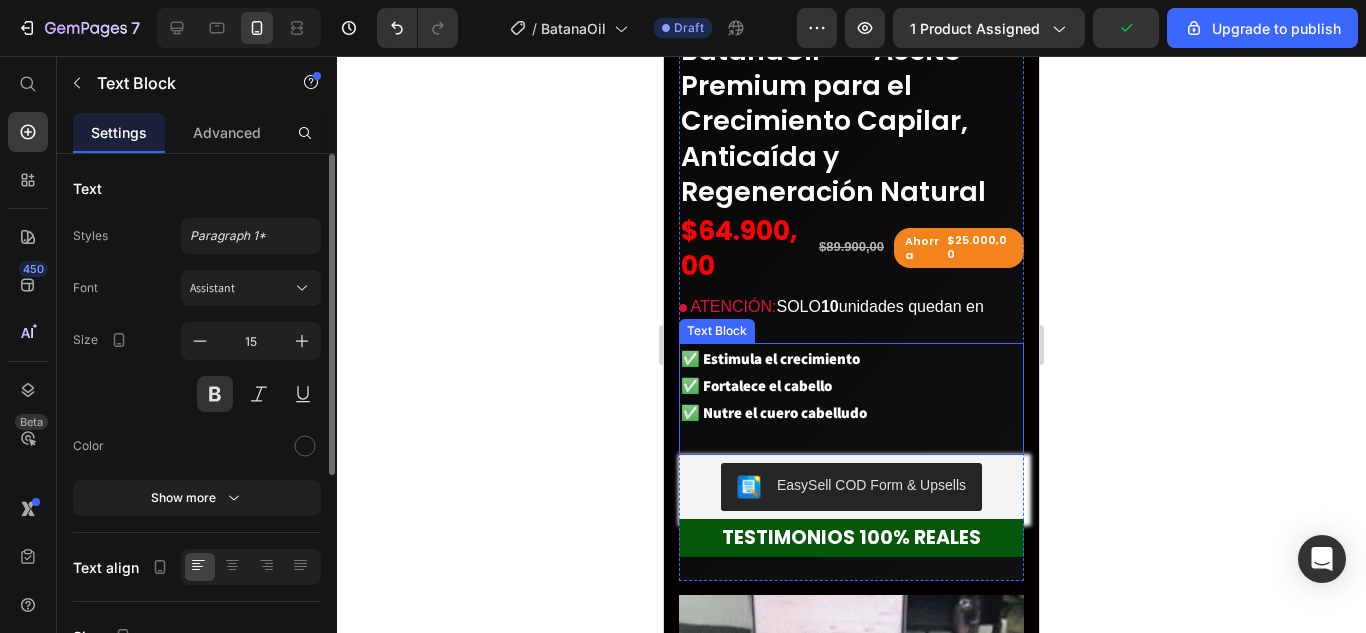 click at bounding box center [851, 439] 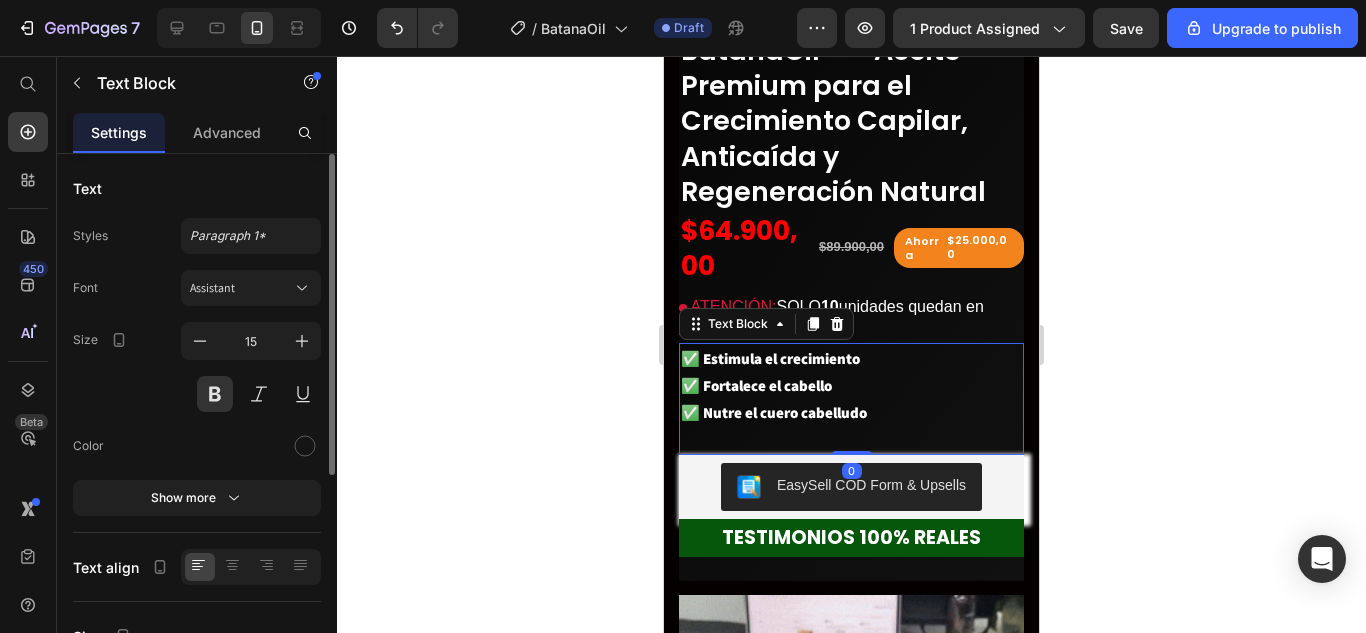 drag, startPoint x: 846, startPoint y: 420, endPoint x: 844, endPoint y: 398, distance: 22.090721 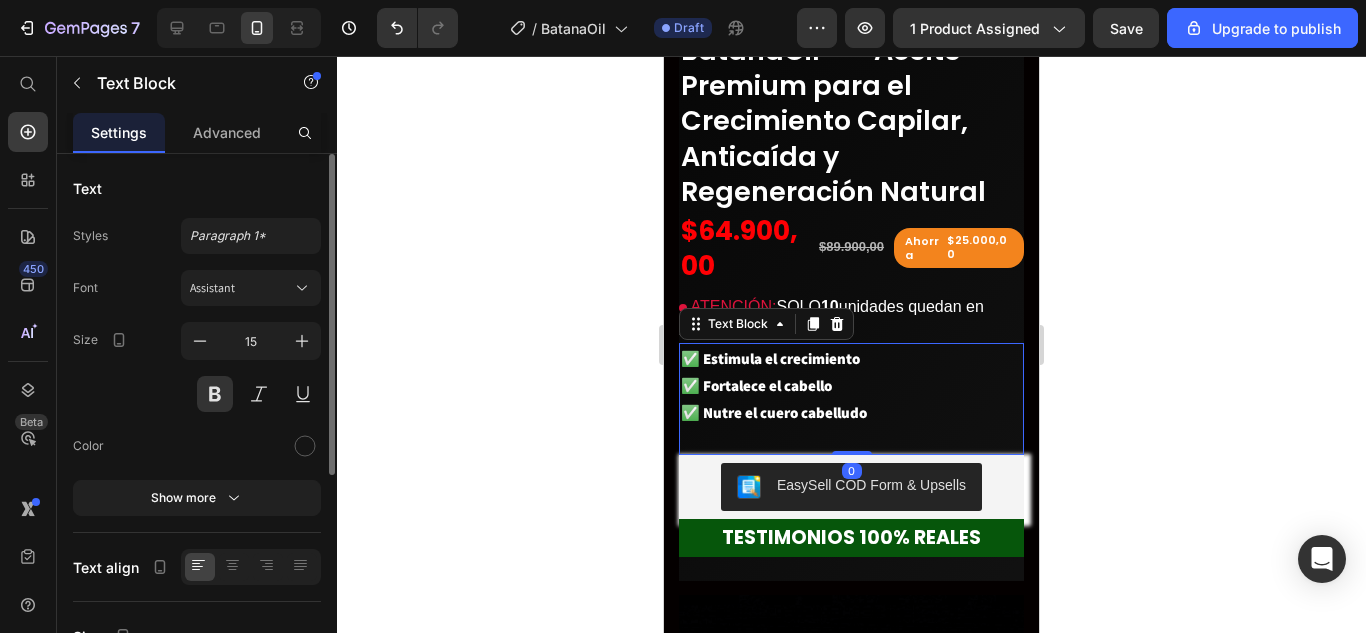 click on "✅ Estimula el crecimiento  ✅ Fortalece el cabello ✅ Nutre el cuero cabelludo Text Block   0" at bounding box center [851, 399] 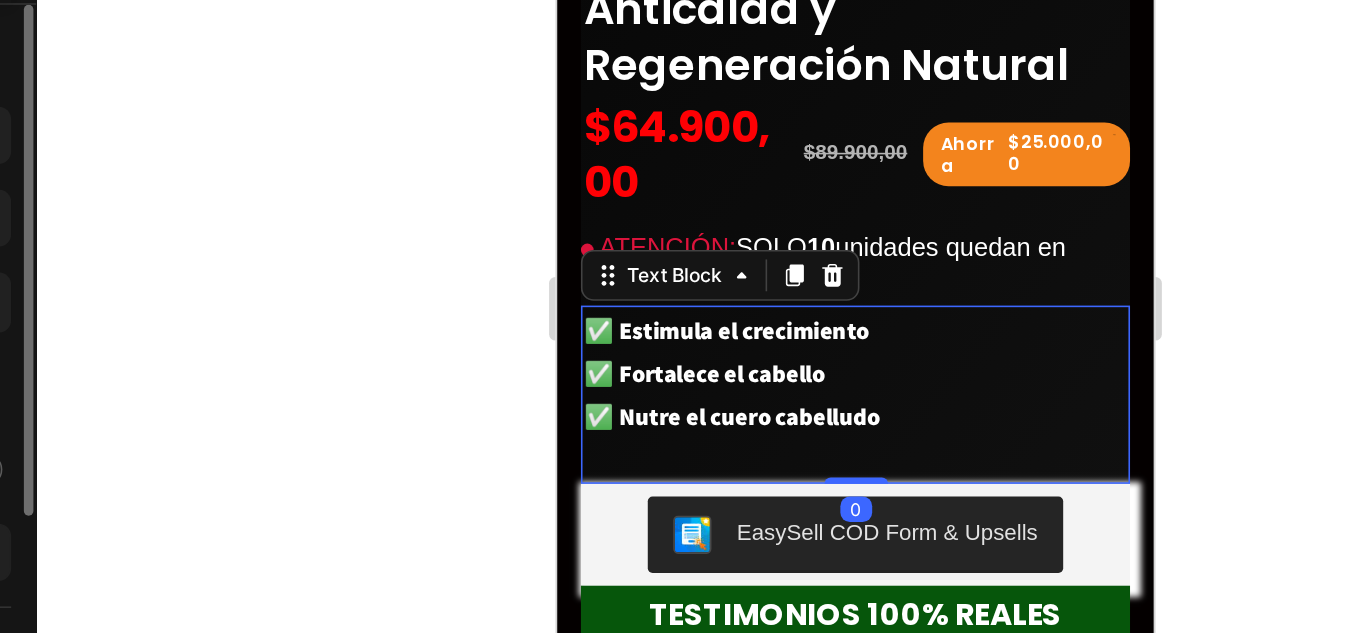 drag, startPoint x: 737, startPoint y: 217, endPoint x: 741, endPoint y: 179, distance: 38.209946 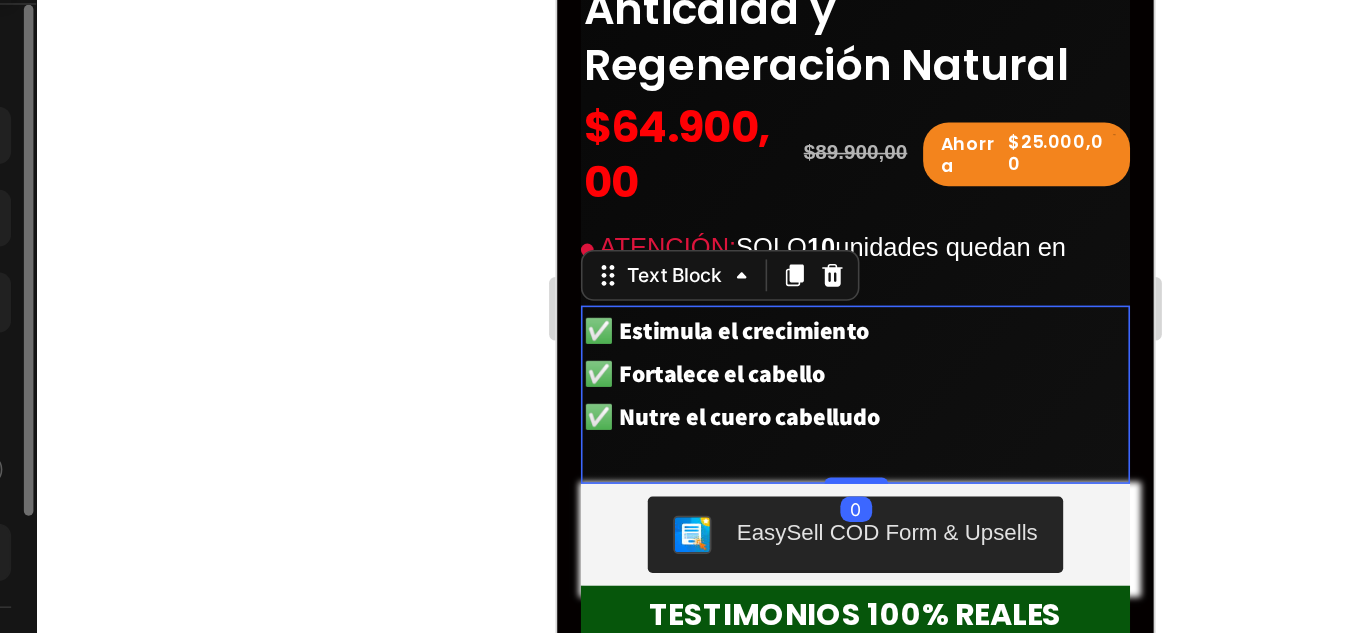 click on "✅ Estimula el crecimiento  ✅ Fortalece el cabello ✅ Nutre el cuero cabelludo Text Block   0" at bounding box center (744, 192) 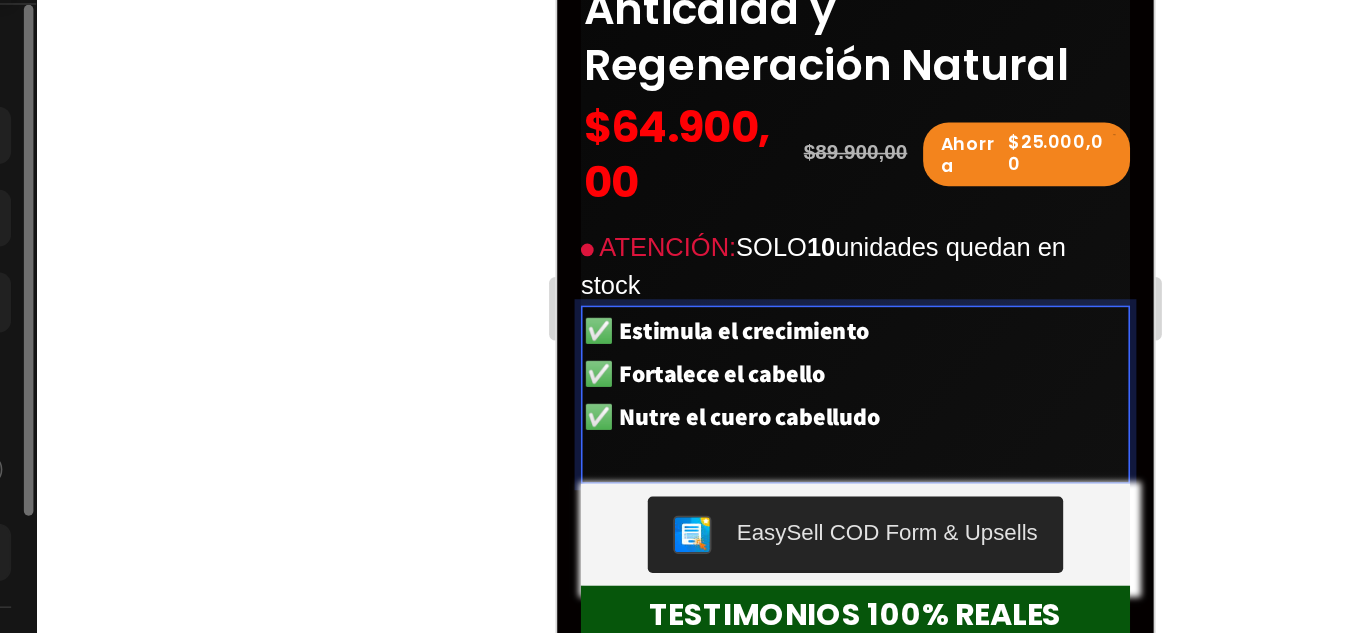 click 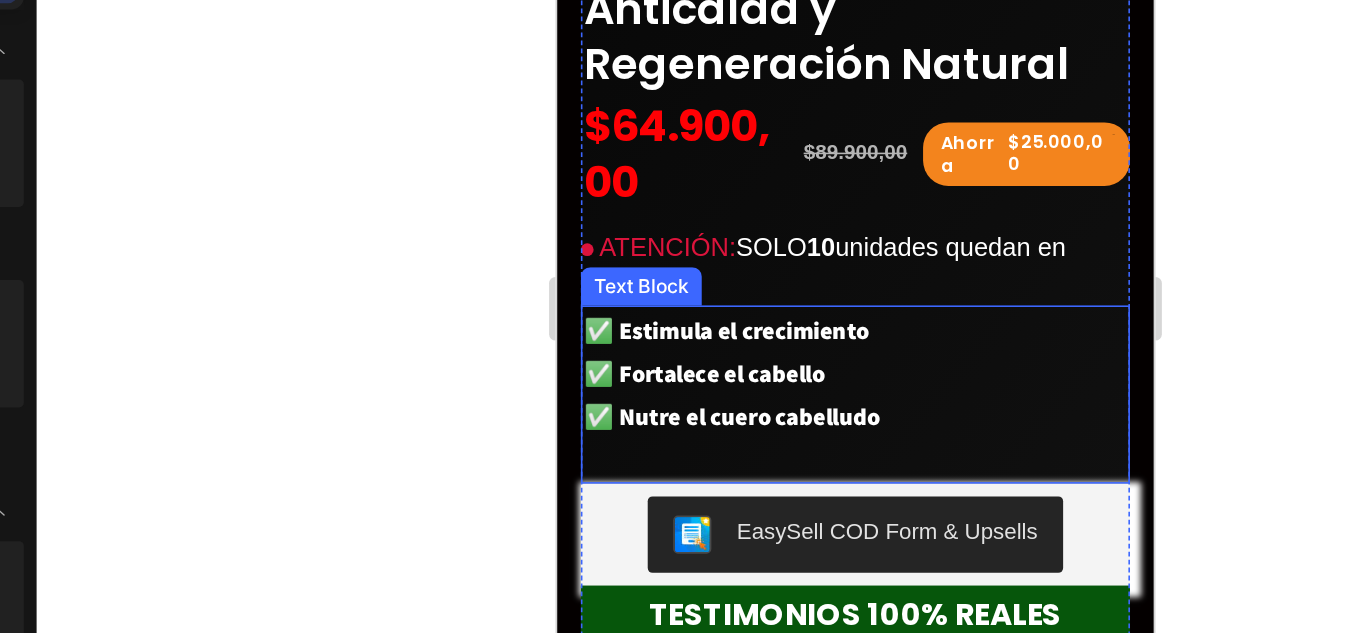 click on "✅ Estimula el crecimiento" at bounding box center [663, 151] 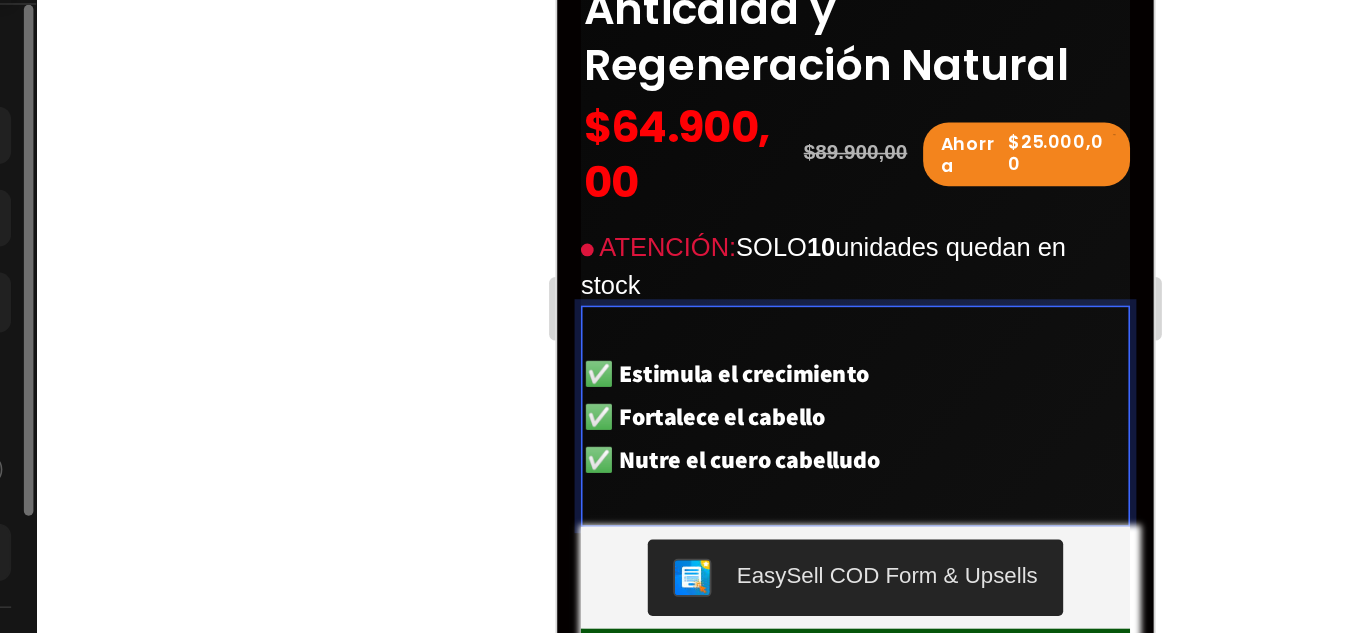click 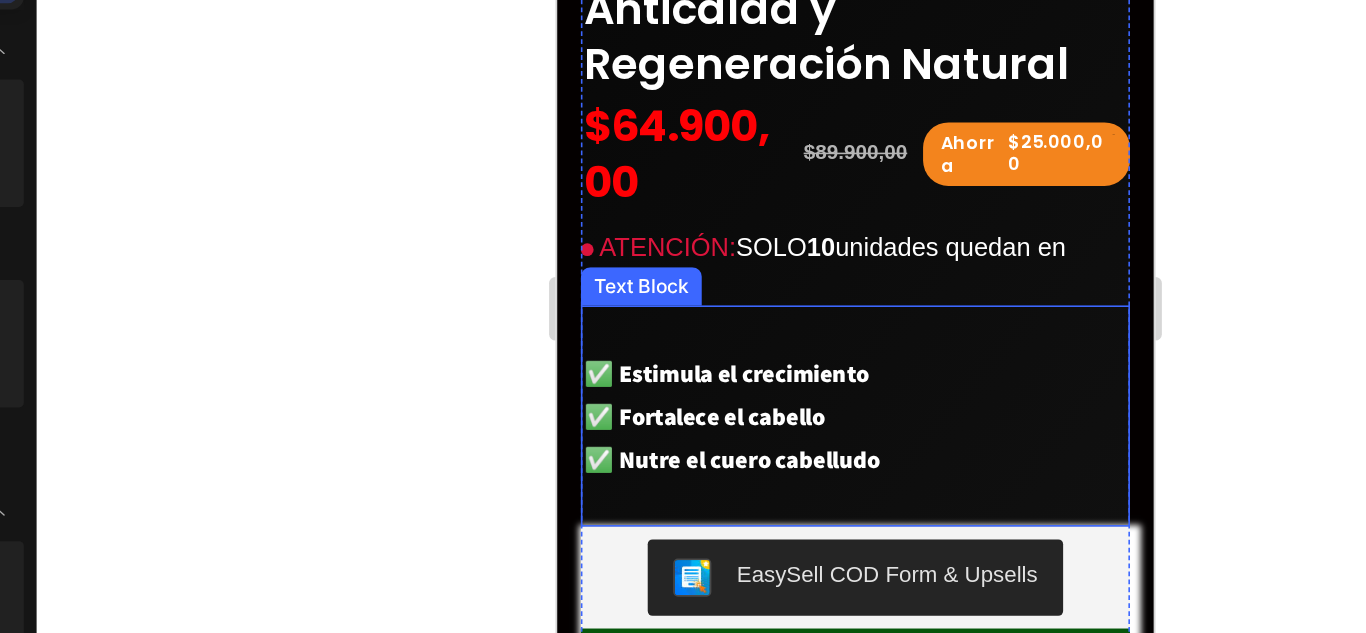click at bounding box center [744, 151] 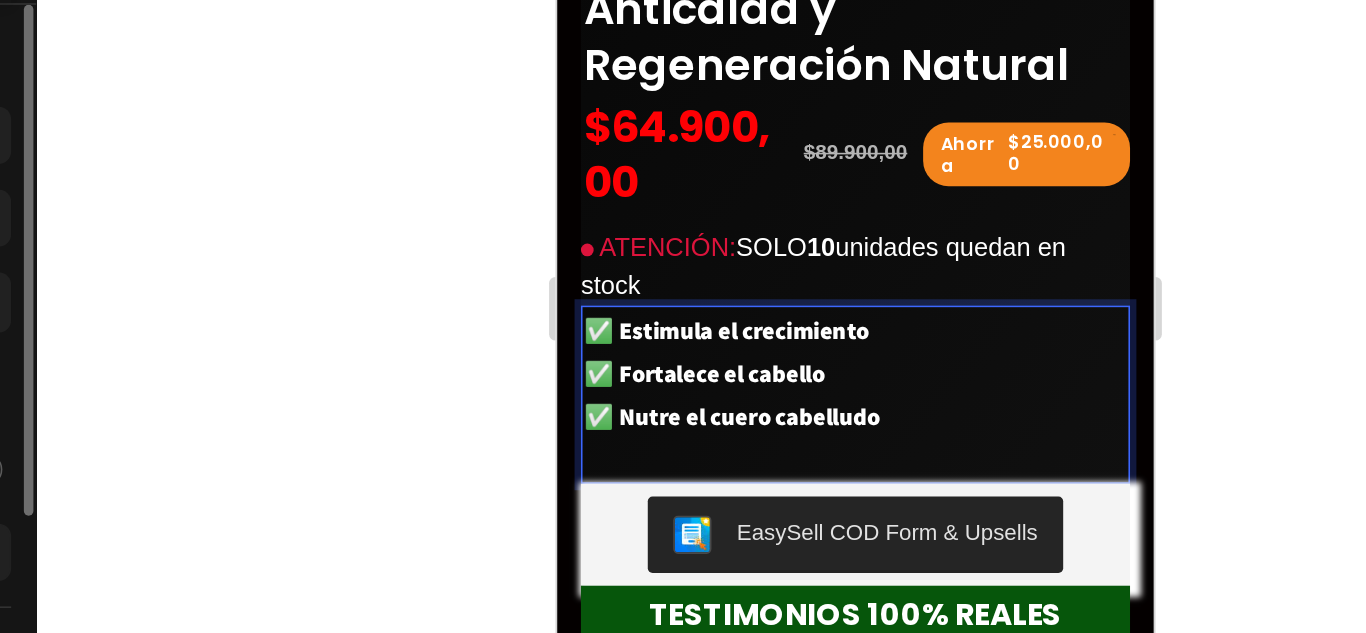 click at bounding box center [744, 232] 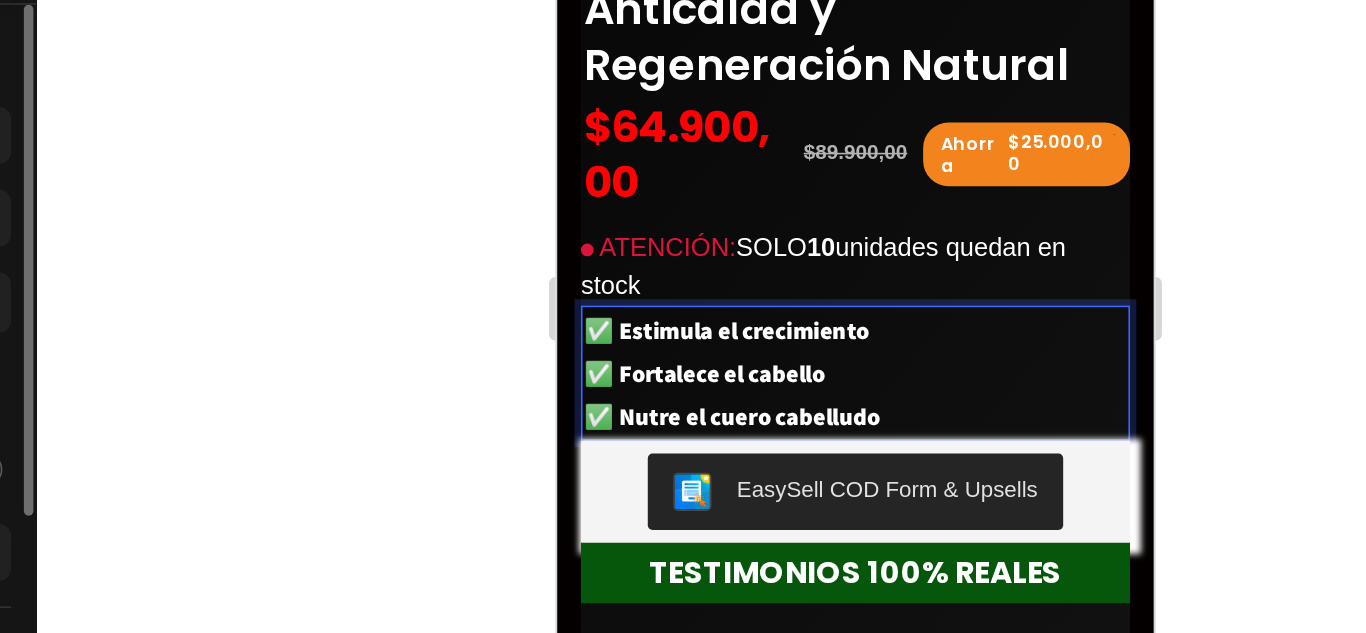click 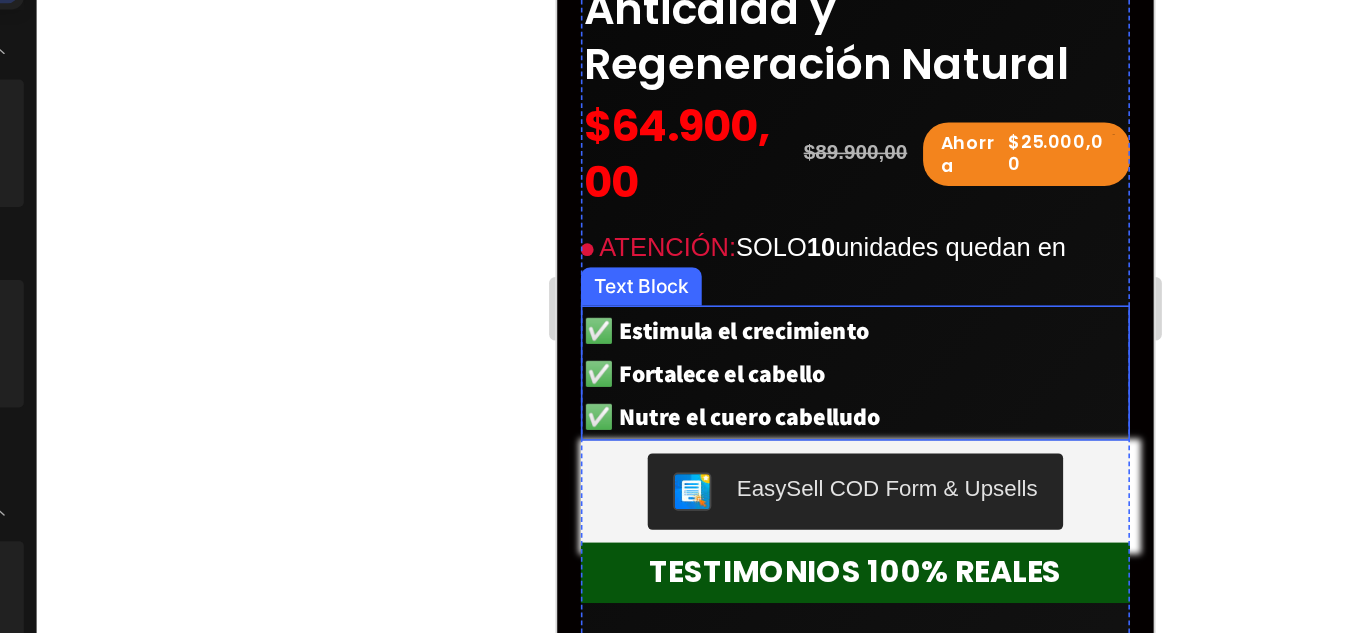 click on "✅ Nutre el cuero cabelludo" at bounding box center (744, 205) 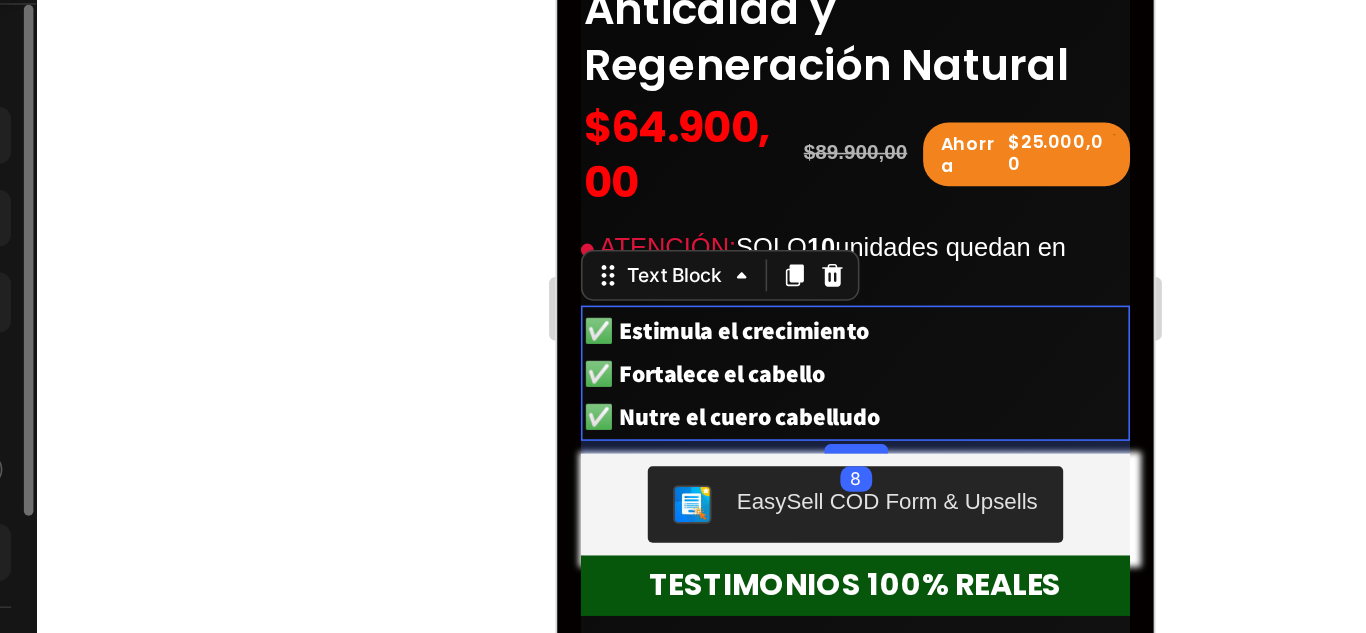 click at bounding box center [745, 226] 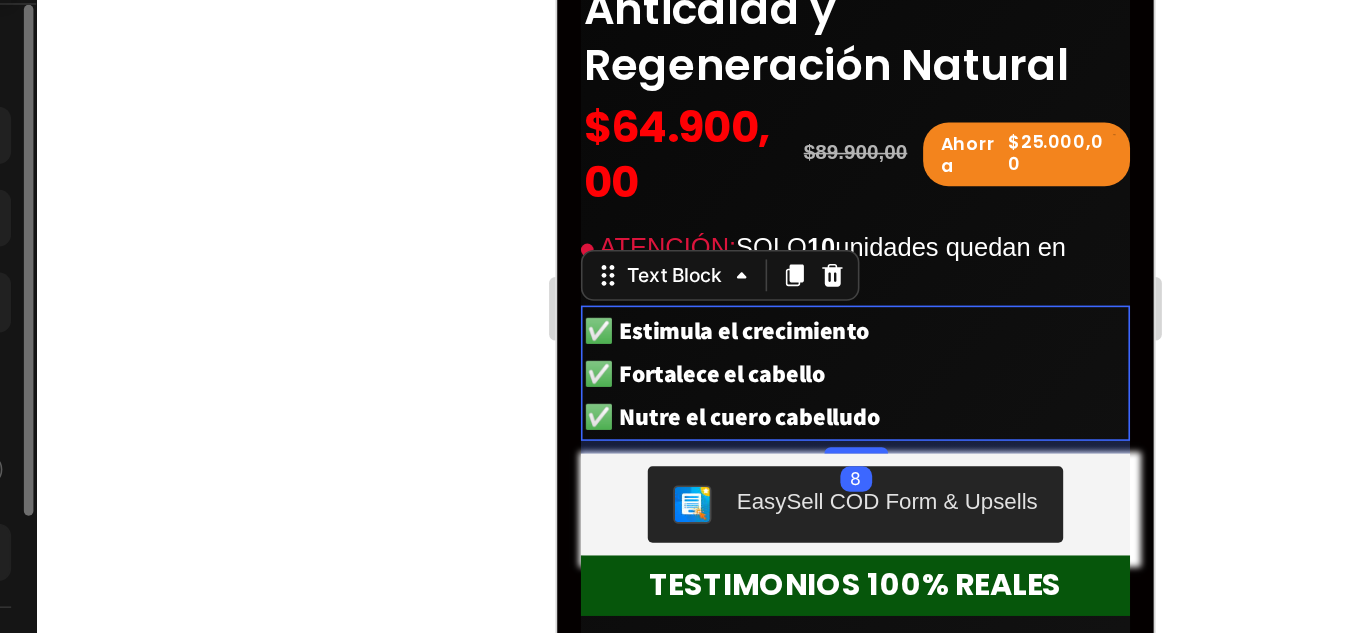 click 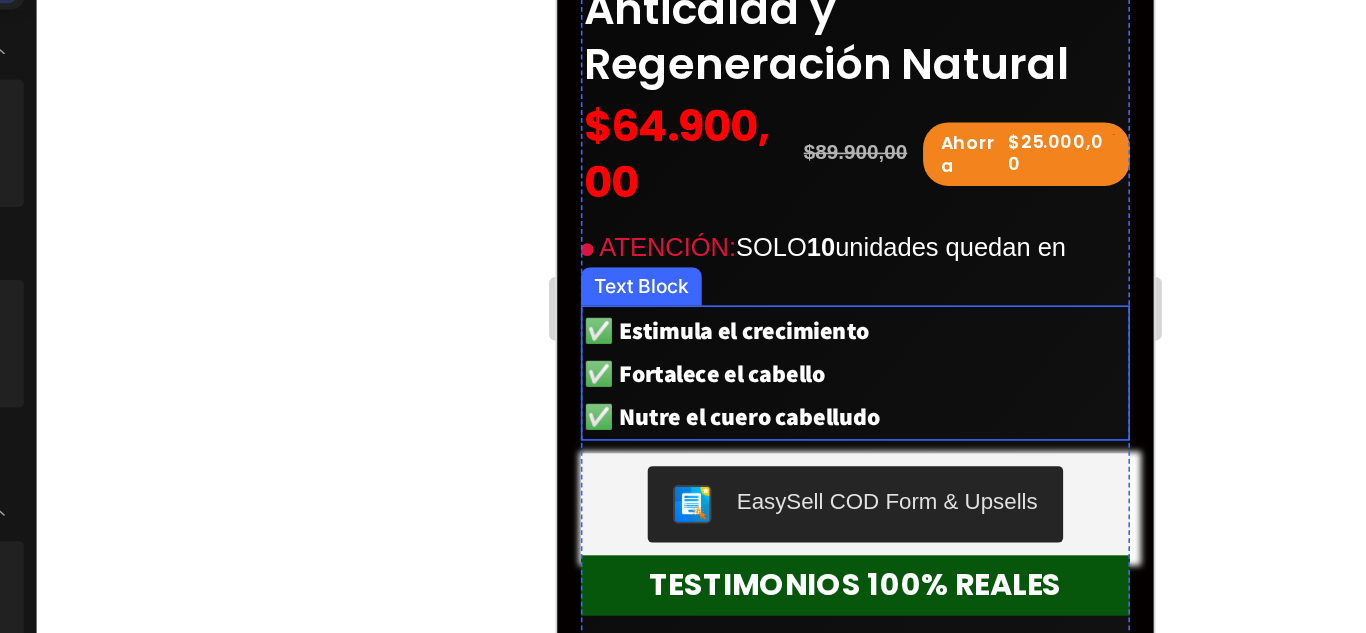 click on "✅ Nutre el cuero cabelludo" at bounding box center [667, 205] 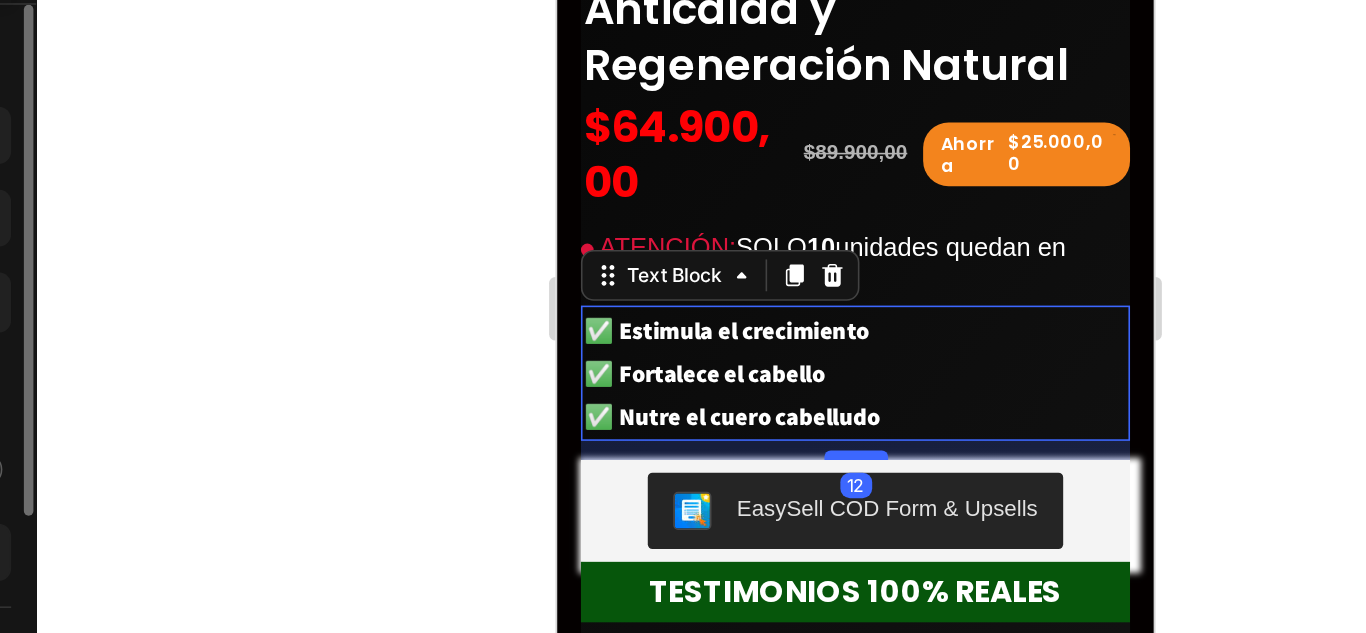 click at bounding box center [745, 230] 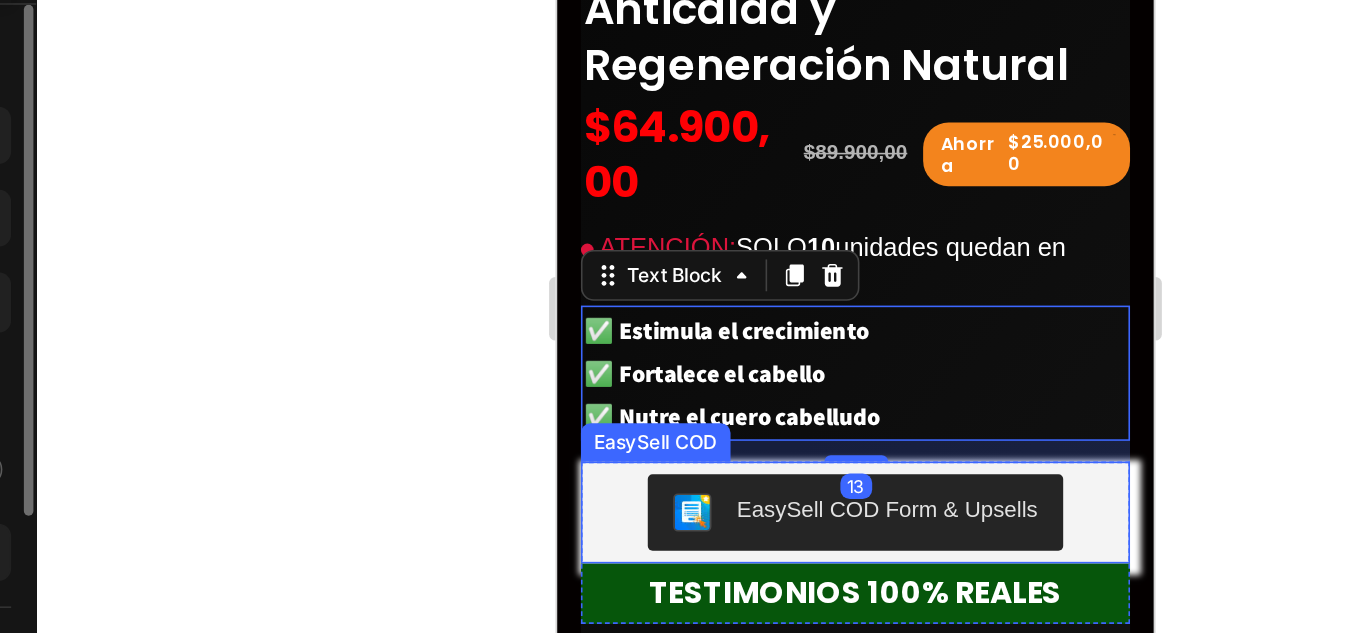 click 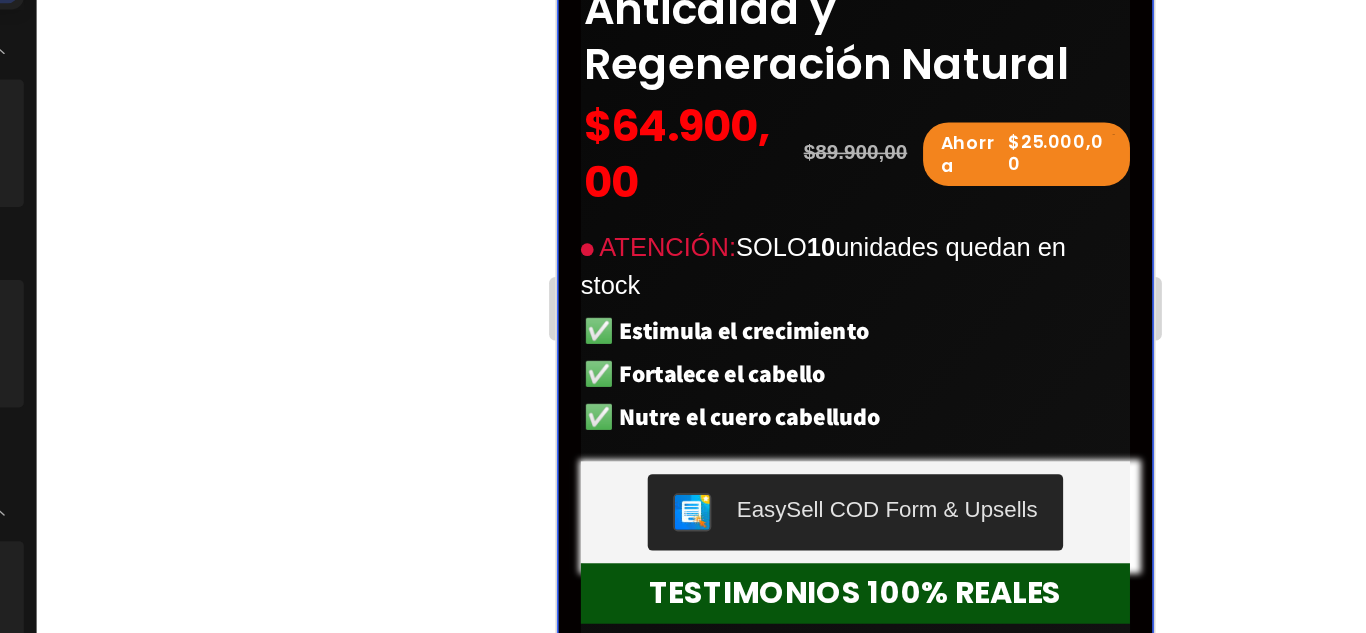 click 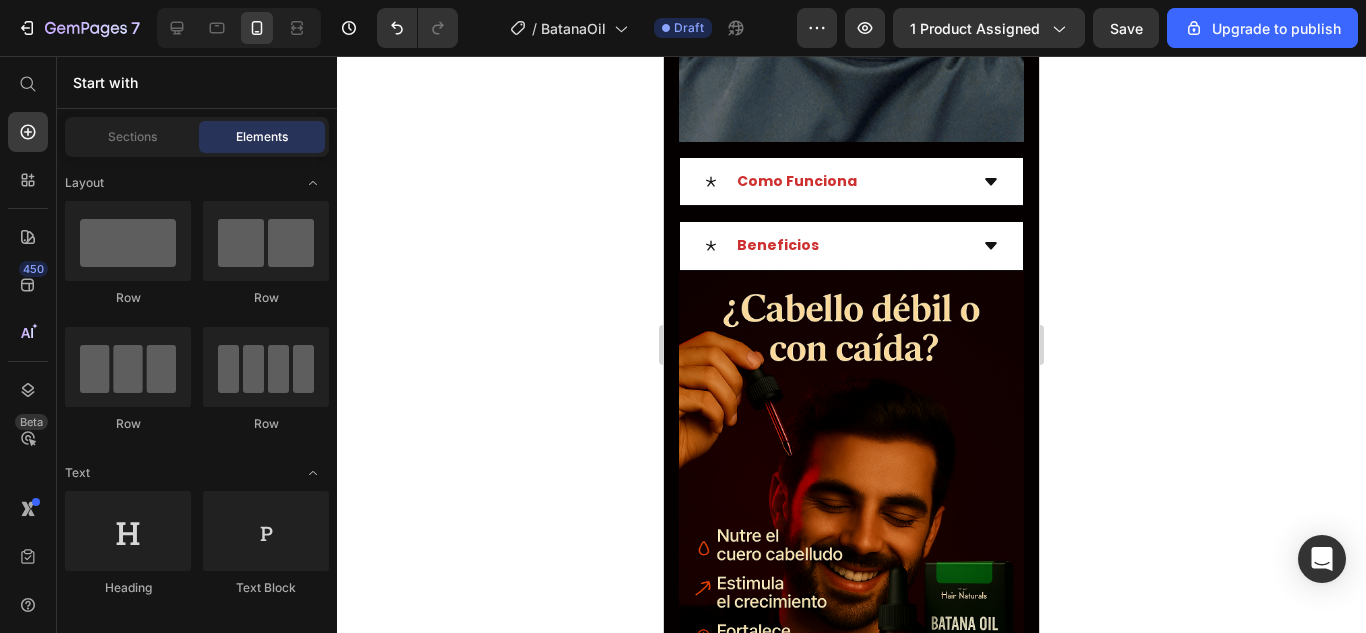 scroll, scrollTop: 1876, scrollLeft: 0, axis: vertical 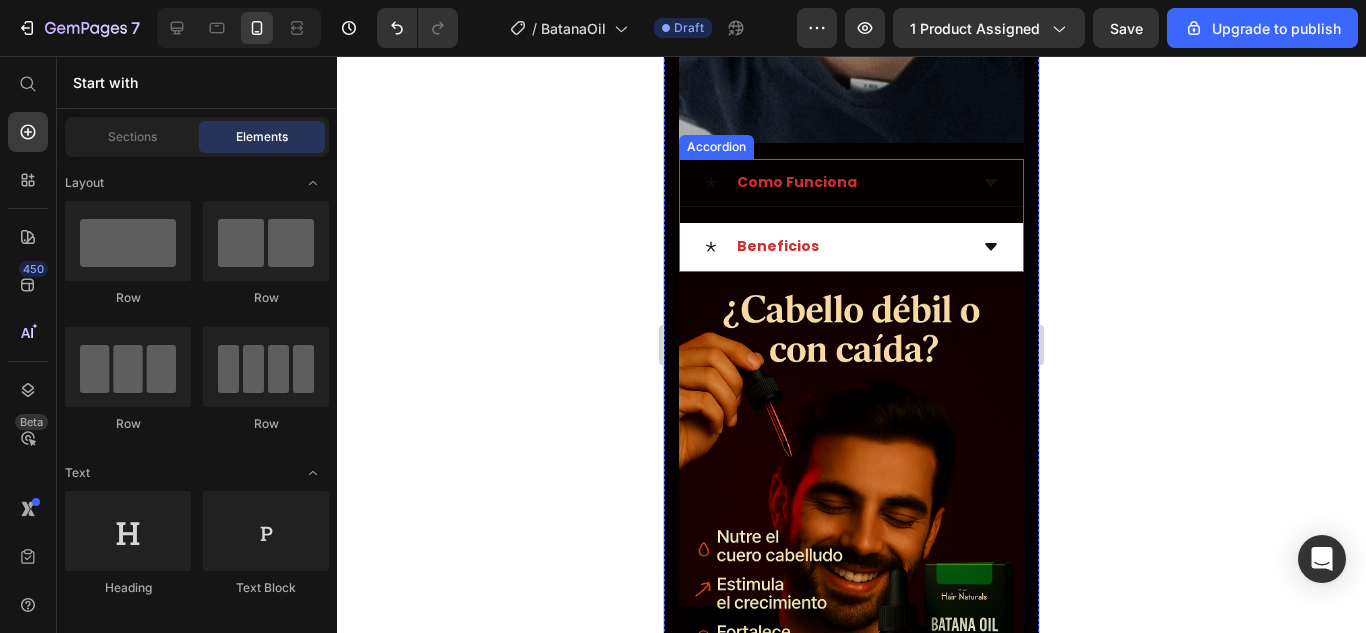 click on "Como Funciona" at bounding box center [835, 182] 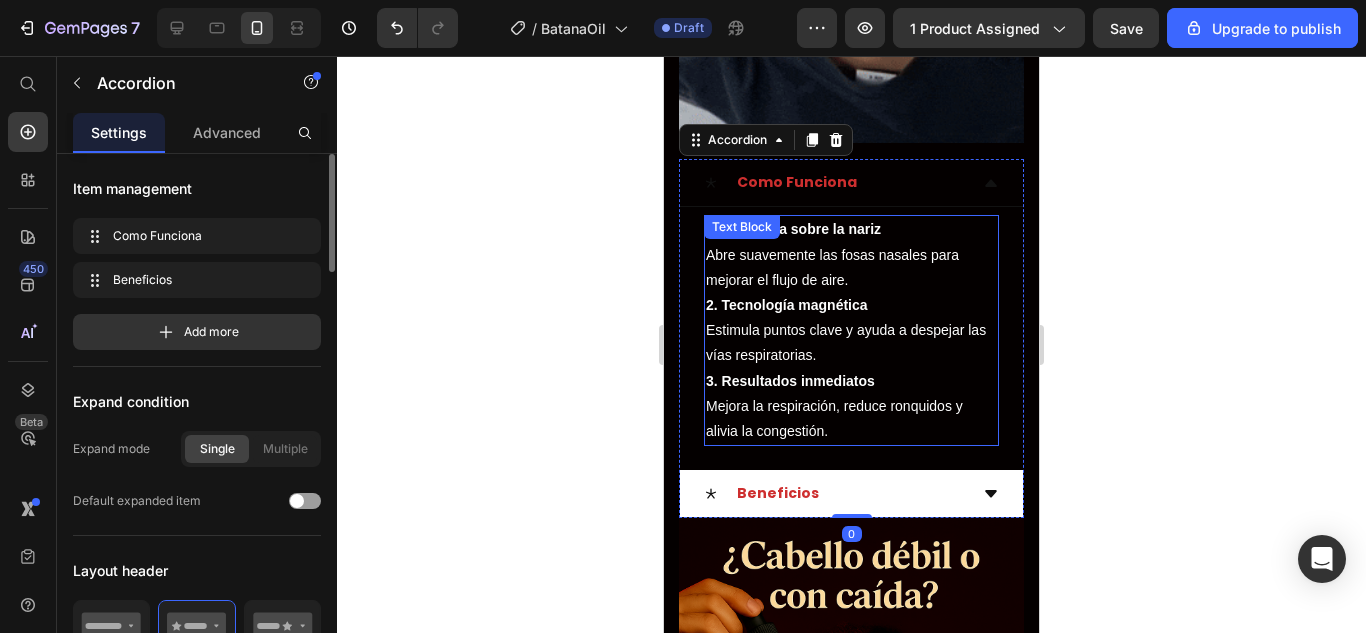 click on "1. Se coloca sobre la nariz Abre suavemente las fosas nasales para mejorar el flujo de aire." at bounding box center [851, 255] 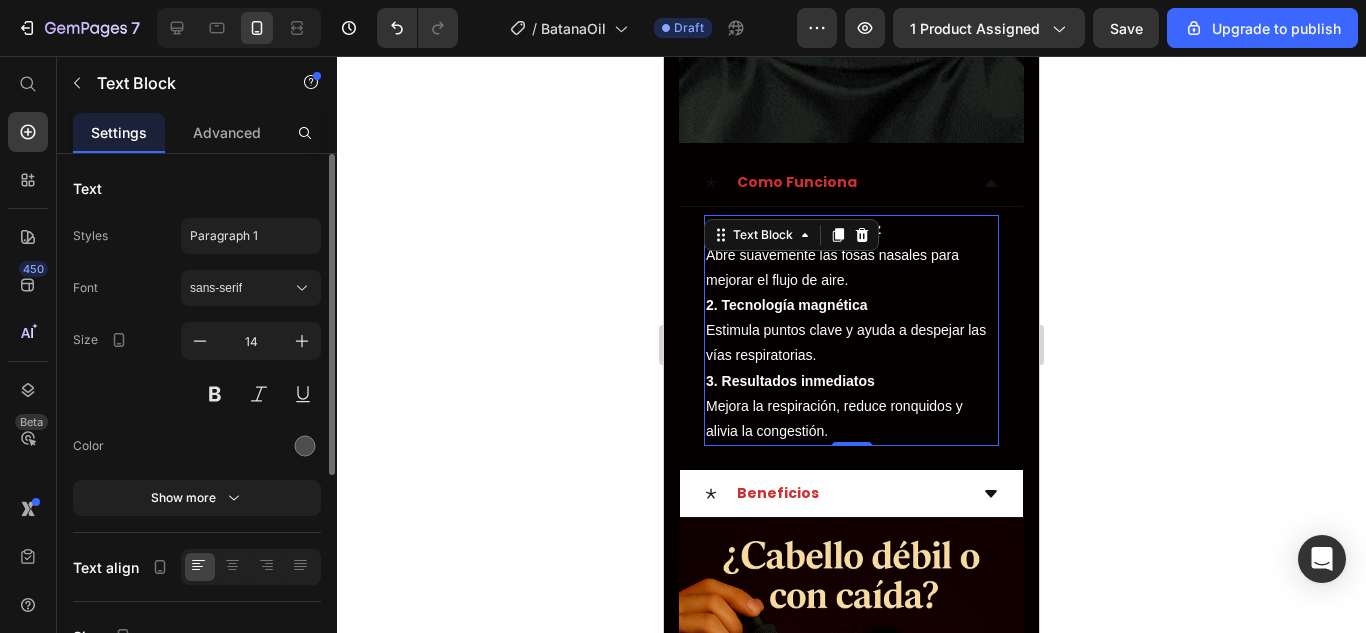 click 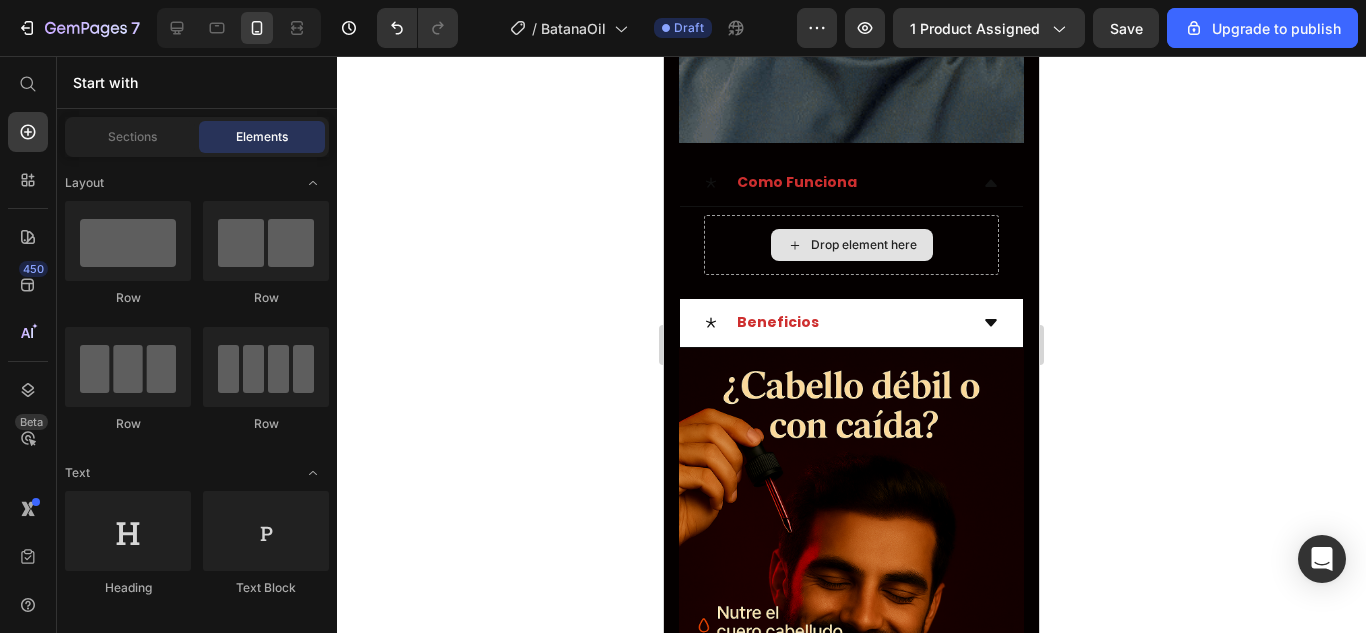 click on "Drop element here" at bounding box center (864, 245) 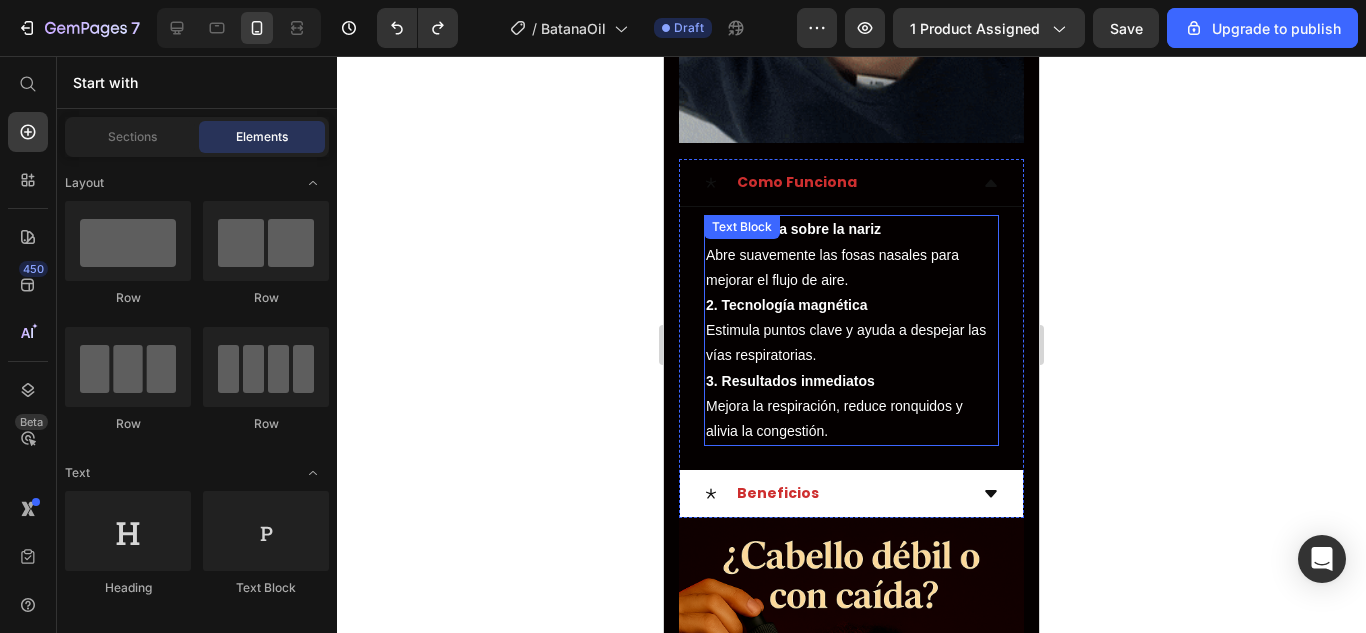 click on "2. Tecnología magnética Estimula puntos clave y ayuda a despejar las vías respiratorias." at bounding box center (851, 331) 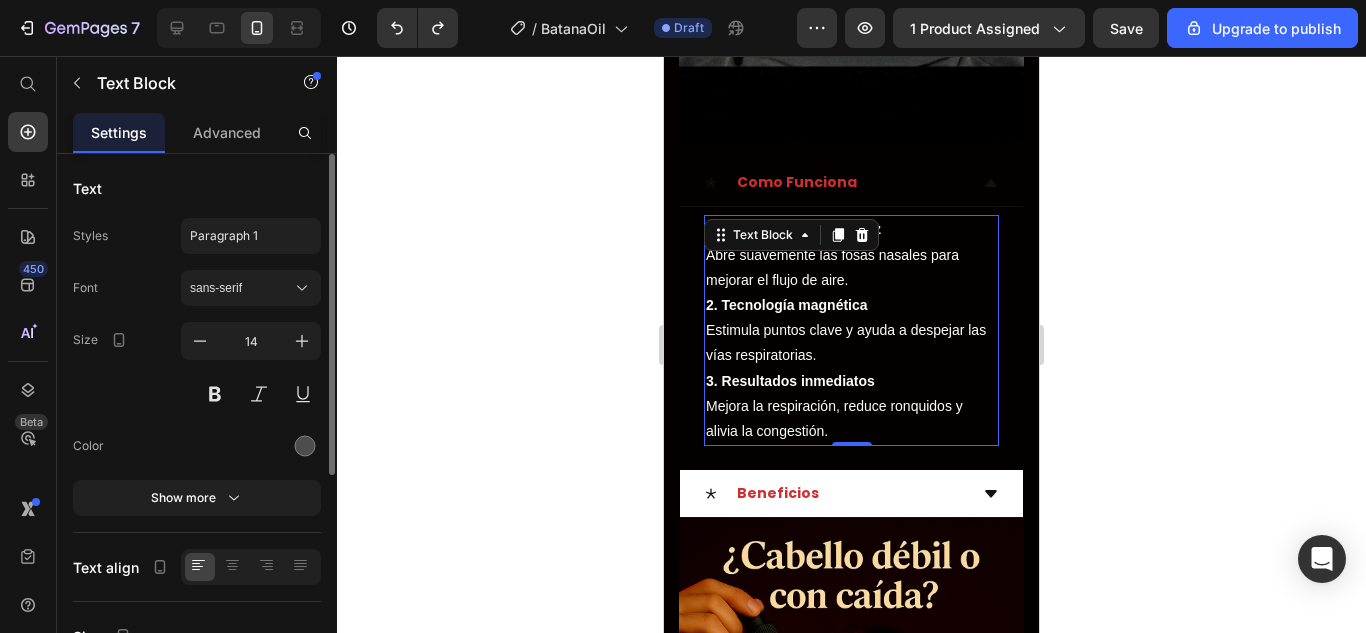 click on "2. Tecnología magnética Estimula puntos clave y ayuda a despejar las vías respiratorias." at bounding box center [851, 331] 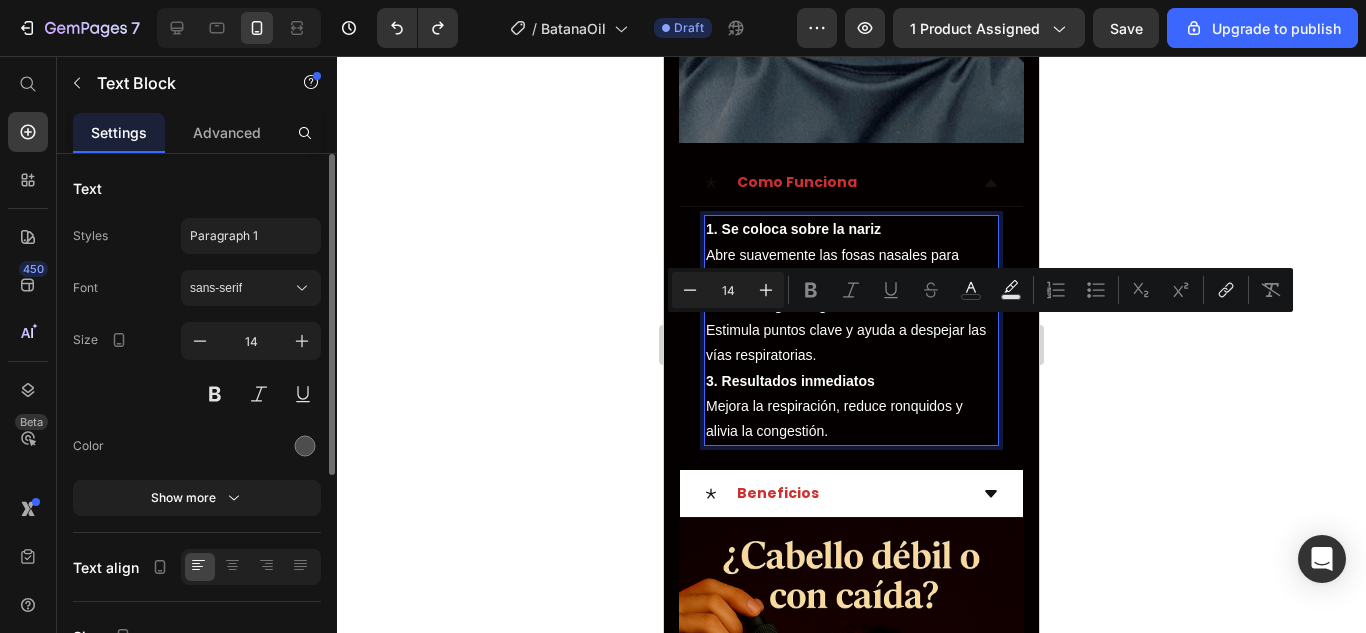click on "2. Tecnología magnética Estimula puntos clave y ayuda a despejar las vías respiratorias." at bounding box center (851, 331) 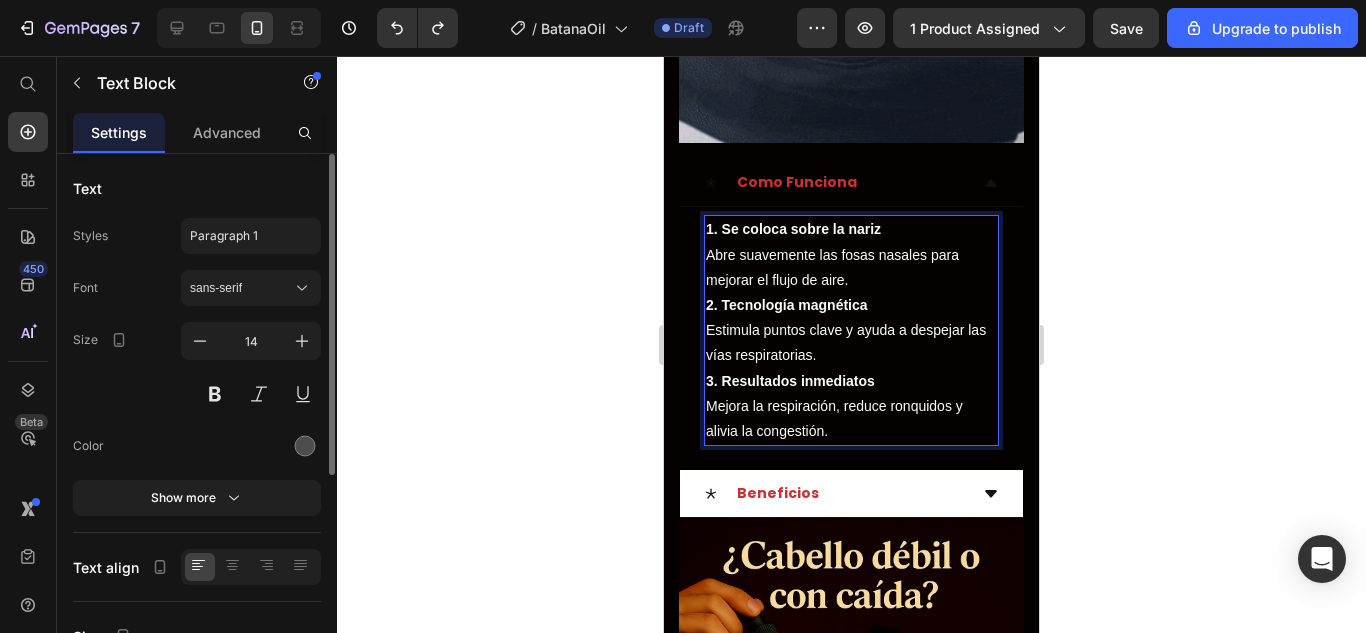 click on "2. Tecnología magnética Estimula puntos clave y ayuda a despejar las vías respiratorias." at bounding box center (851, 331) 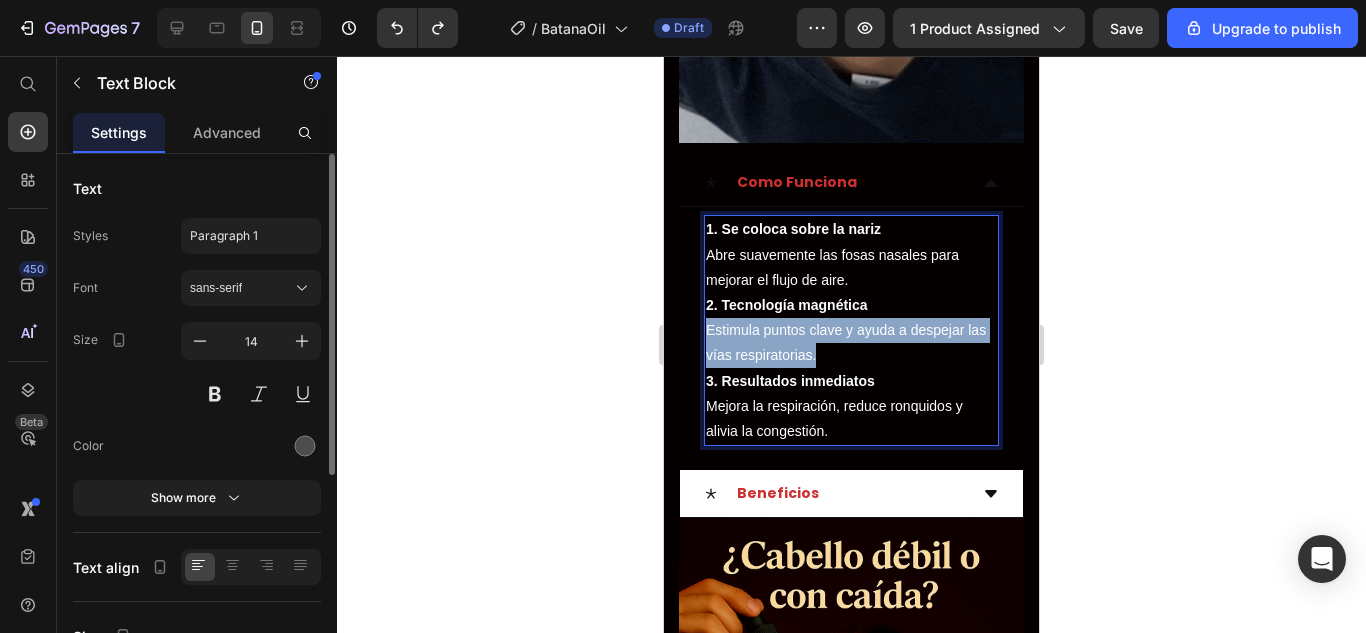click on "2. Tecnología magnética Estimula puntos clave y ayuda a despejar las vías respiratorias." at bounding box center [851, 331] 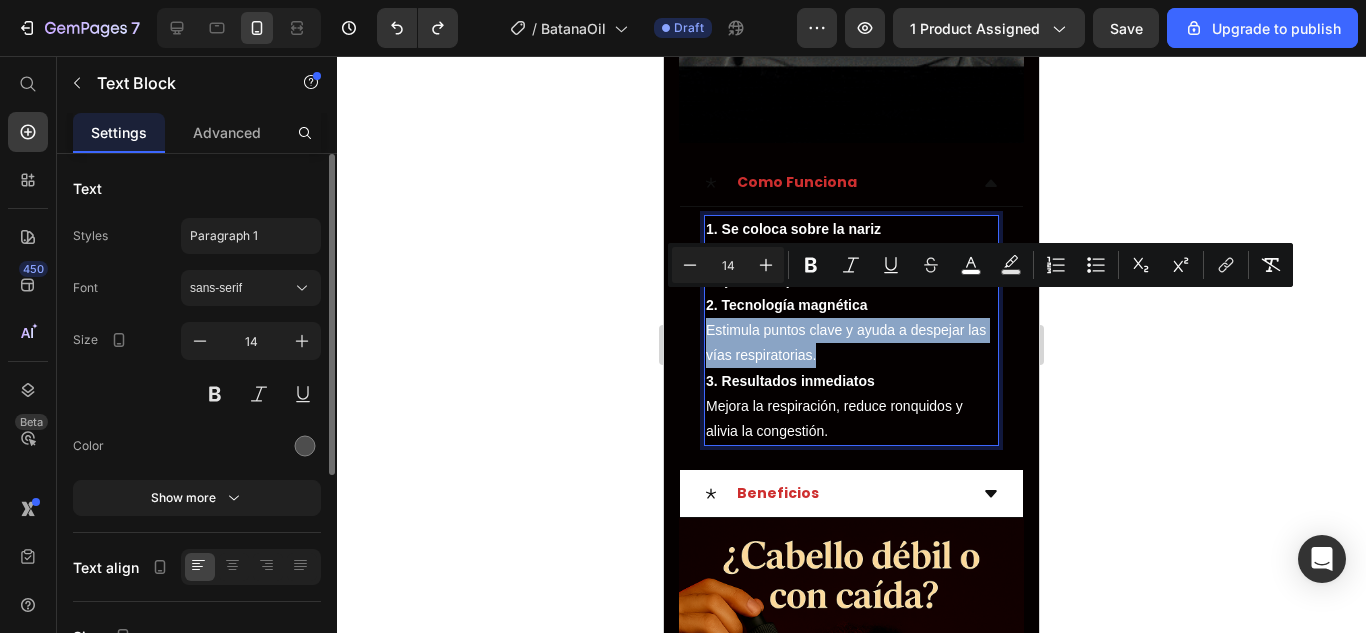click on "2. Tecnología magnética Estimula puntos clave y ayuda a despejar las vías respiratorias." at bounding box center (851, 331) 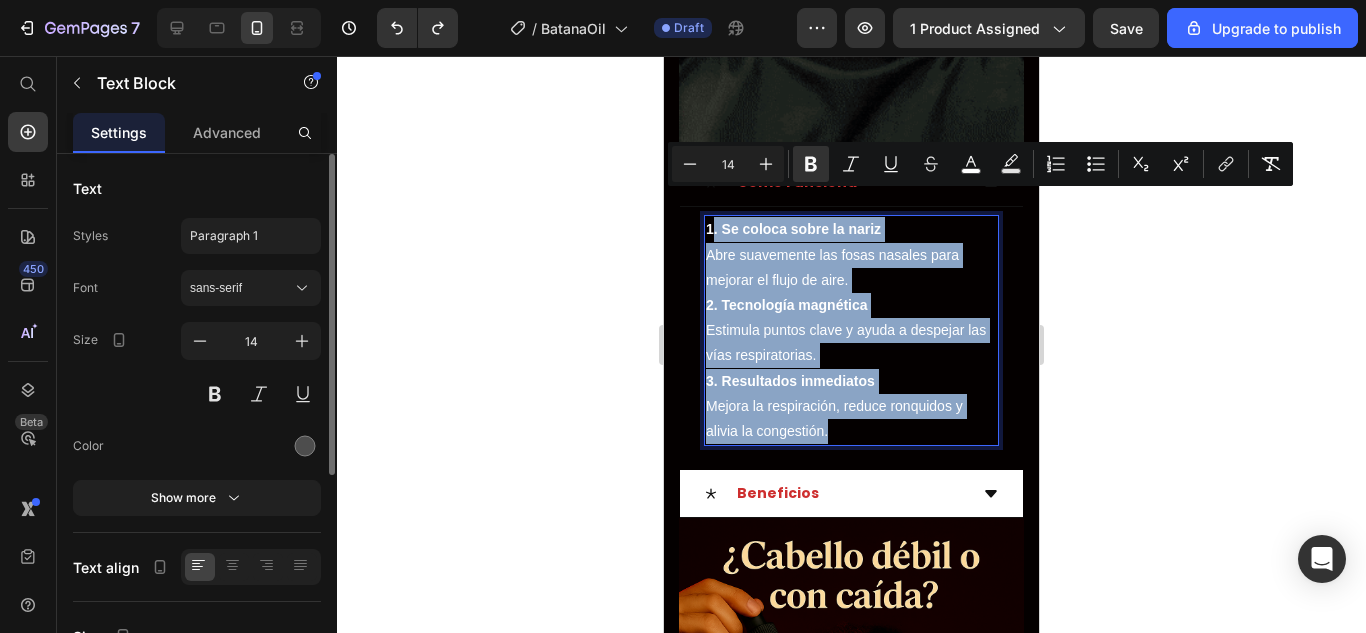drag, startPoint x: 877, startPoint y: 400, endPoint x: 714, endPoint y: 206, distance: 253.38705 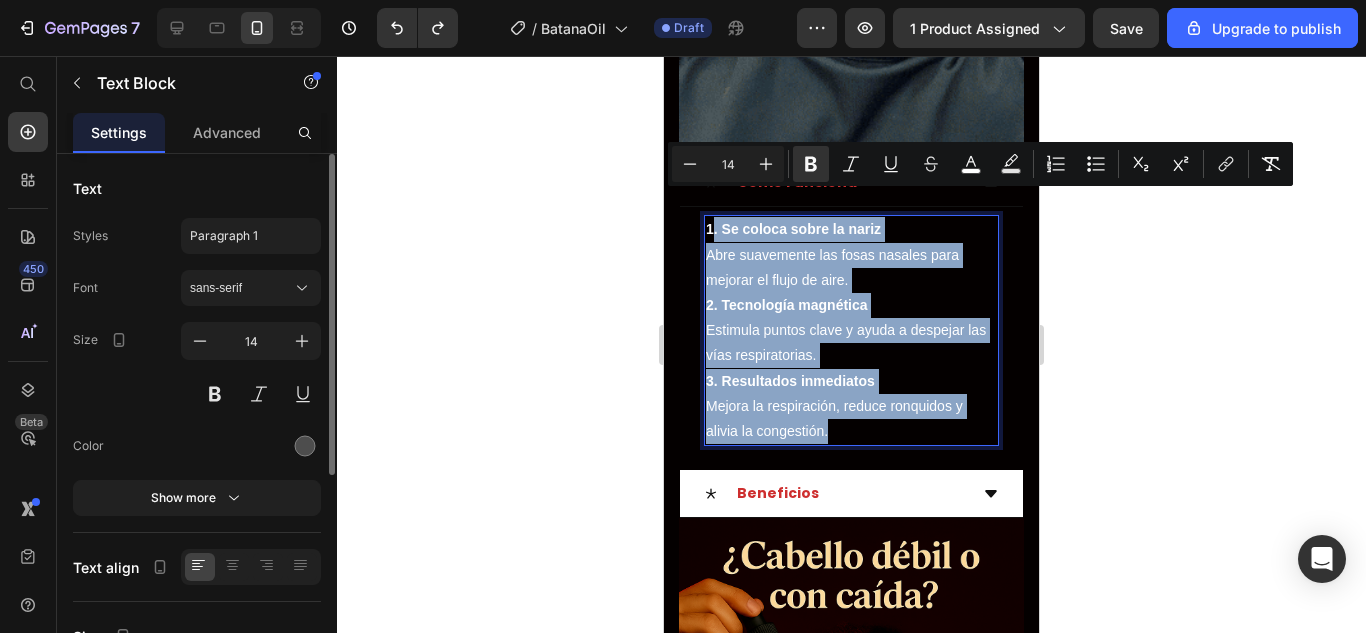 click on "1. Se coloca sobre la nariz Abre suavemente las fosas nasales para mejorar el flujo de aire. 2. Tecnología magnética Estimula puntos clave y ayuda a despejar las vías respiratorias. 3. Resultados inmediatos Mejora la respiración, reduce ronquidos y alivia la congestión." at bounding box center [851, 330] 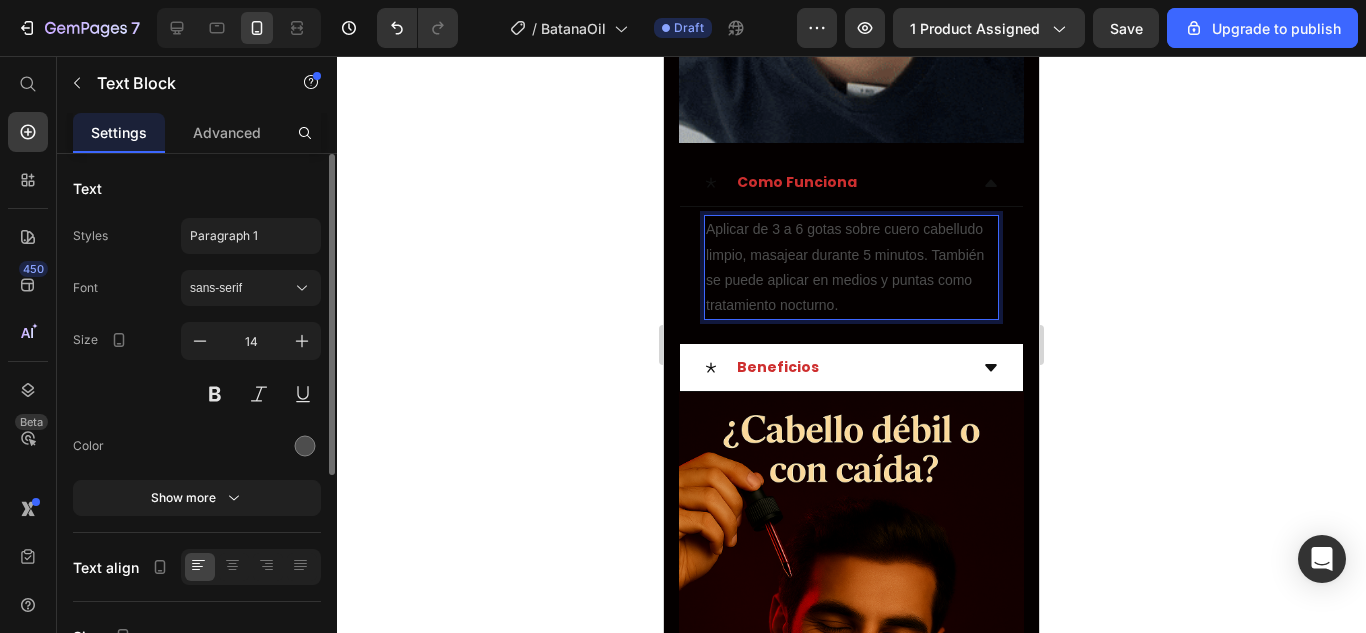 click on "Aplicar de 3 a 6 gotas sobre cuero cabelludo limpio, masajear durante 5 minutos. También se puede aplicar en medios y puntas como tratamiento nocturno." at bounding box center [851, 267] 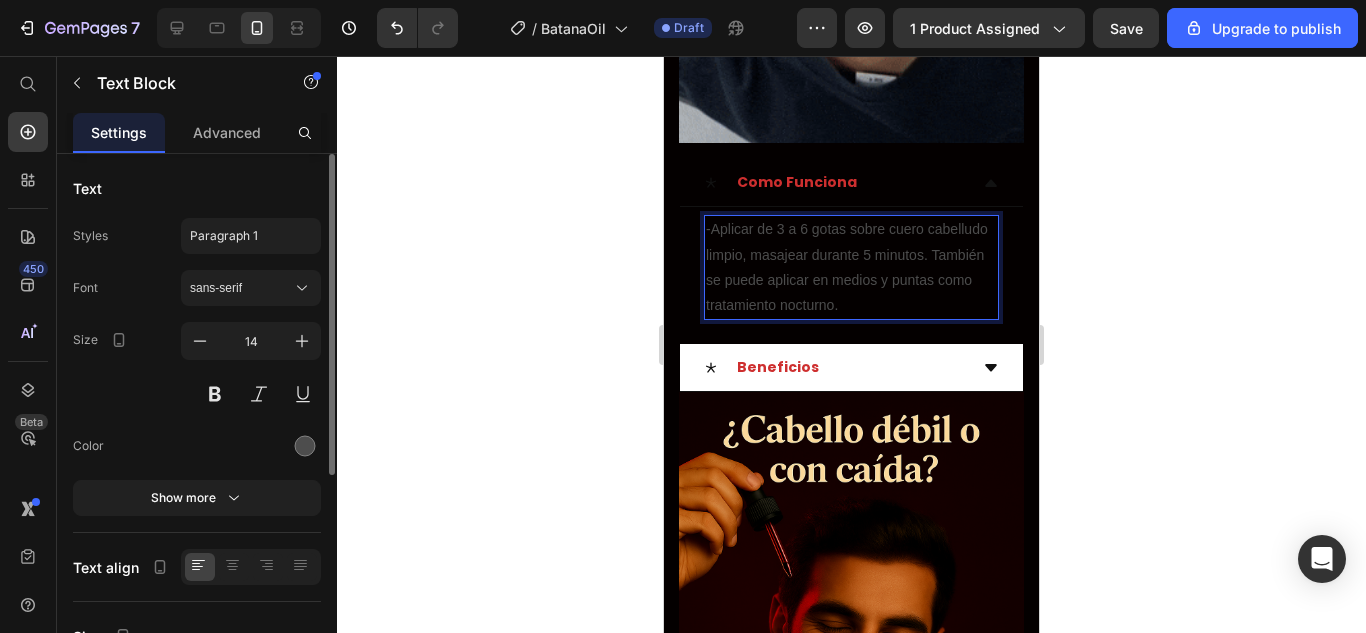 click on "-Aplicar de 3 a 6 gotas sobre cuero cabelludo limpio, masajear durante 5 minutos. También se puede aplicar en medios y puntas como tratamiento nocturno." at bounding box center [851, 267] 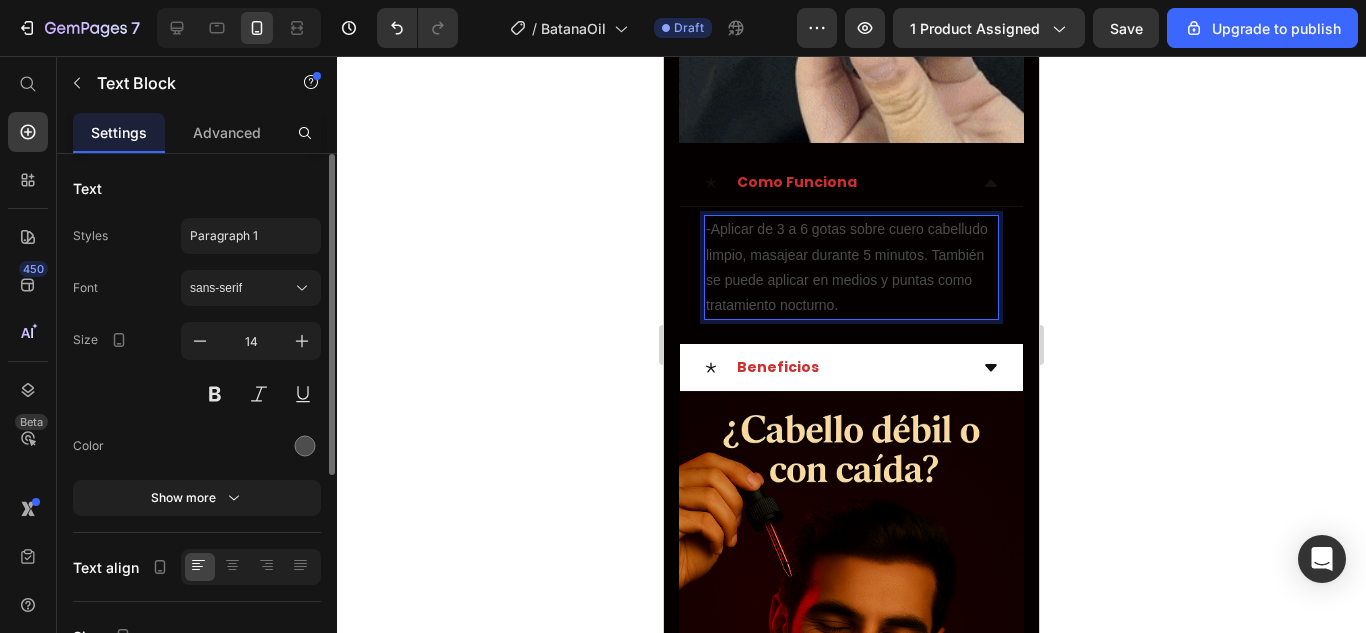 click on "-Aplicar de 3 a 6 gotas sobre cuero cabelludo limpio, masajear durante 5 minutos. También se puede aplicar en medios y puntas como tratamiento nocturno." at bounding box center (851, 267) 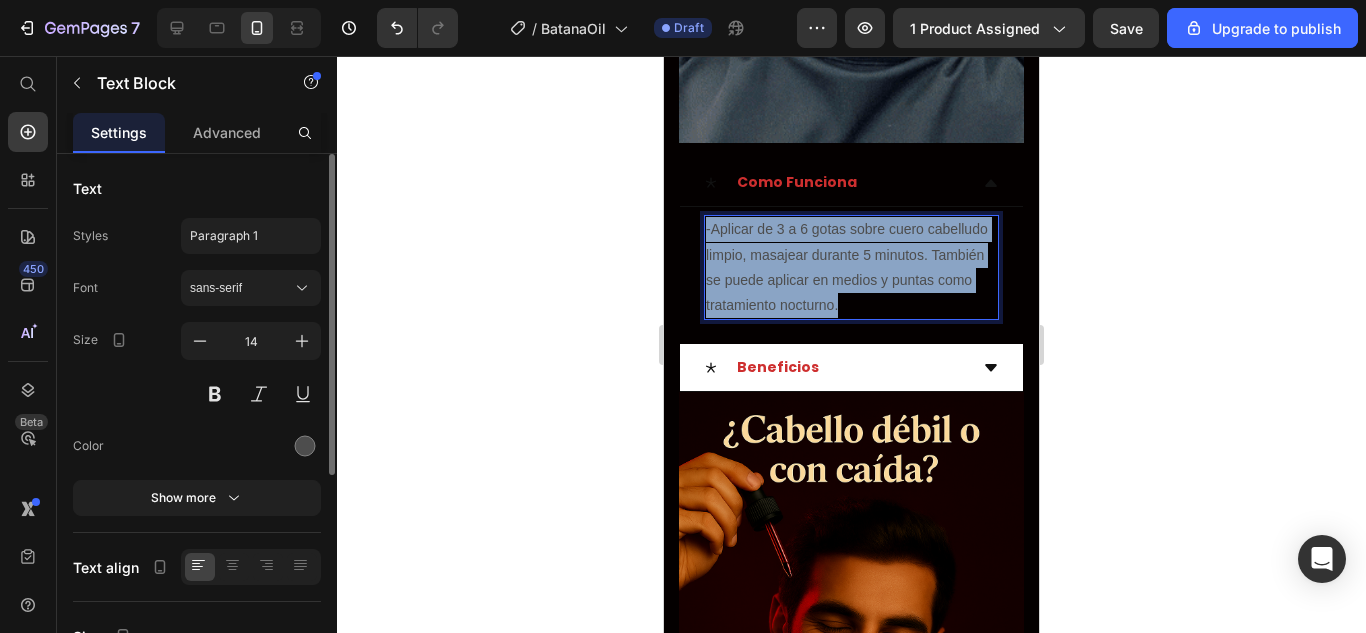 click on "-Aplicar de 3 a 6 gotas sobre cuero cabelludo limpio, masajear durante 5 minutos. También se puede aplicar en medios y puntas como tratamiento nocturno." at bounding box center (851, 267) 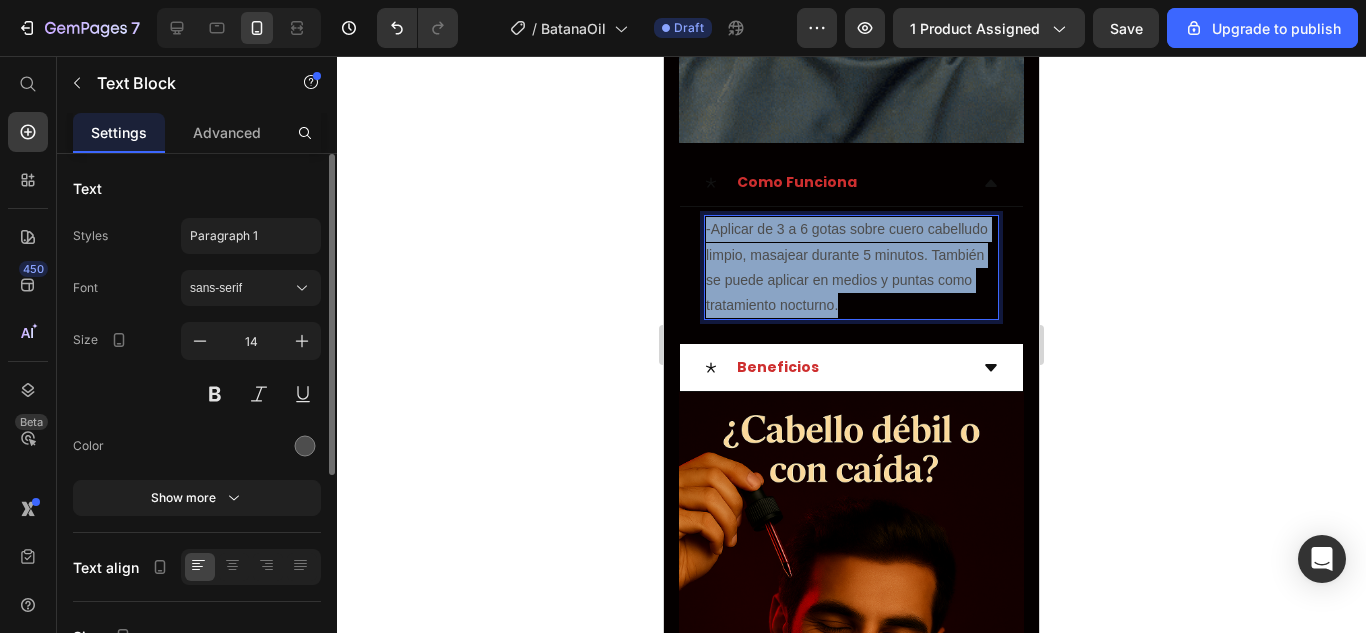 click on "-Aplicar de 3 a 6 gotas sobre cuero cabelludo limpio, masajear durante 5 minutos. También se puede aplicar en medios y puntas como tratamiento nocturno." at bounding box center (851, 267) 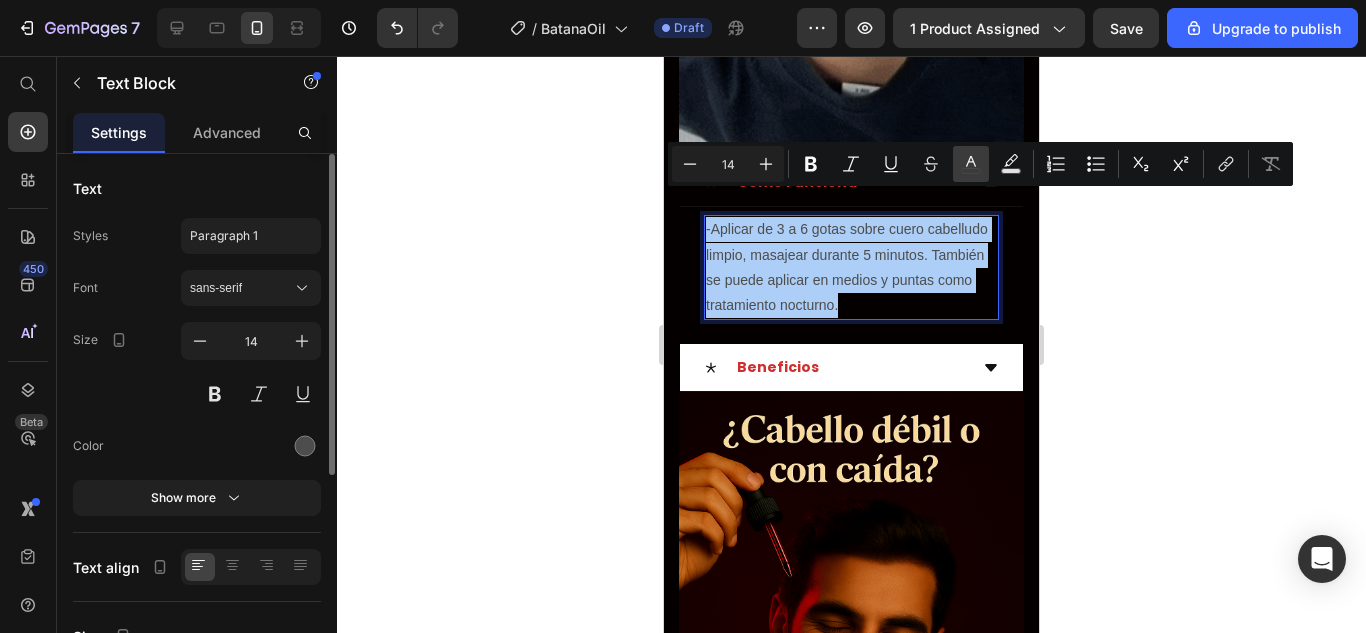 click 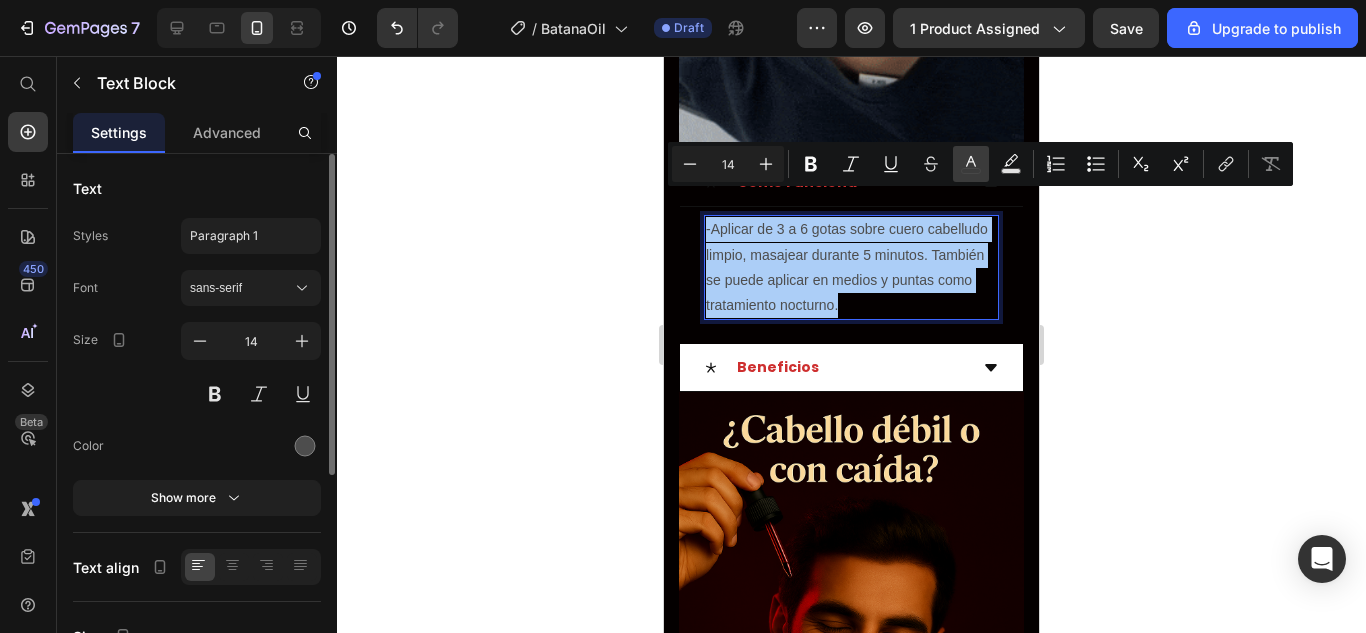 type on "4D4D4D" 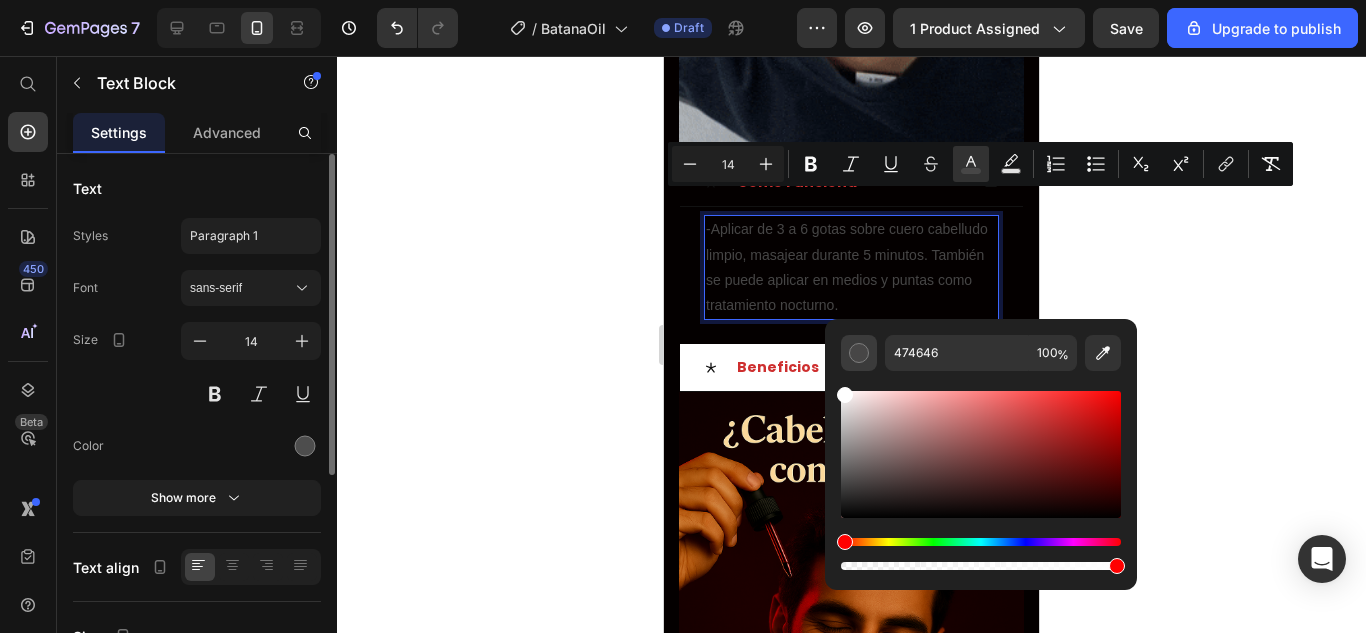 type on "FFFFFF" 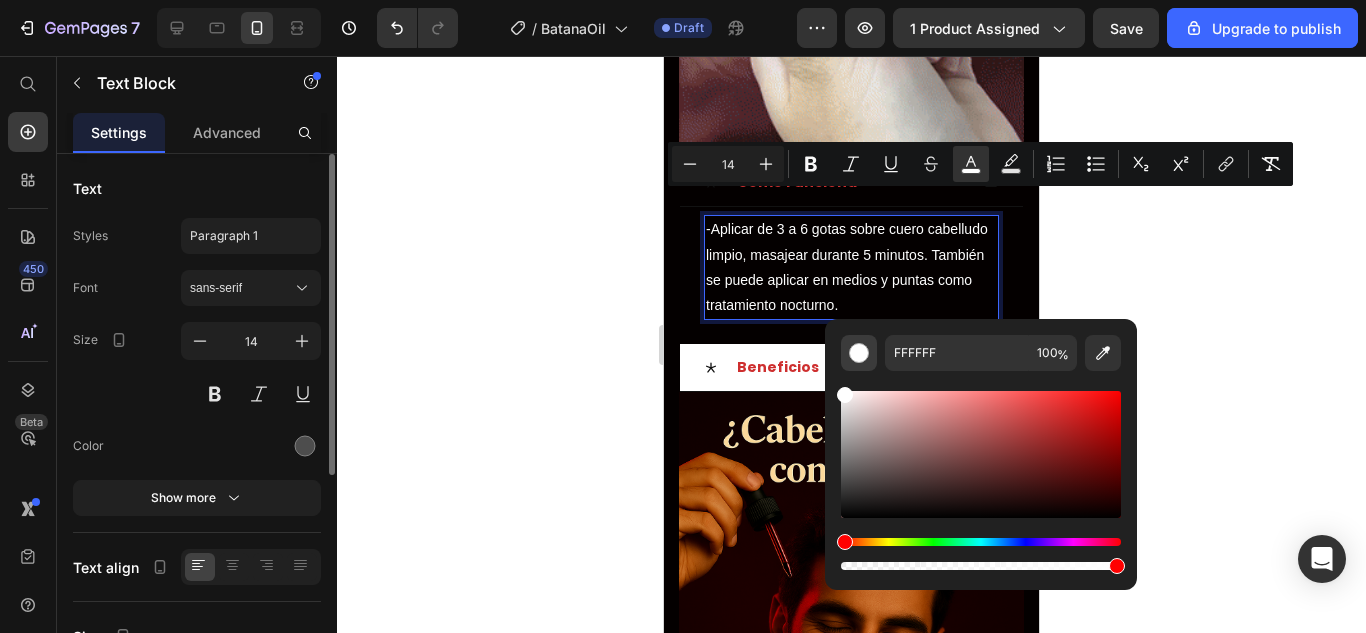 drag, startPoint x: 845, startPoint y: 481, endPoint x: 842, endPoint y: 350, distance: 131.03435 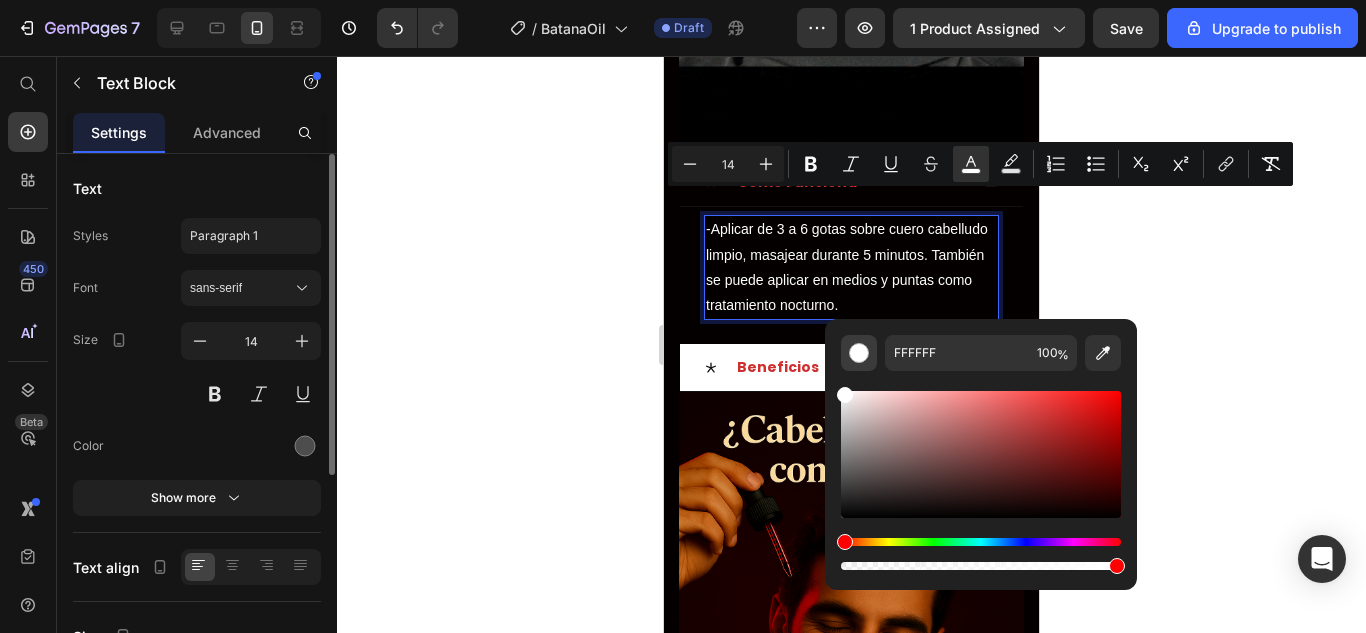 click on "FFFFFF 100 %" 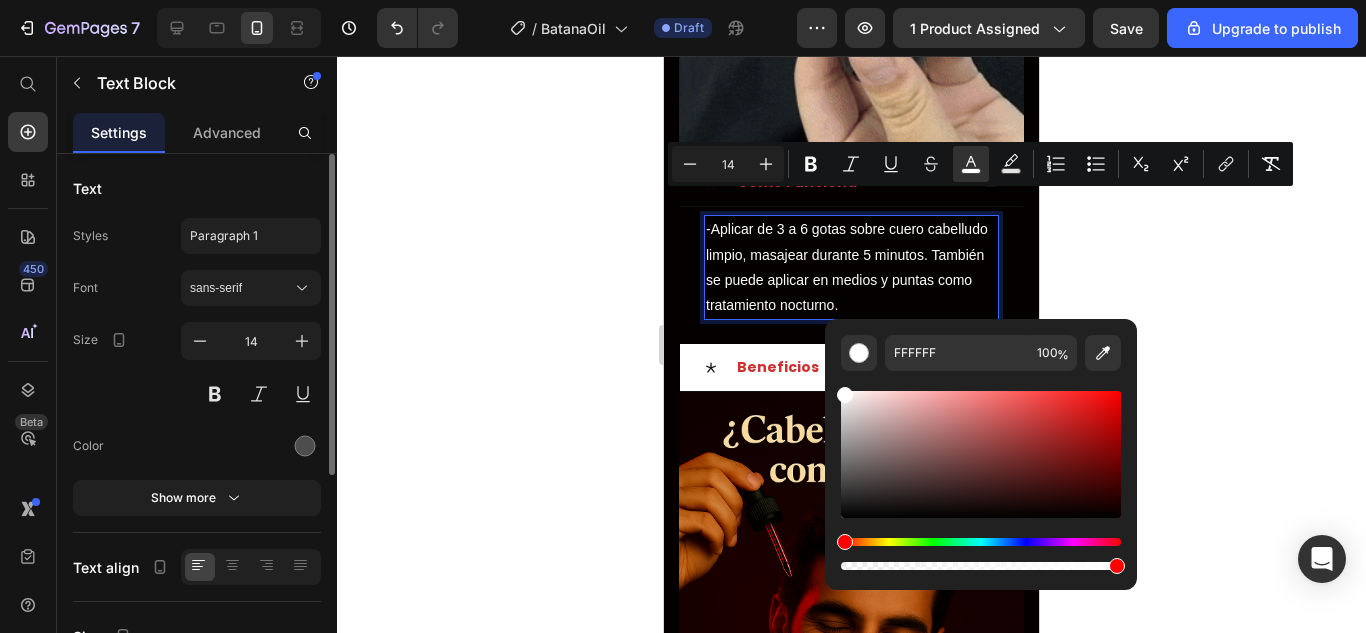 click 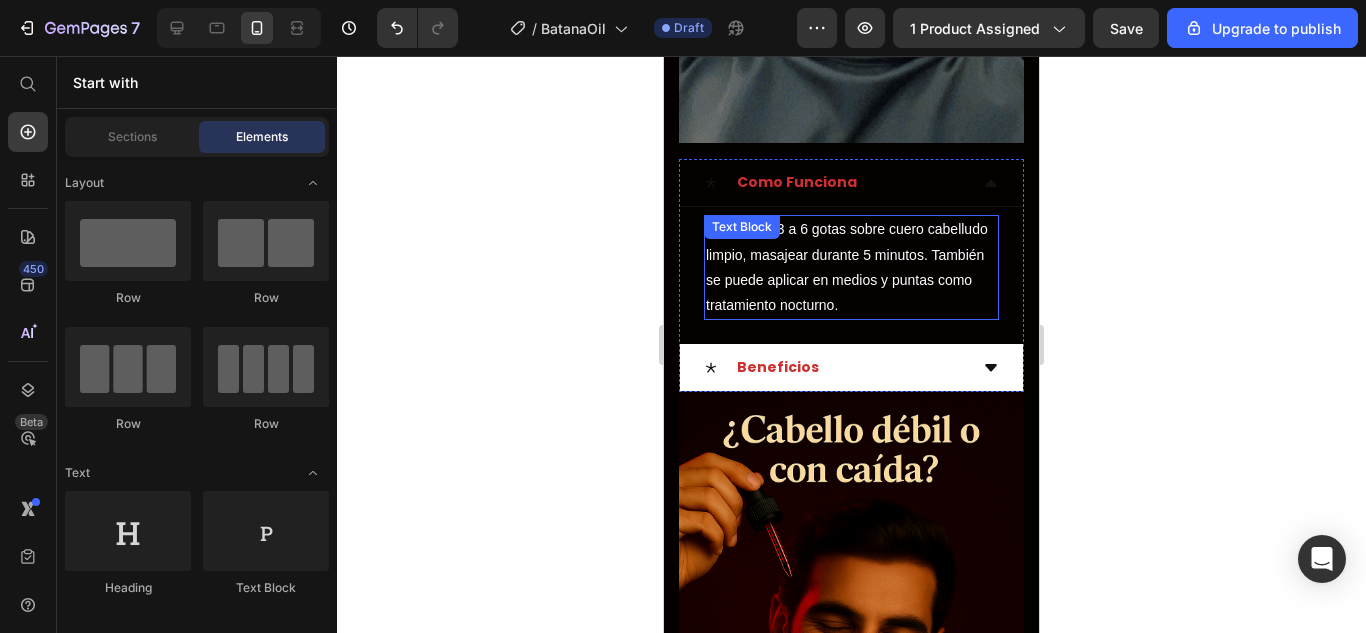 click on "-Aplicar de 3 a 6 gotas sobre cuero cabelludo limpio, masajear durante 5 minutos. También se puede aplicar en medios y puntas como tratamiento nocturno." at bounding box center (847, 267) 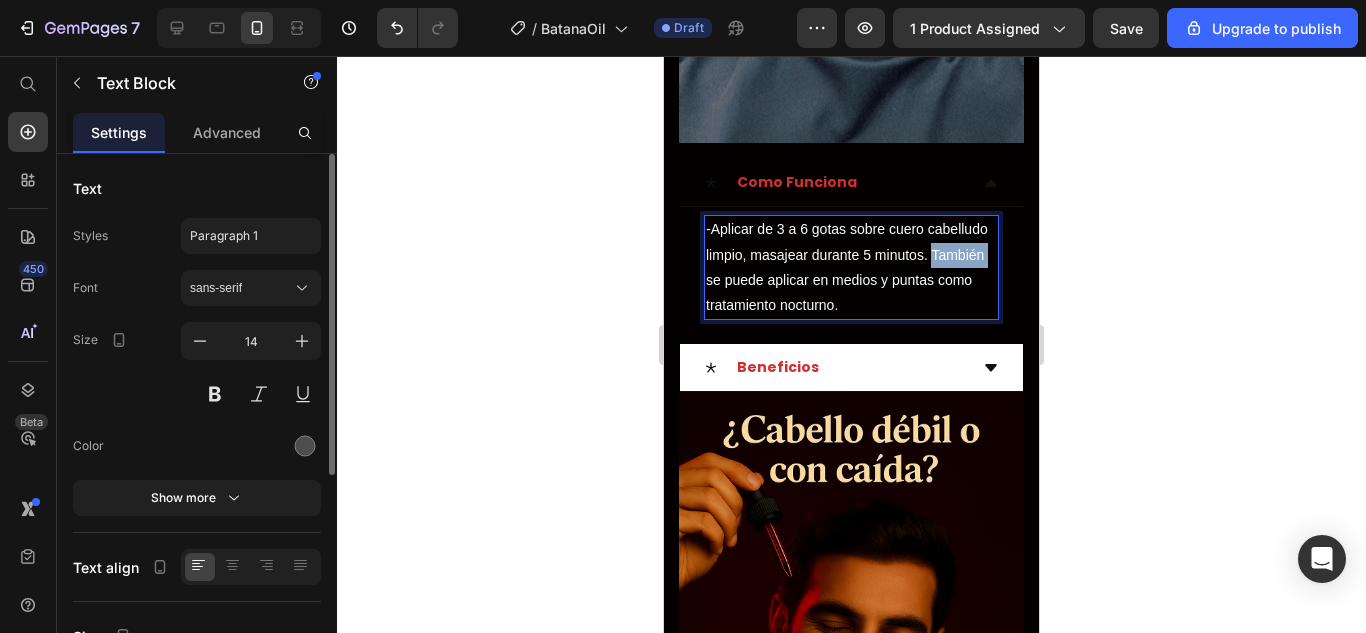 click on "-Aplicar de 3 a 6 gotas sobre cuero cabelludo limpio, masajear durante 5 minutos. También se puede aplicar en medios y puntas como tratamiento nocturno." at bounding box center (847, 267) 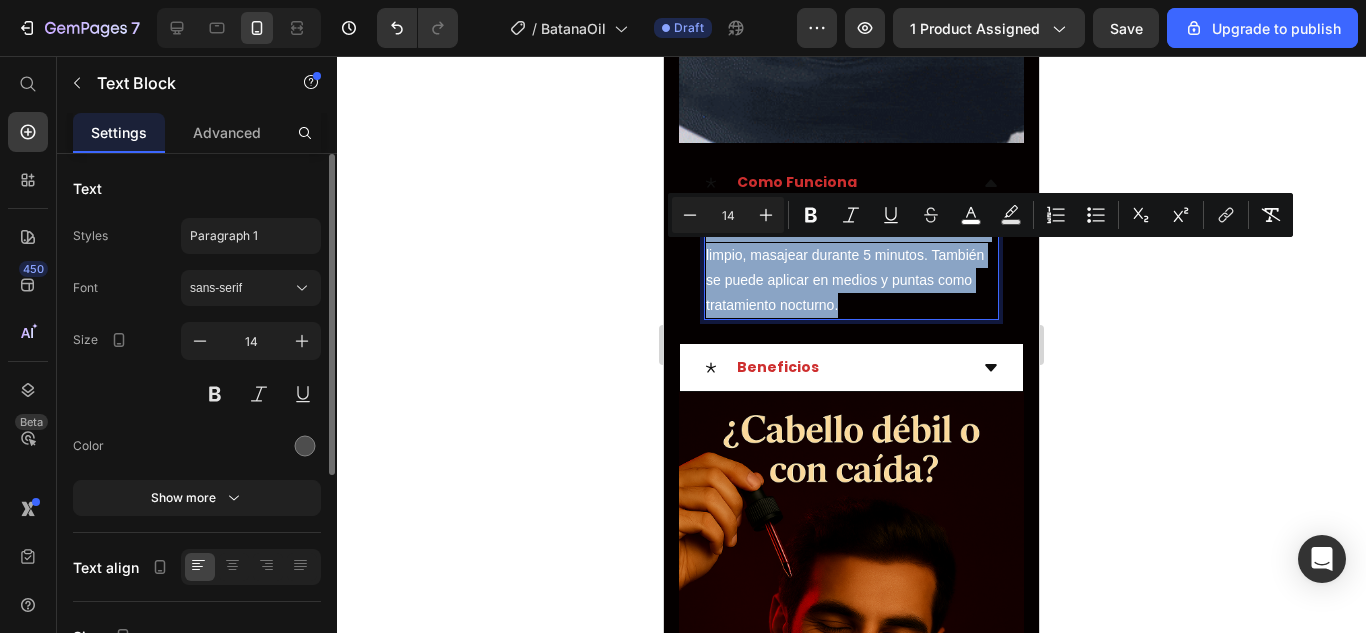 click on "-Aplicar de 3 a 6 gotas sobre cuero cabelludo limpio, masajear durante 5 minutos. También se puede aplicar en medios y puntas como tratamiento nocturno." at bounding box center (847, 267) 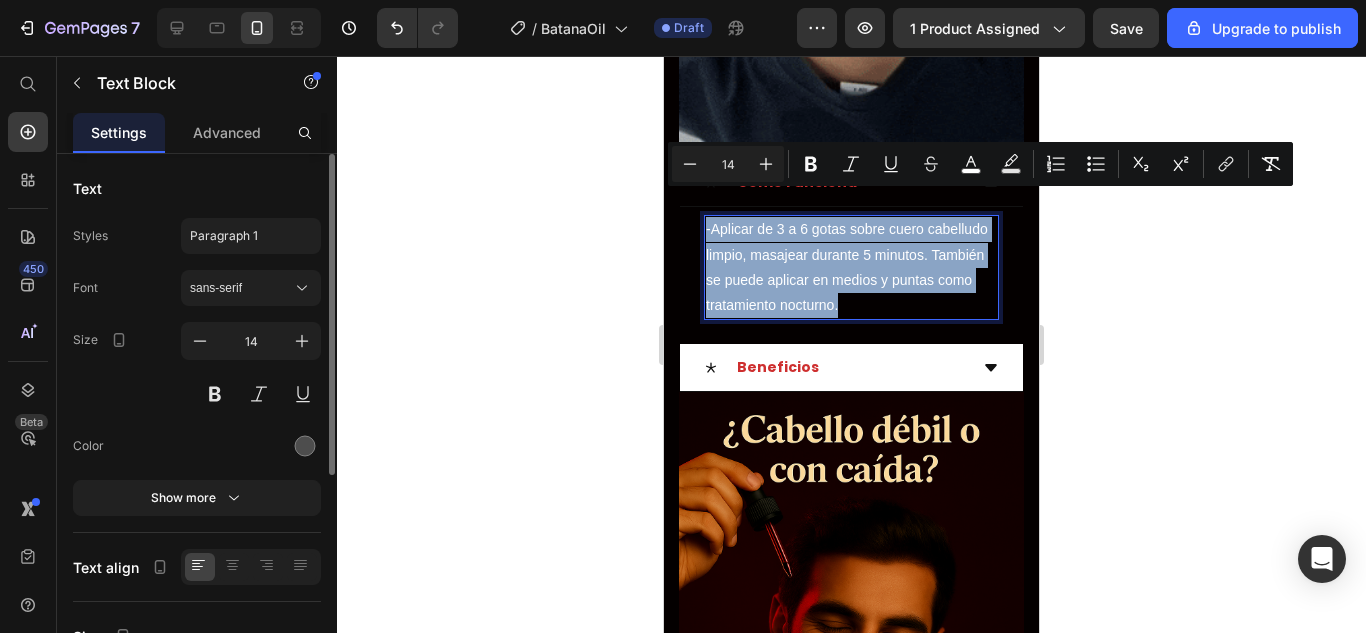 click on "-Aplicar de 3 a 6 gotas sobre cuero cabelludo limpio, masajear durante 5 minutos. También se puede aplicar en medios y puntas como tratamiento nocturno." at bounding box center (847, 267) 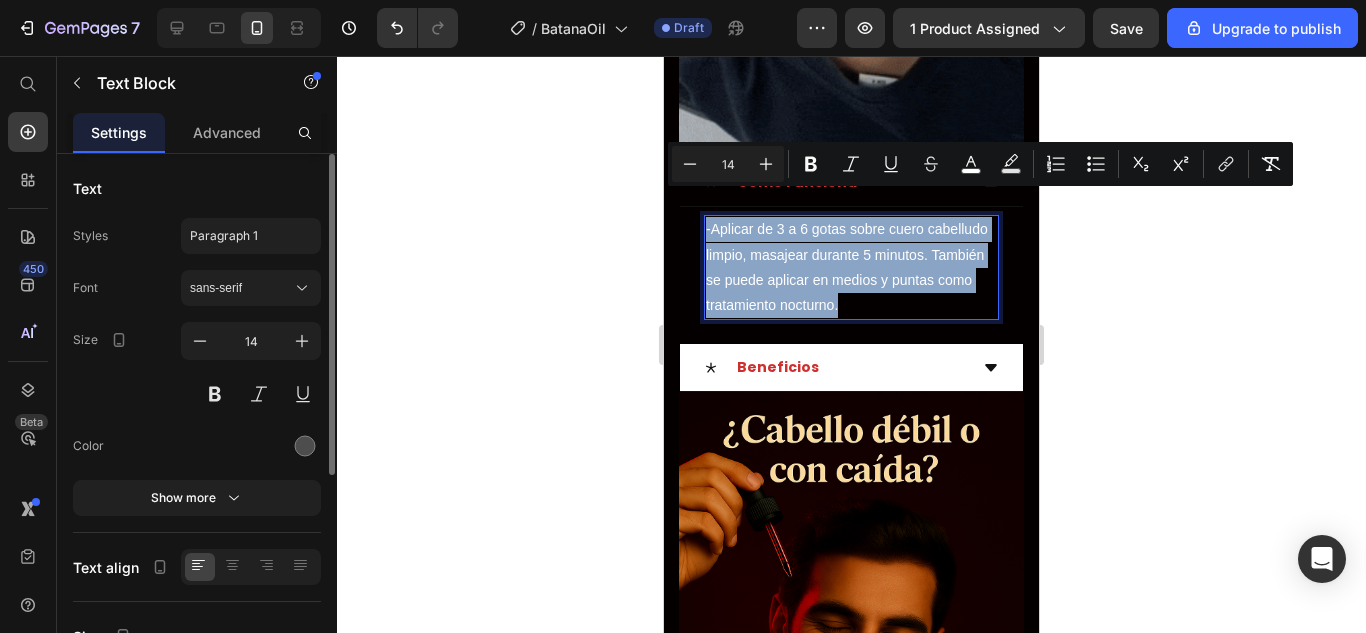 click on "-Aplicar de 3 a 6 gotas sobre cuero cabelludo limpio, masajear durante 5 minutos. También se puede aplicar en medios y puntas como tratamiento nocturno." at bounding box center (847, 267) 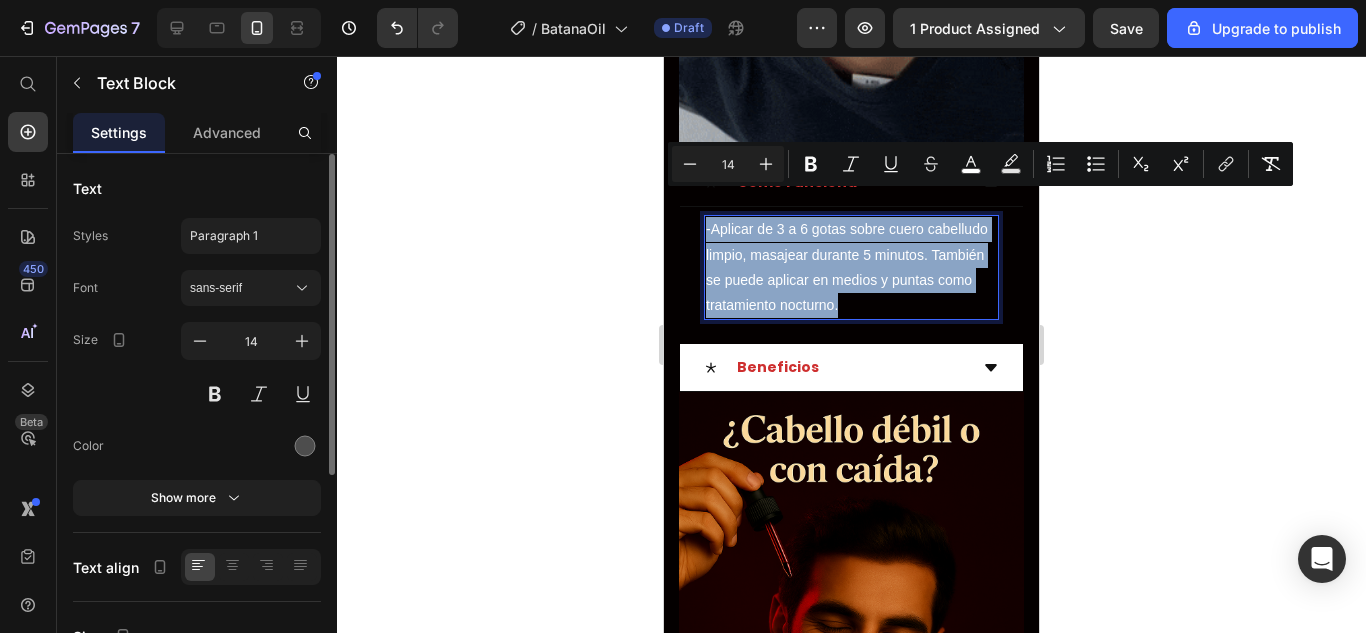 click on "-Aplicar de 3 a 6 gotas sobre cuero cabelludo limpio, masajear durante 5 minutos. También se puede aplicar en medios y puntas como tratamiento nocturno." at bounding box center (847, 267) 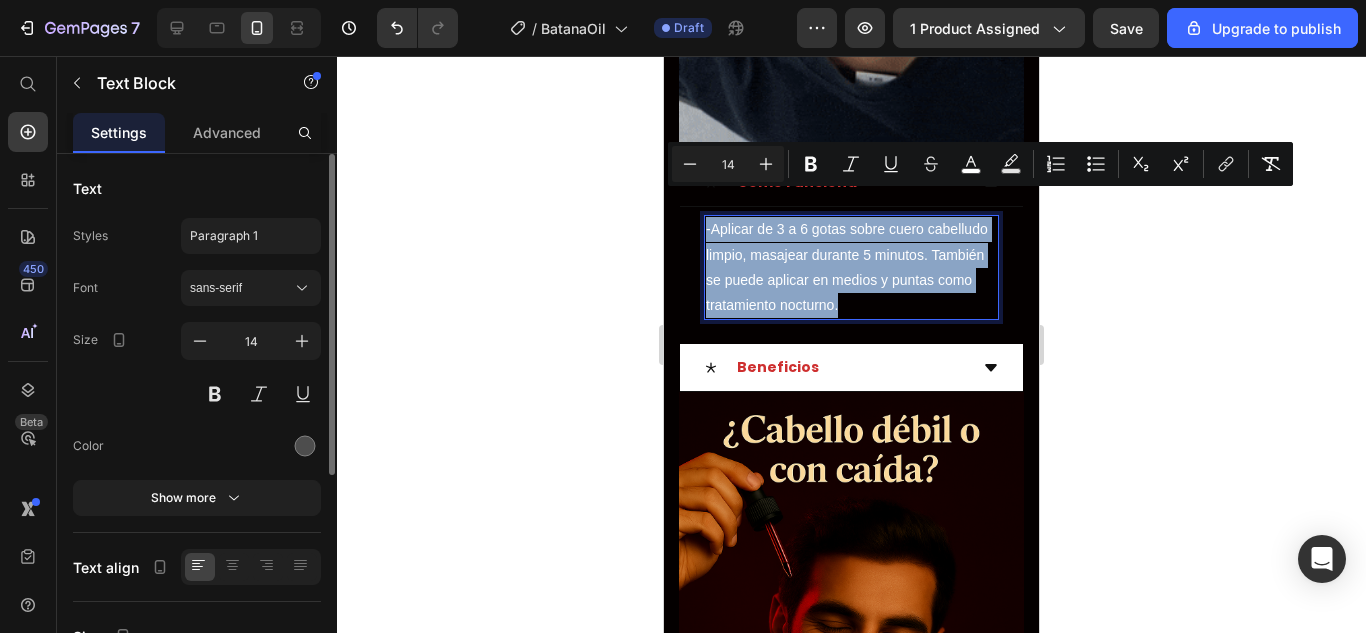 click on "-Aplicar de 3 a 6 gotas sobre cuero cabelludo limpio, masajear durante 5 minutos. También se puede aplicar en medios y puntas como tratamiento nocturno." at bounding box center [847, 267] 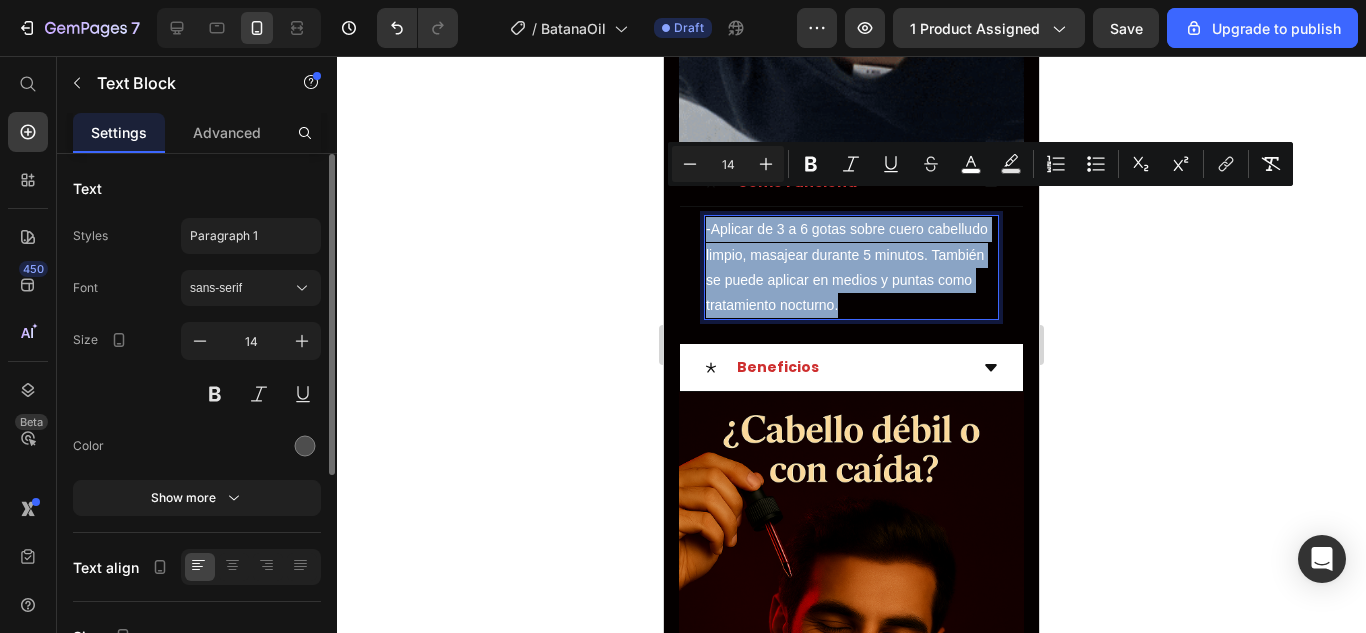 click on "-Aplicar de 3 a 6 gotas sobre cuero cabelludo limpio, masajear durante 5 minutos. También se puede aplicar en medios y puntas como tratamiento nocturno." at bounding box center (851, 267) 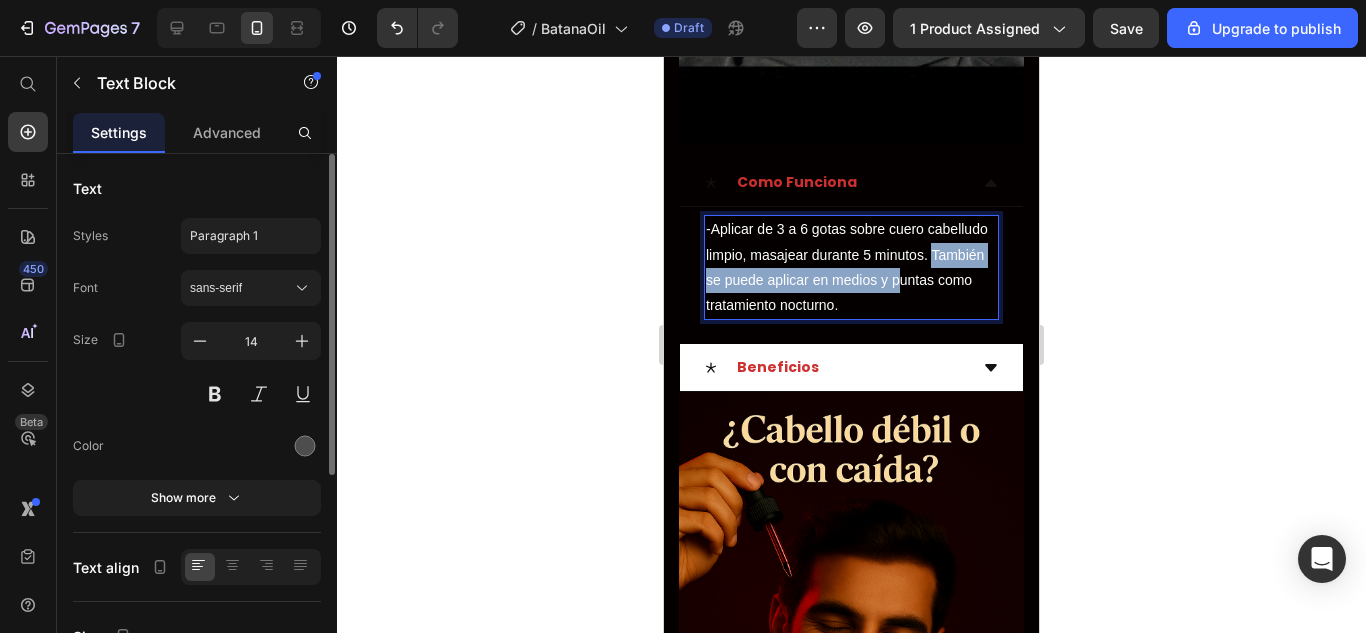 drag, startPoint x: 761, startPoint y: 250, endPoint x: 776, endPoint y: 277, distance: 30.88689 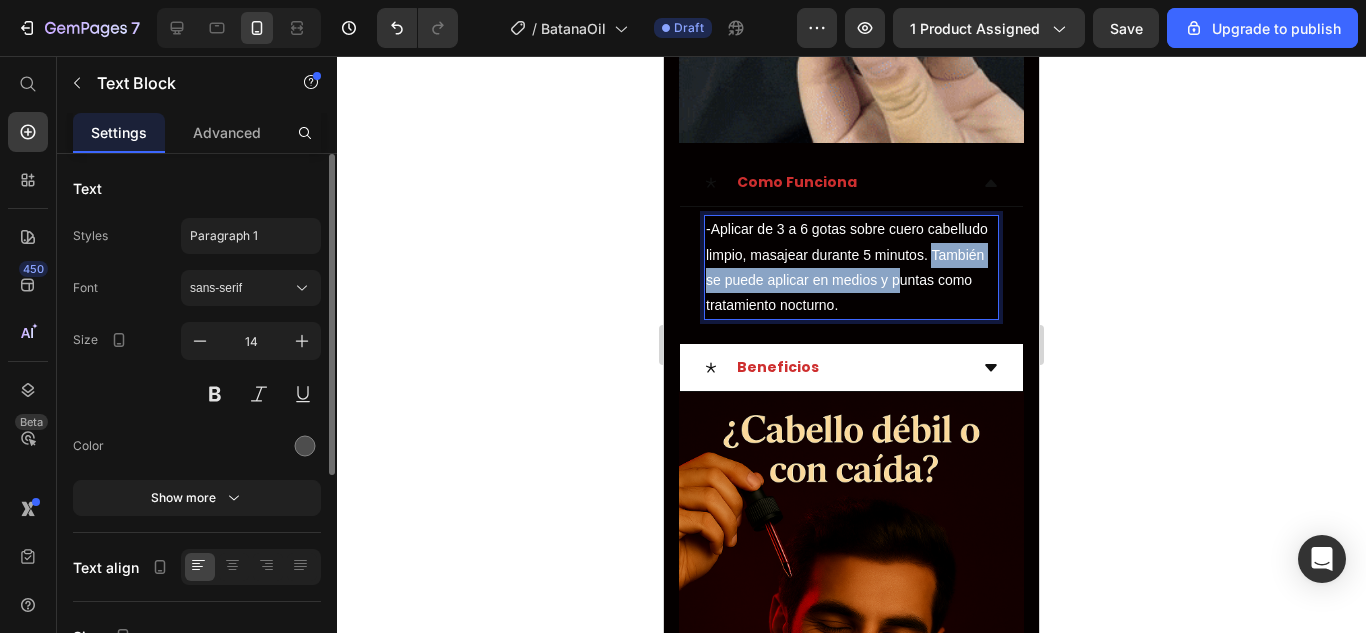 click on "-Aplicar de 3 a 6 gotas sobre cuero cabelludo limpio, masajear durante 5 minutos. También se puede aplicar en medios y puntas como tratamiento nocturno." at bounding box center [847, 267] 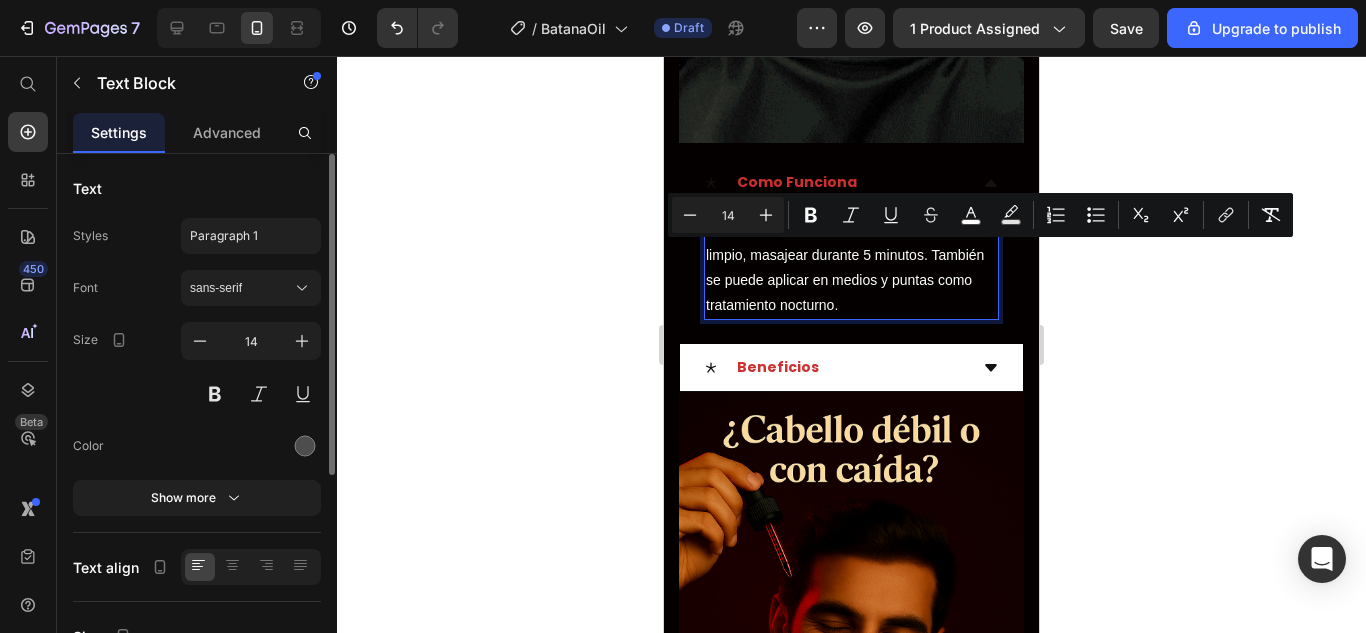 click on "-Aplicar de 3 a 6 gotas sobre cuero cabelludo limpio, masajear durante 5 minutos. También se puede aplicar en medios y puntas como tratamiento nocturno." at bounding box center [847, 267] 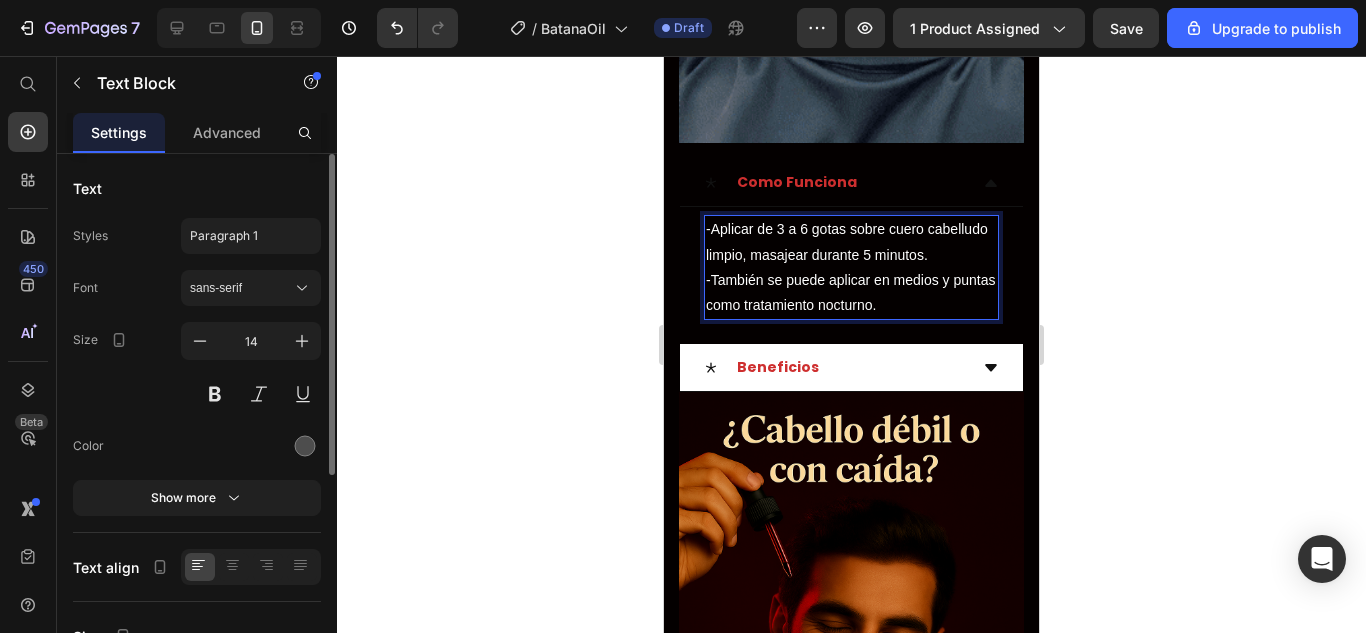 click on "-También se puede aplicar en medios y puntas como tratamiento nocturno." at bounding box center (851, 293) 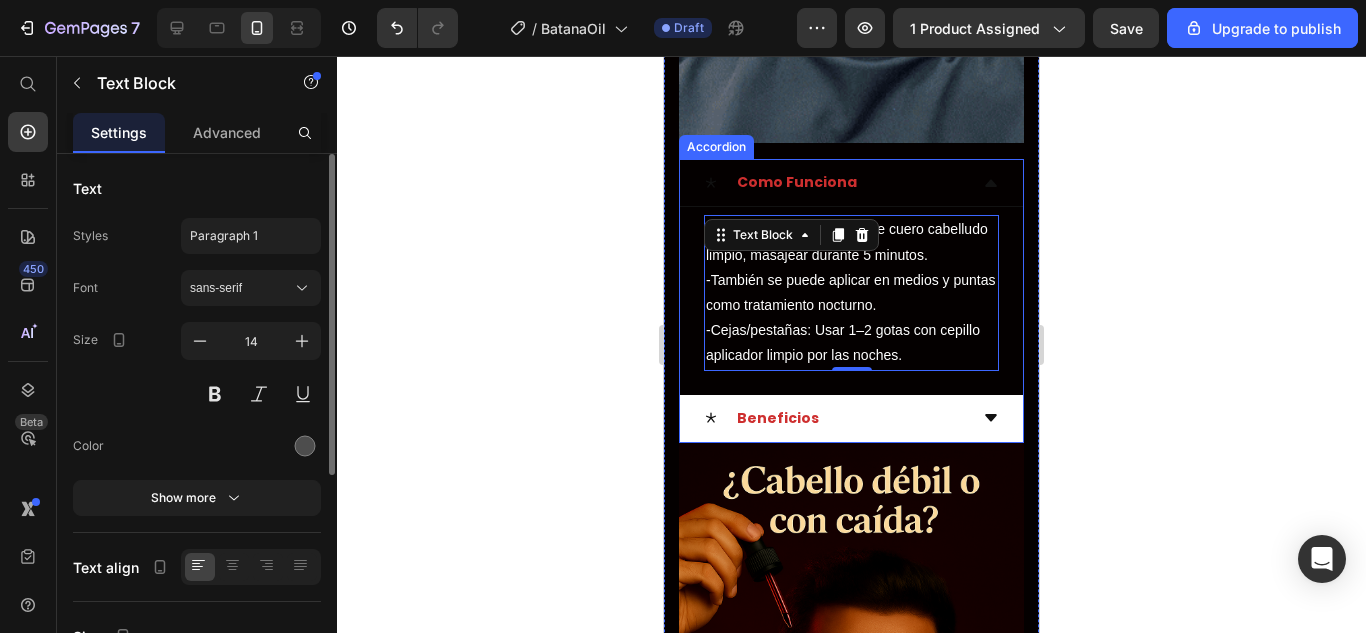 click 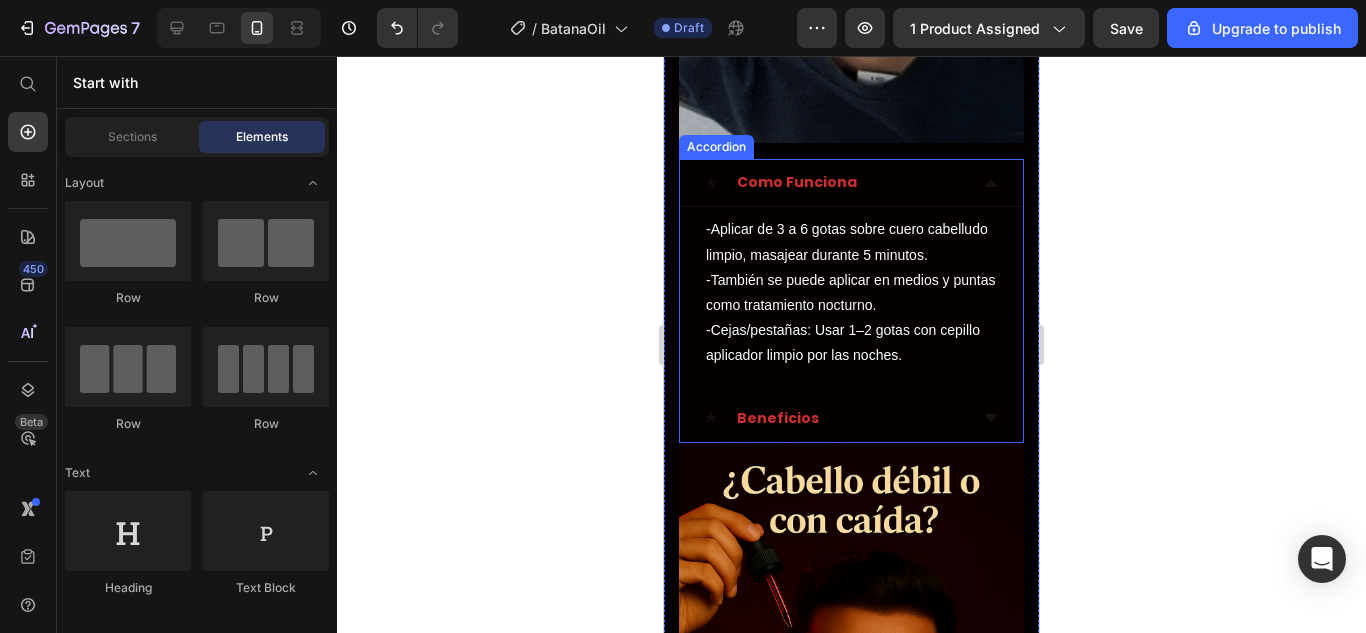 click on "Beneficios" at bounding box center [778, 418] 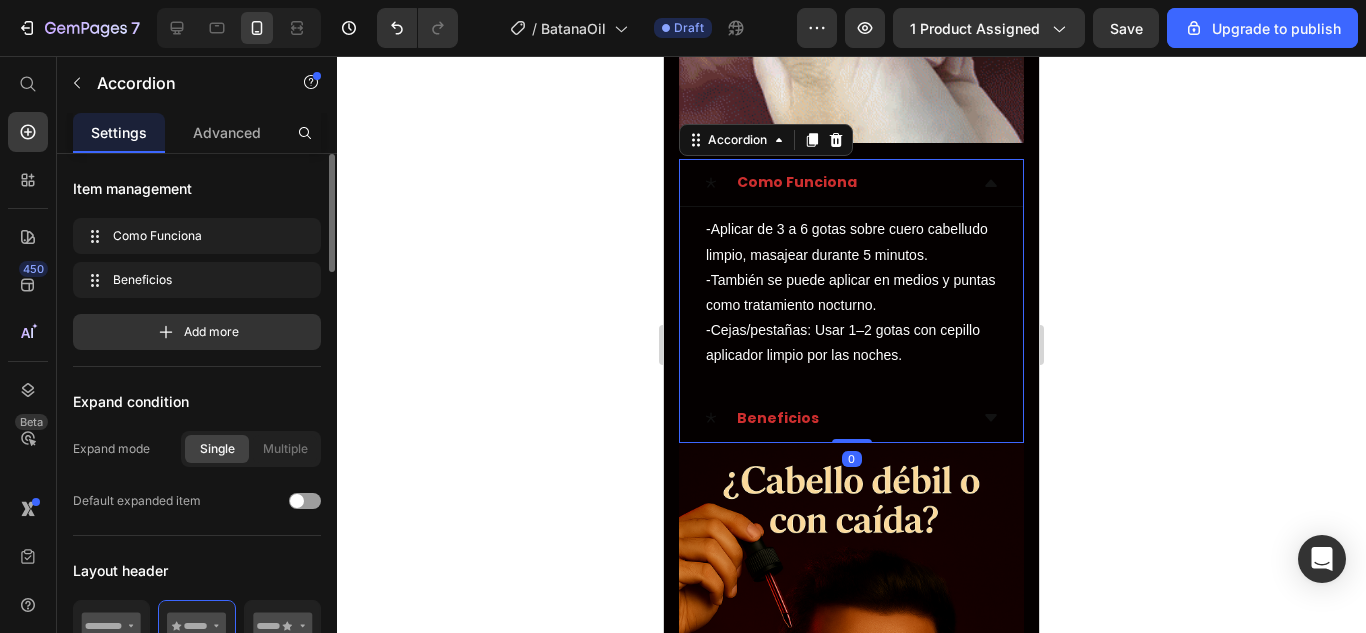 click on "Beneficios" at bounding box center [835, 418] 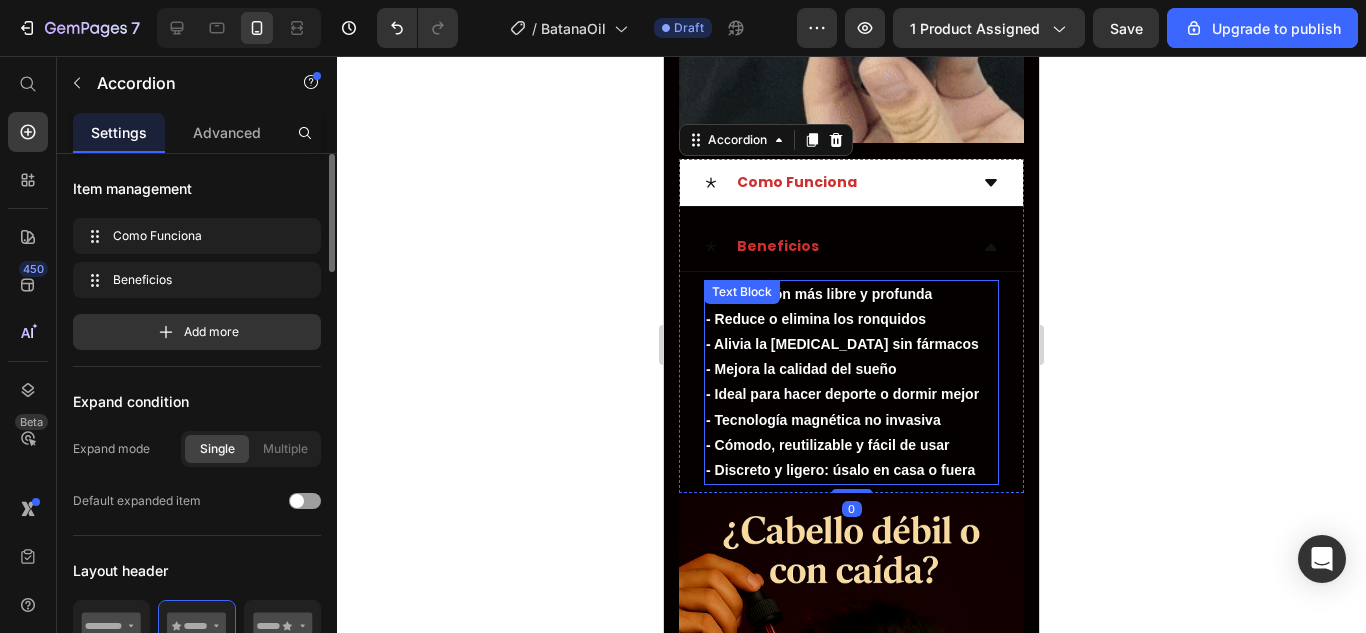 click on "- Alivia la congestión nasal sin fármacos" at bounding box center (842, 344) 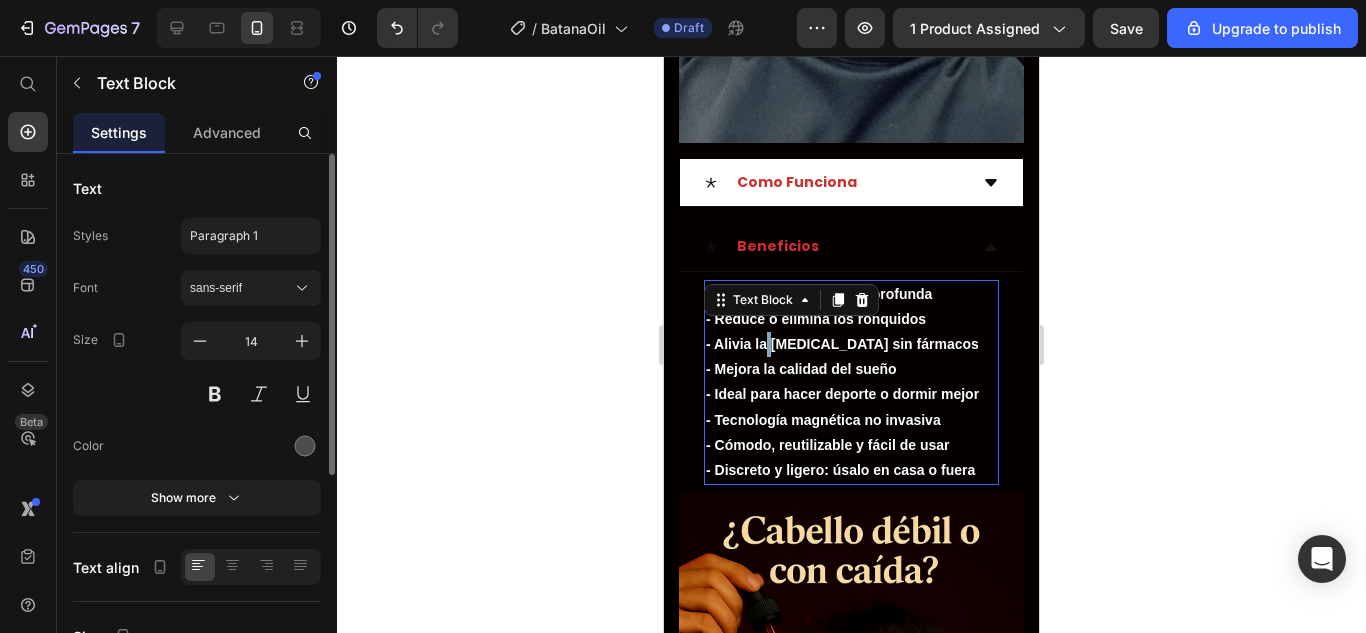 click on "- Alivia la congestión nasal sin fármacos" at bounding box center [842, 344] 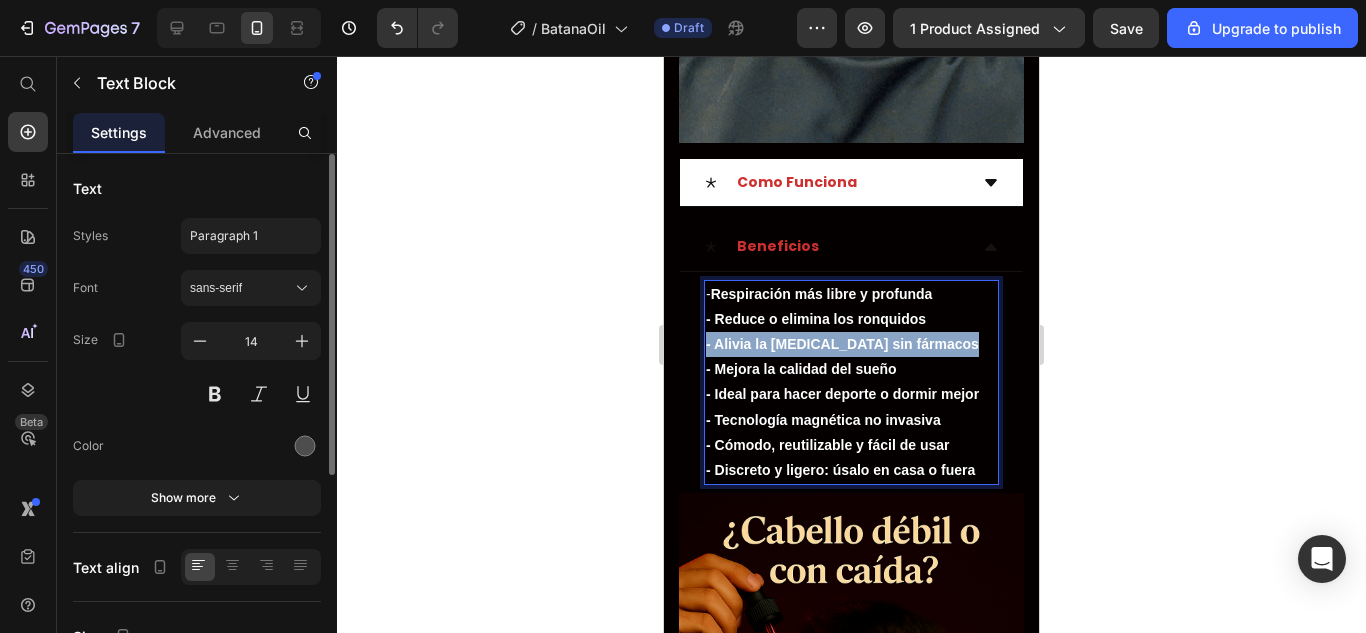 click on "- Alivia la congestión nasal sin fármacos" at bounding box center [842, 344] 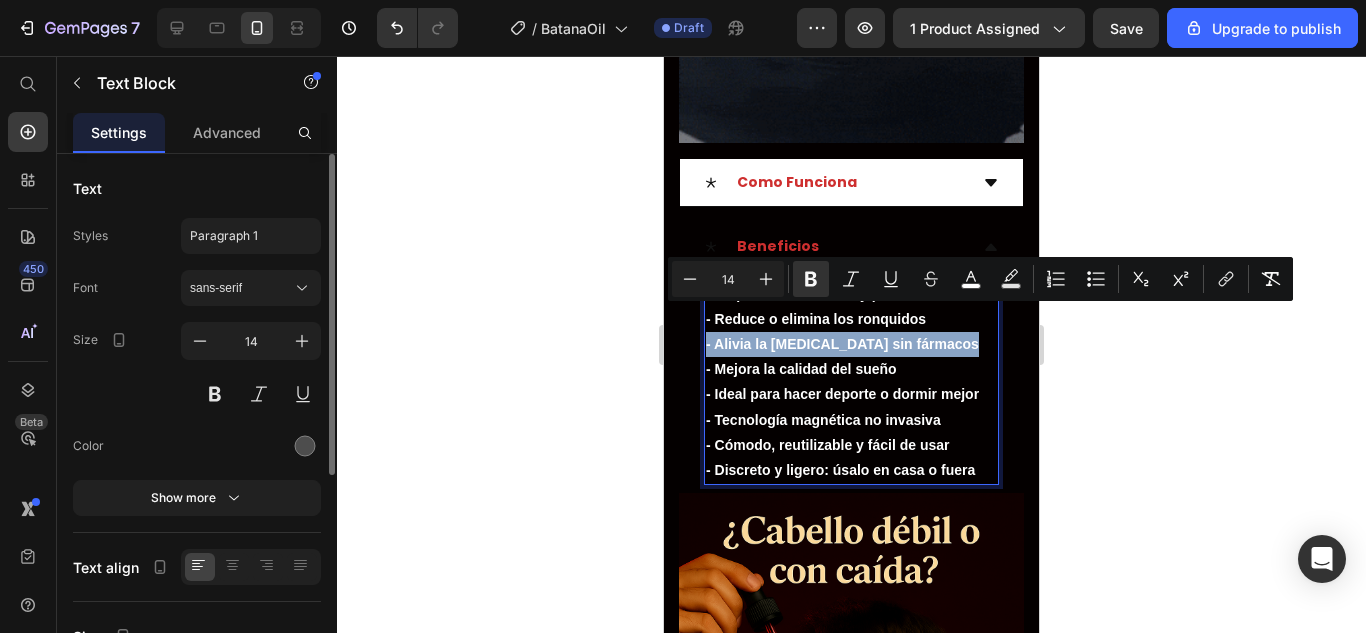 click on "- Alivia la congestión nasal sin fármacos" at bounding box center (842, 344) 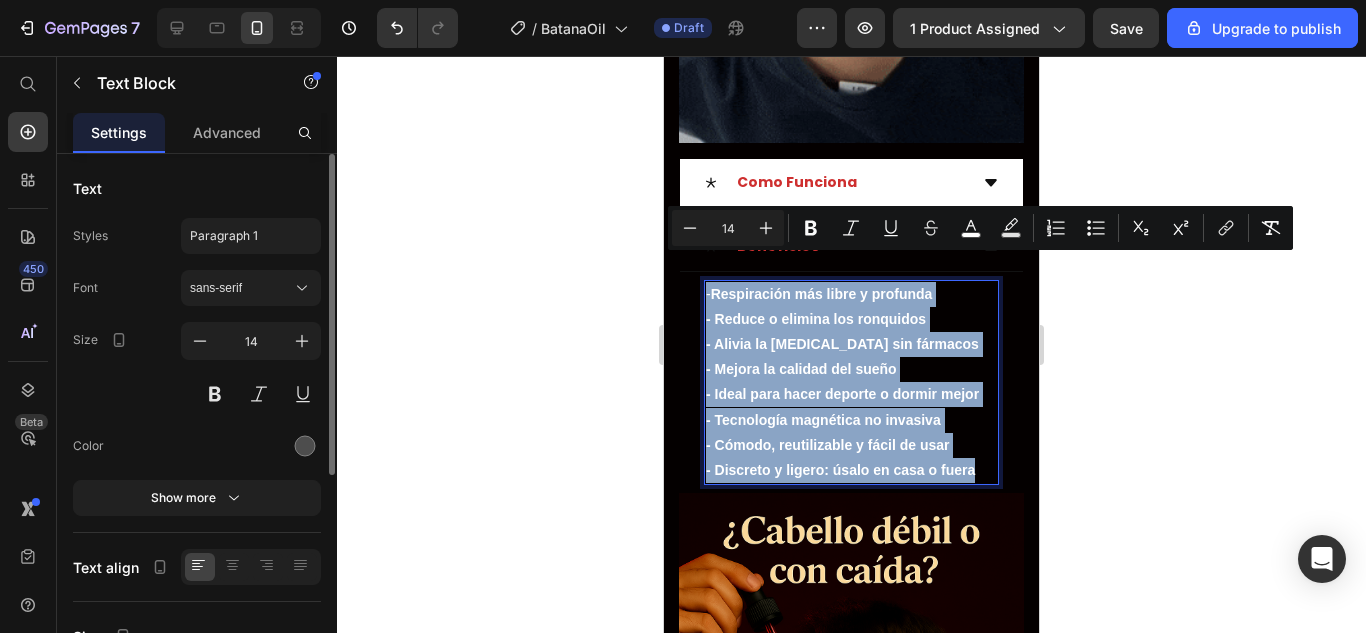 drag, startPoint x: 973, startPoint y: 438, endPoint x: 705, endPoint y: 273, distance: 314.72052 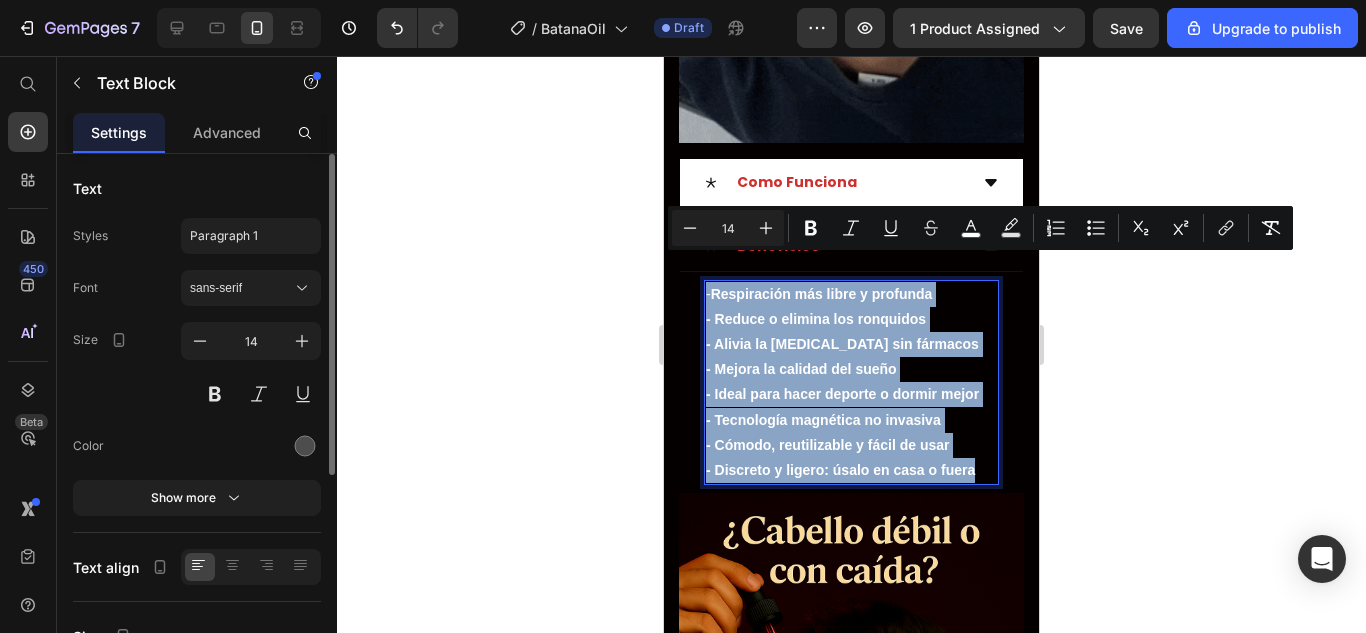 click on "-  Respiración más libre y profunda - Reduce o elimina los ronquidos - Alivia la congestión nasal sin fármacos - Mejora la calidad del sueño - Ideal para hacer deporte o dormir mejor - Tecnología magnética no invasiva - Cómodo, reutilizable y fácil de usar - Discreto y ligero: úsalo en casa o fuera" at bounding box center (851, 383) 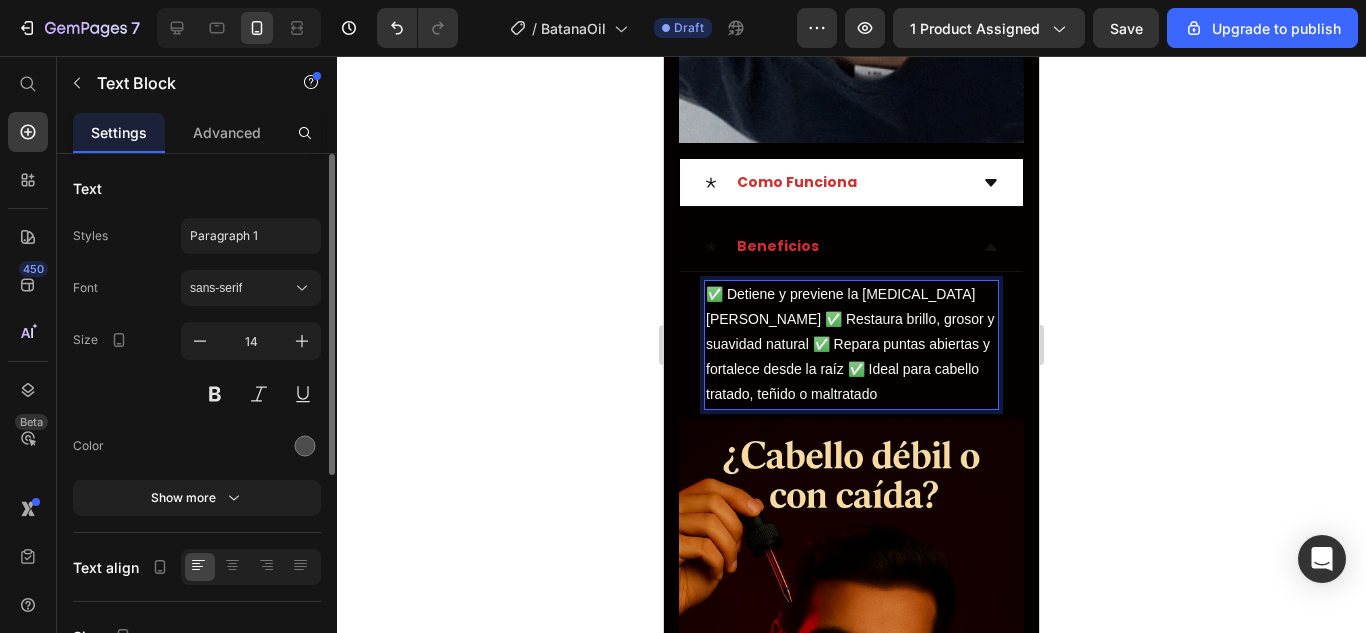 click on "✅ Detiene y previene la caída del cabello ✅ Restaura brillo, grosor y suavidad natural ✅ Repara puntas abiertas y fortalece desde la raíz ✅ Ideal para cabello tratado, teñido o maltratado" at bounding box center [851, 345] 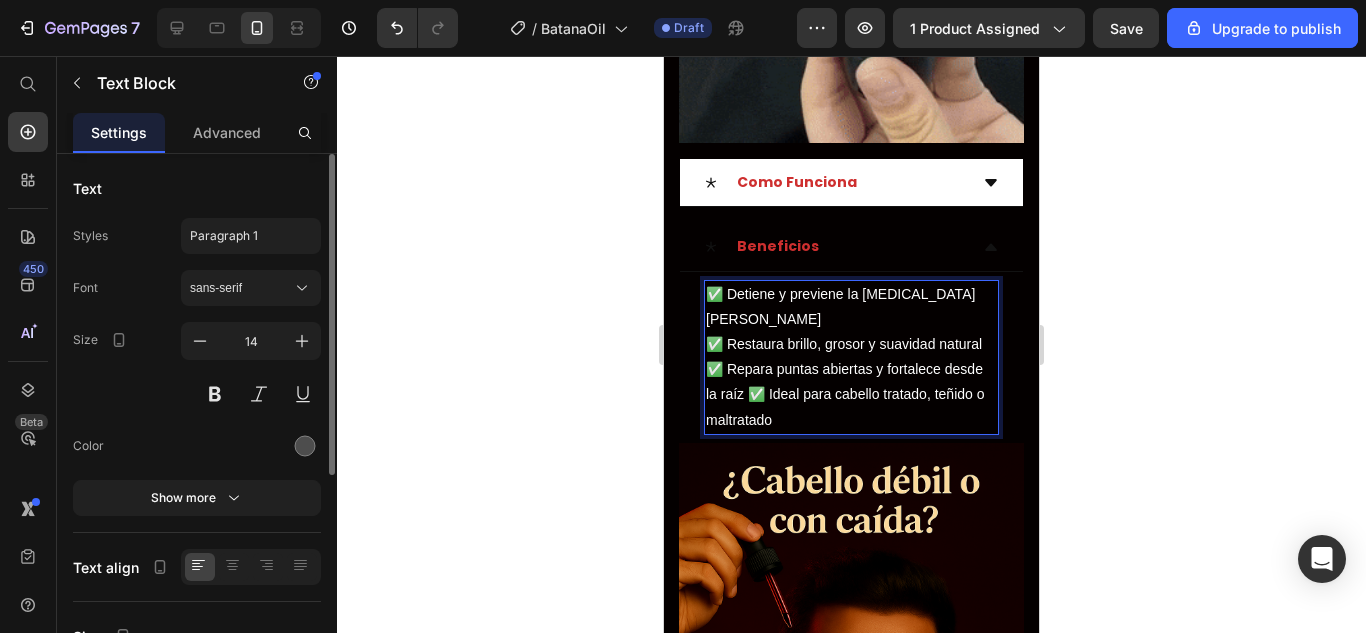 click on "✅ Restaura brillo, grosor y suavidad natural ✅ Repara puntas abiertas y fortalece desde la raíz ✅ Ideal para cabello tratado, teñido o maltratado" at bounding box center (845, 382) 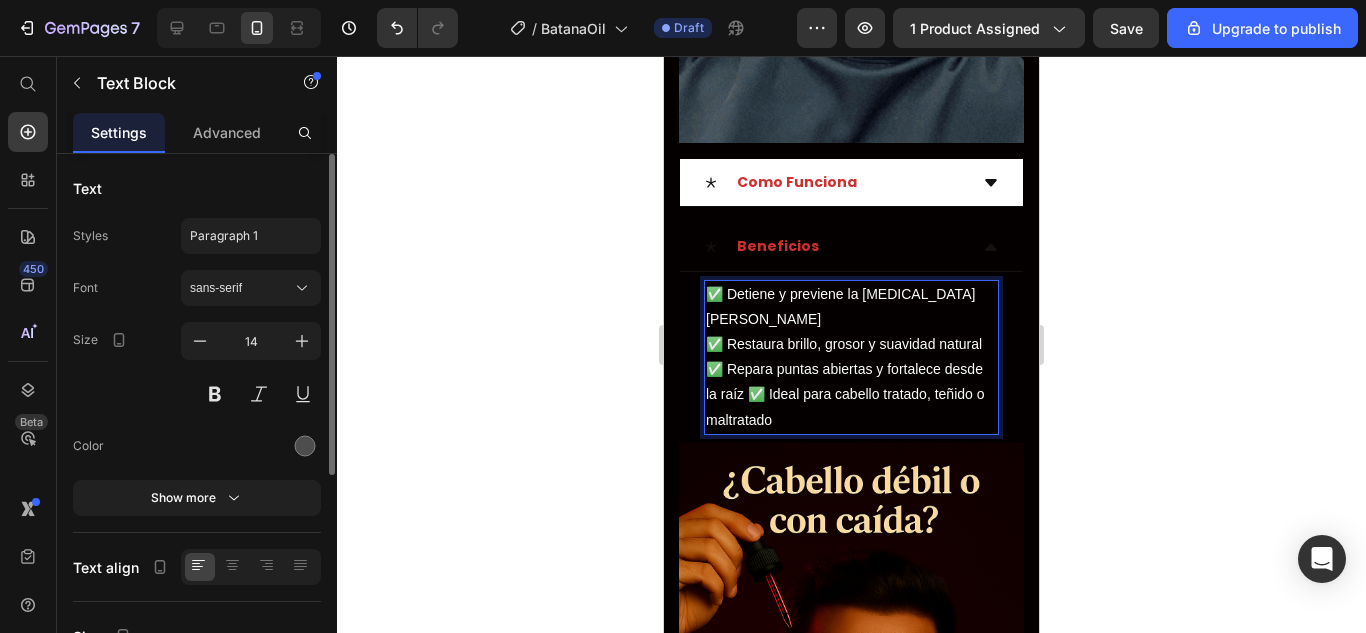 click on "✅ Repara puntas abiertas y fortalece desde la raíz ✅ Ideal para cabello tratado, teñido o maltratado" at bounding box center [845, 394] 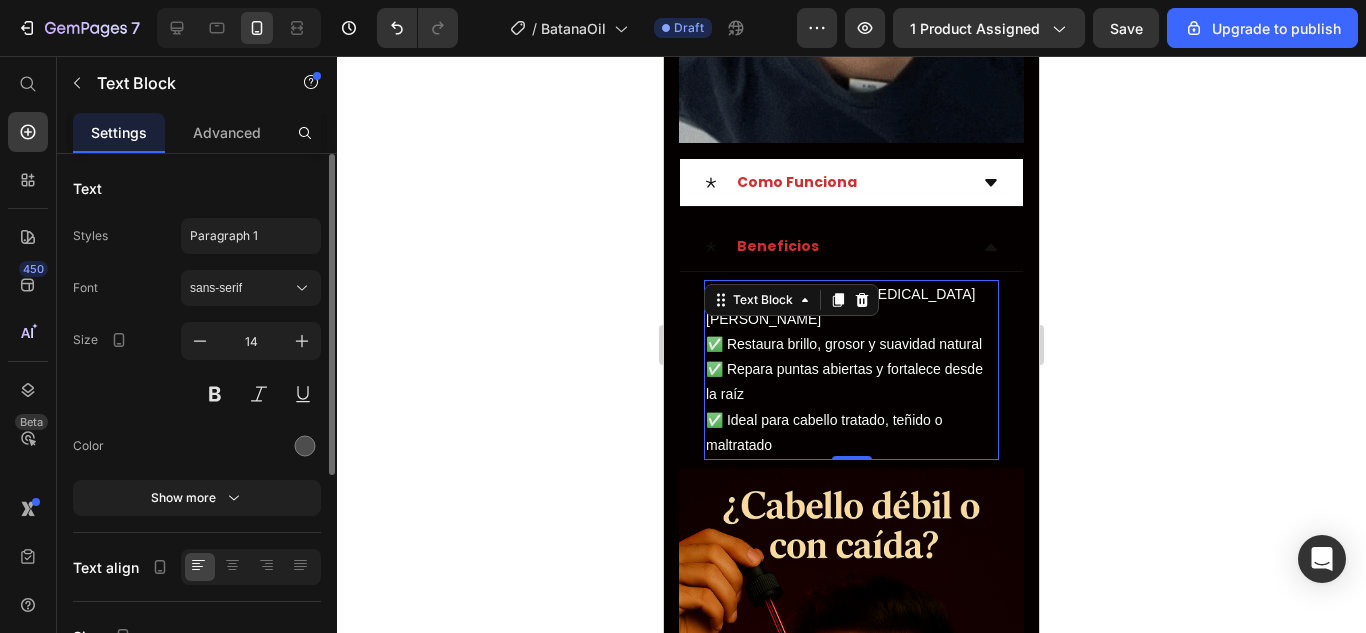 click 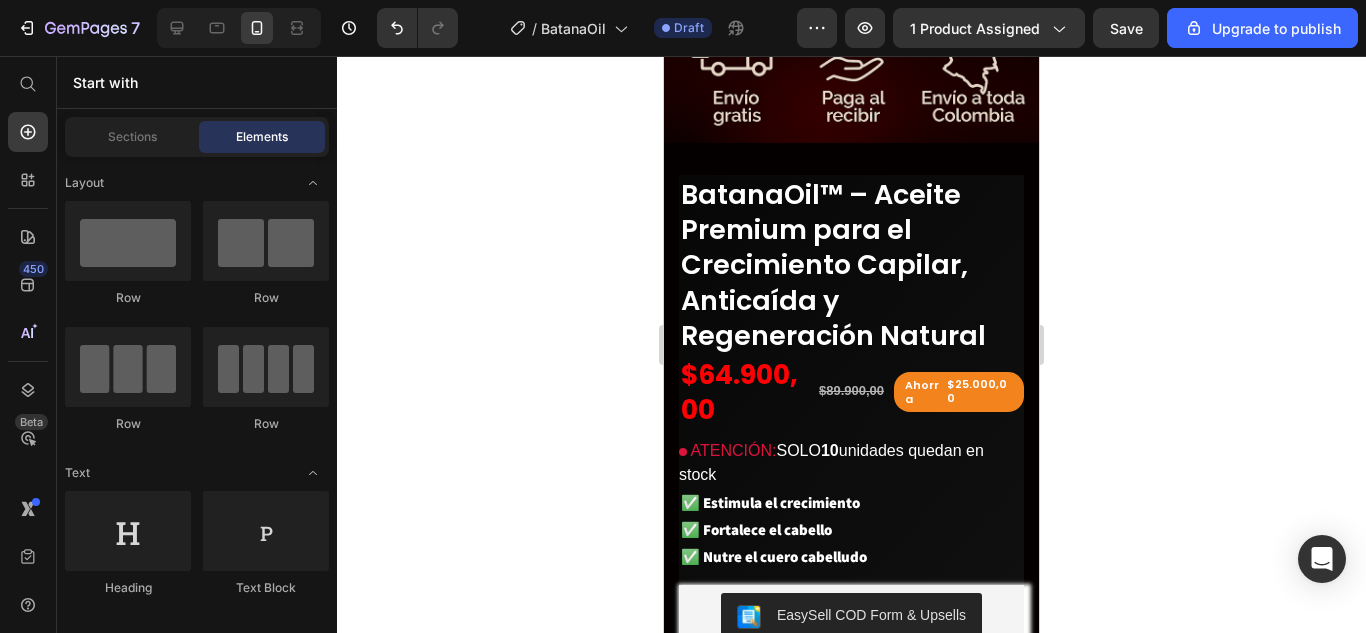 scroll, scrollTop: 712, scrollLeft: 0, axis: vertical 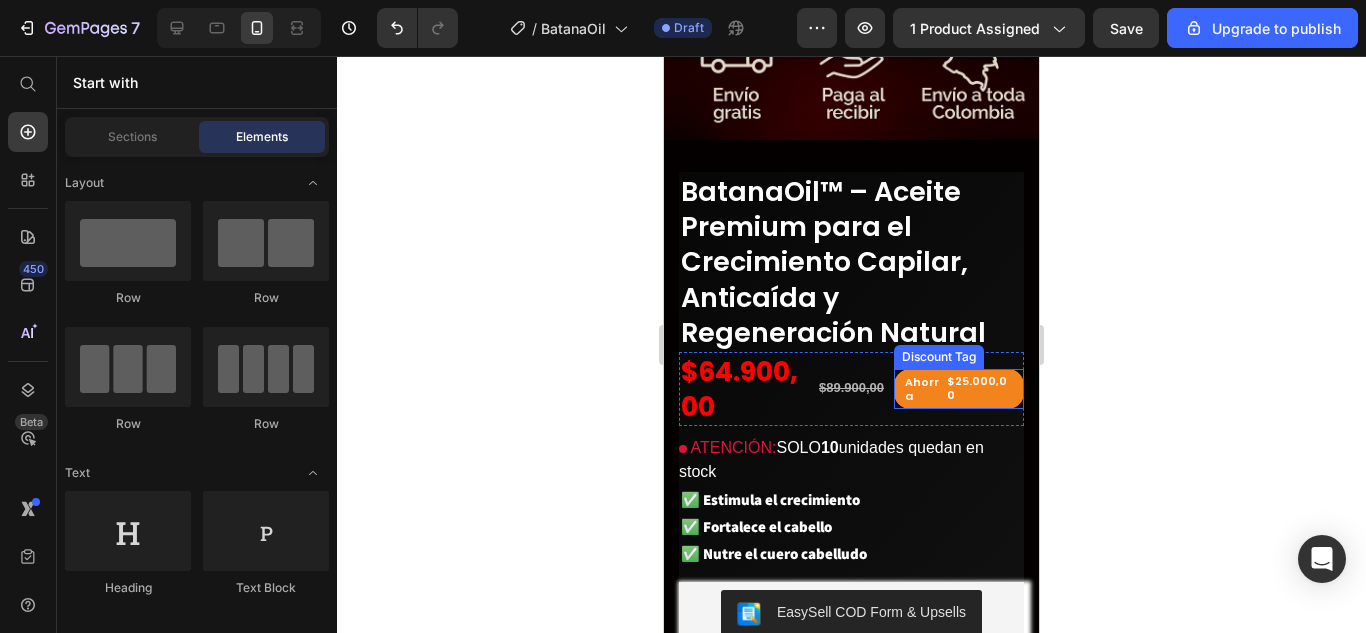 click on "Ahorra $25.000,00" at bounding box center (959, 389) 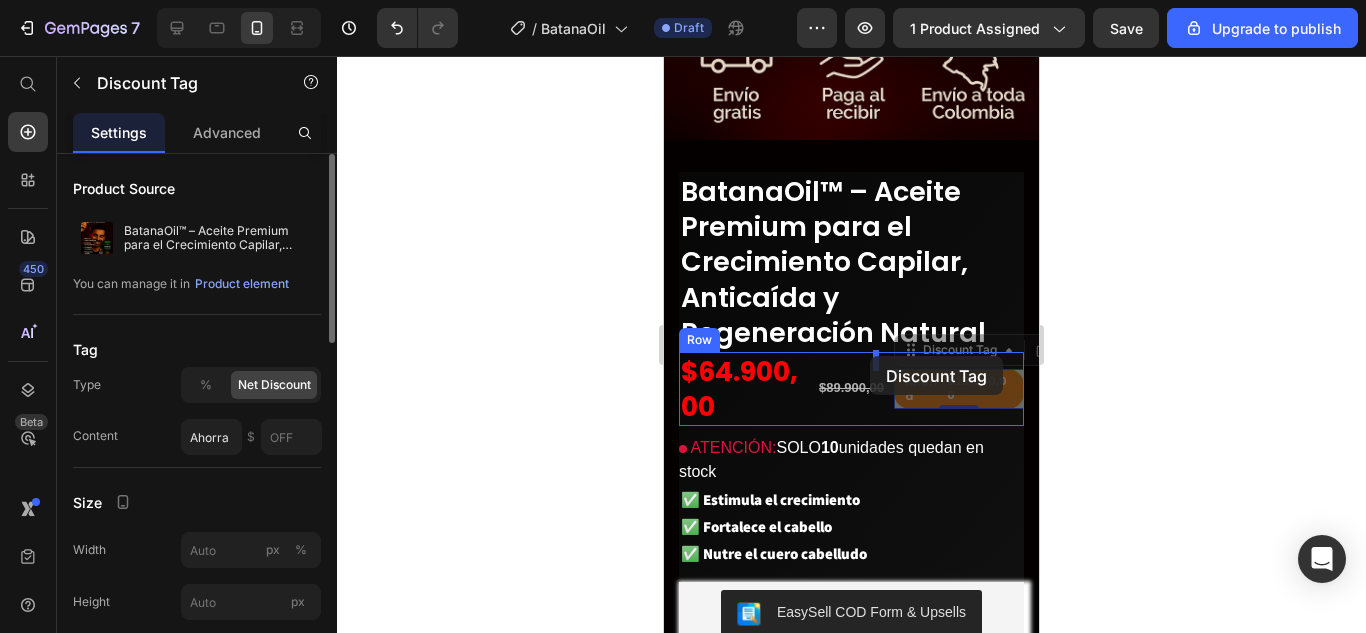 drag, startPoint x: 887, startPoint y: 354, endPoint x: 870, endPoint y: 356, distance: 17.117243 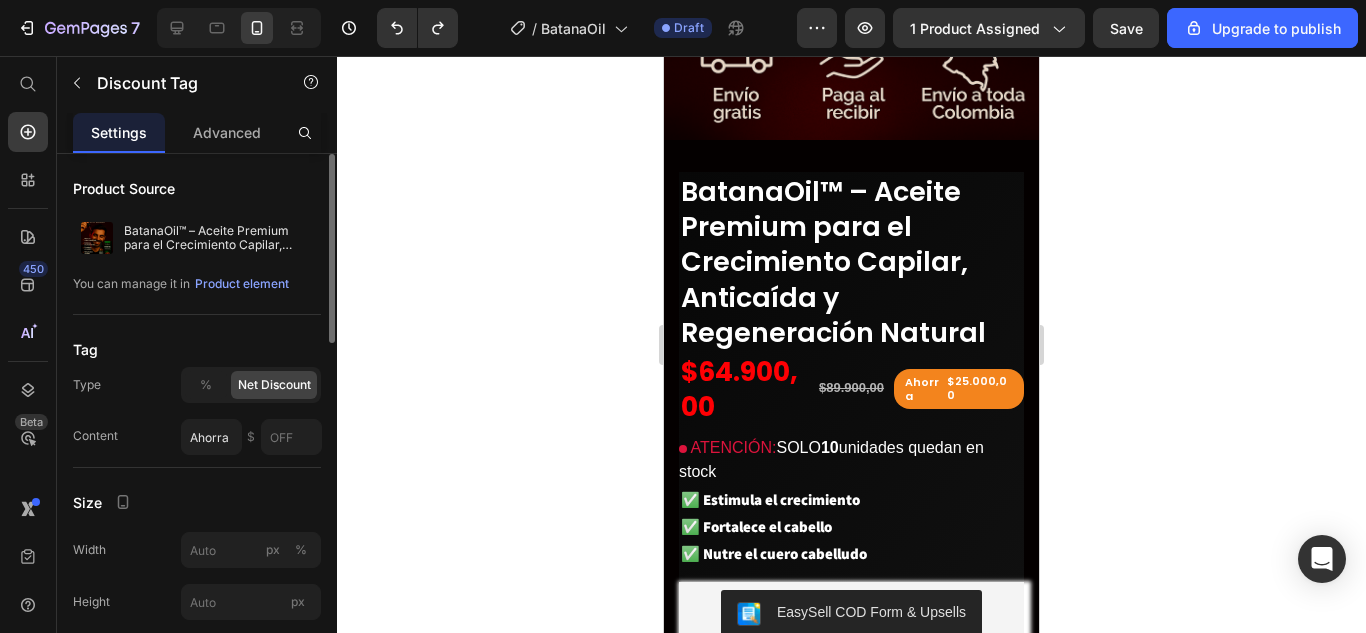 click 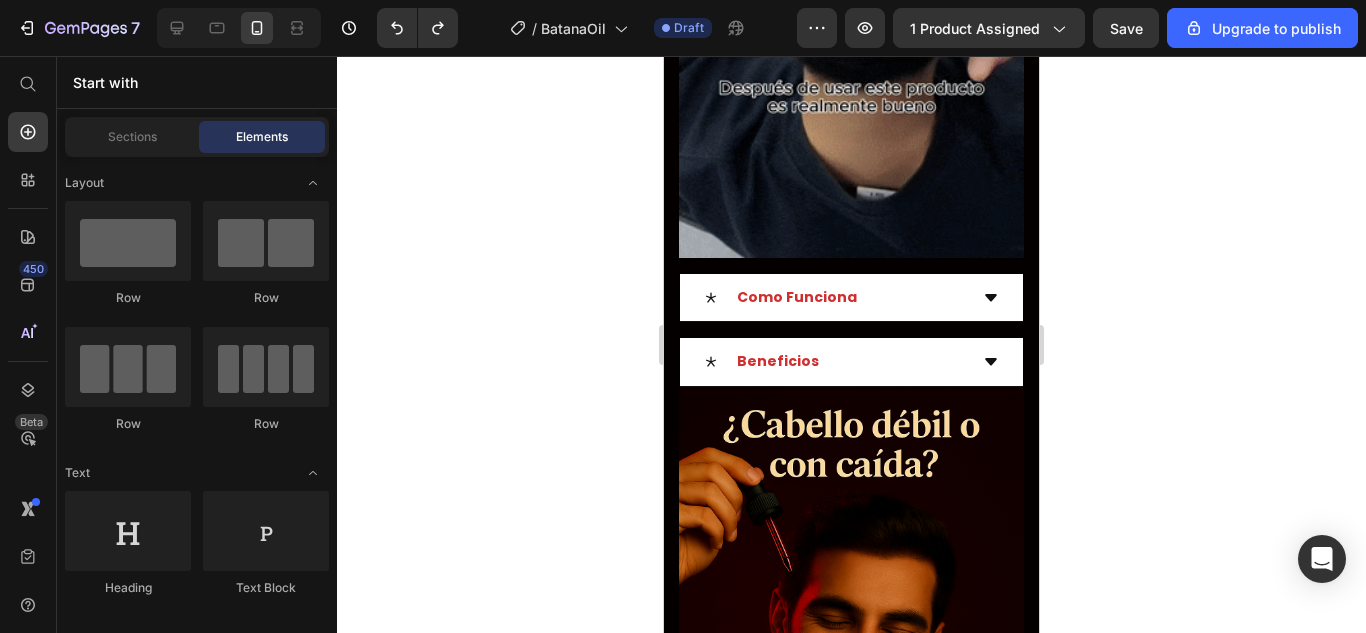 scroll, scrollTop: 1763, scrollLeft: 0, axis: vertical 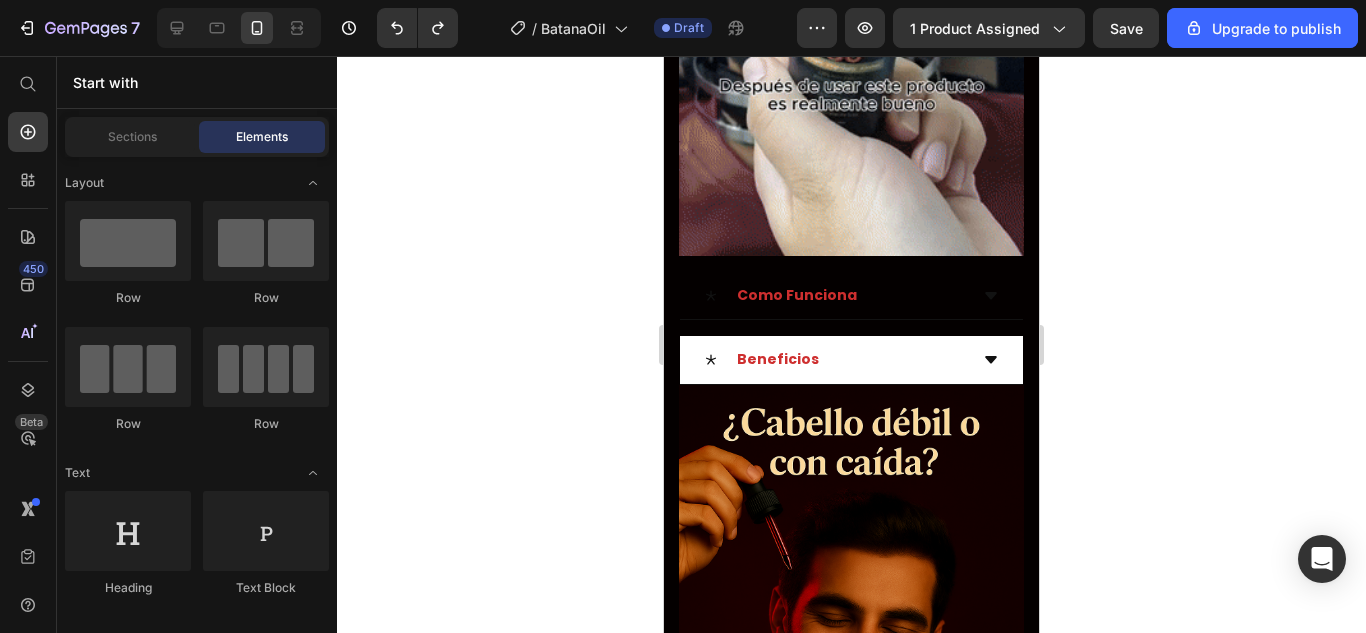 click on "Como Funciona" at bounding box center (835, 295) 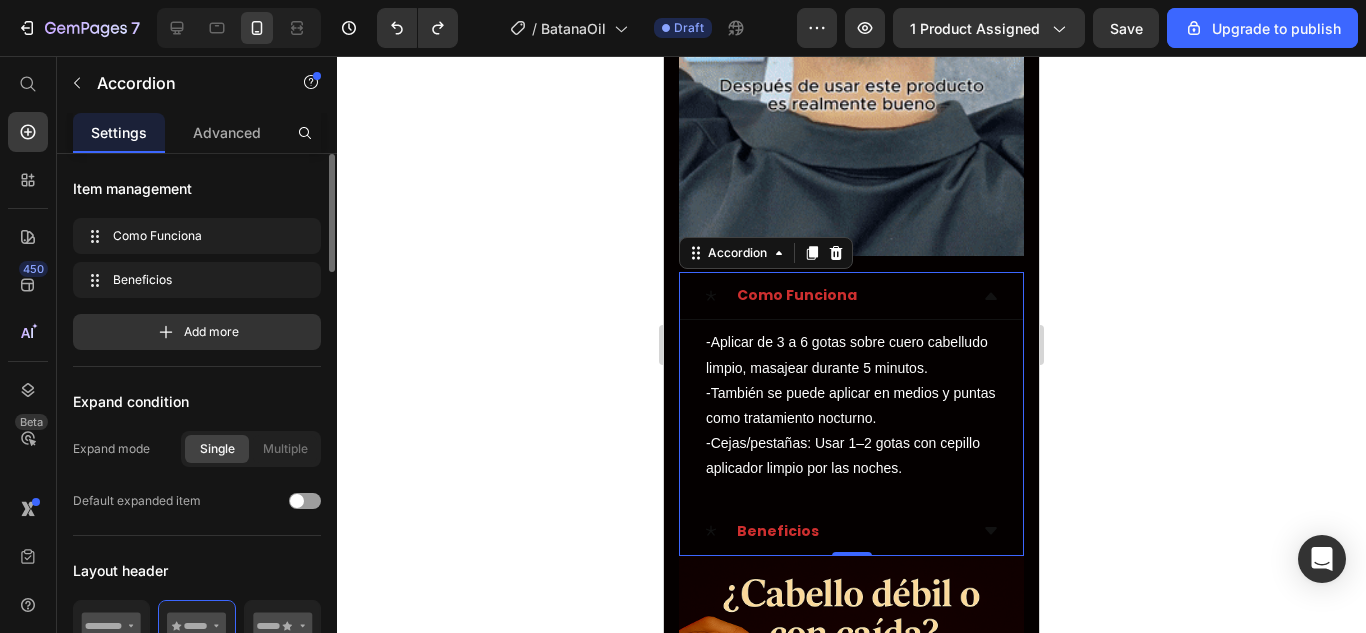 click on "Beneficios" at bounding box center (835, 531) 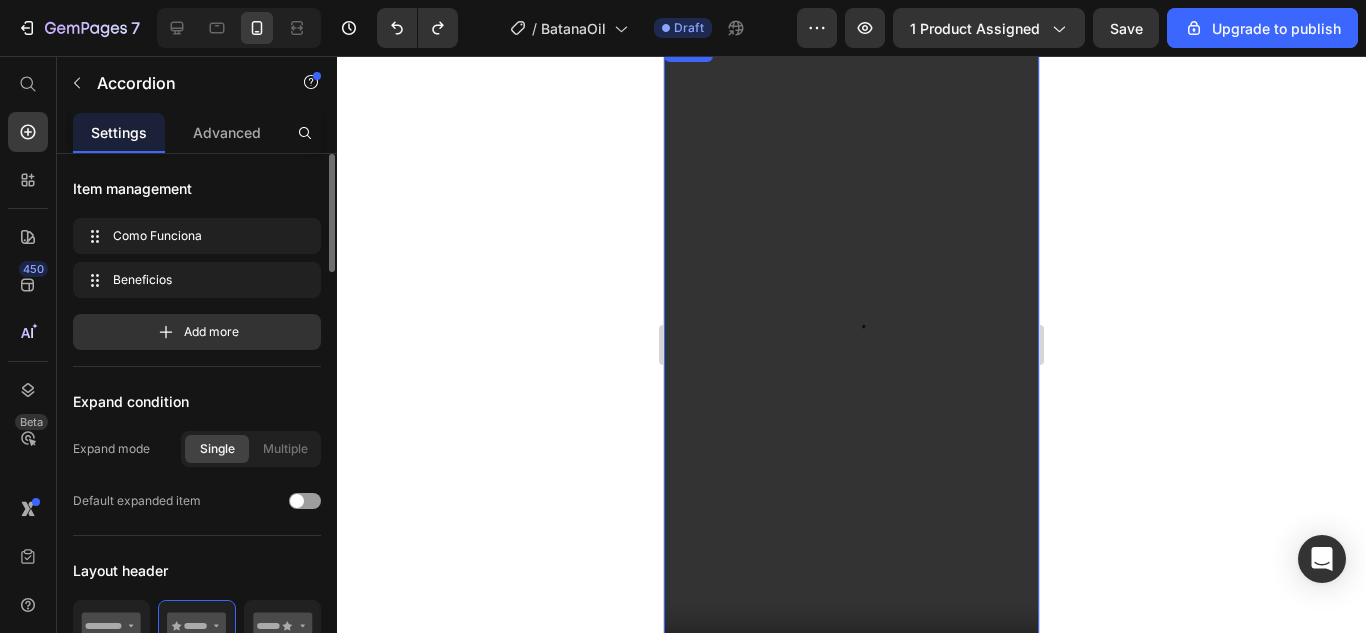 scroll, scrollTop: 3138, scrollLeft: 0, axis: vertical 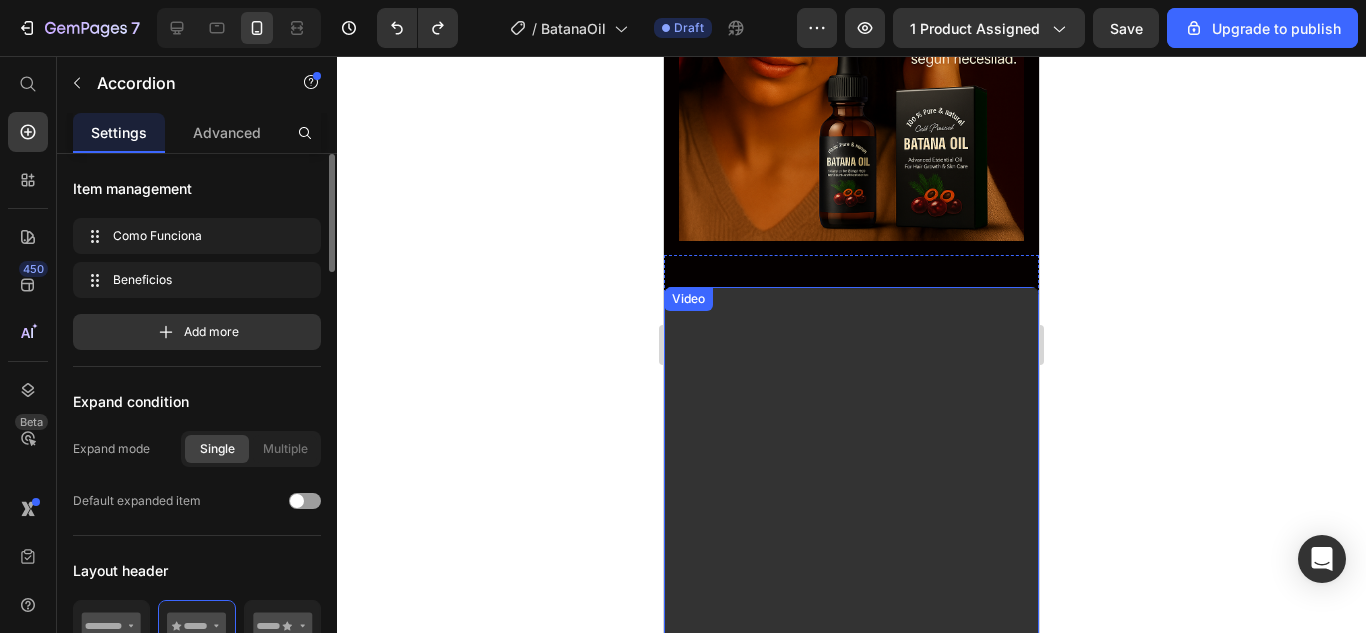 click at bounding box center [851, 620] 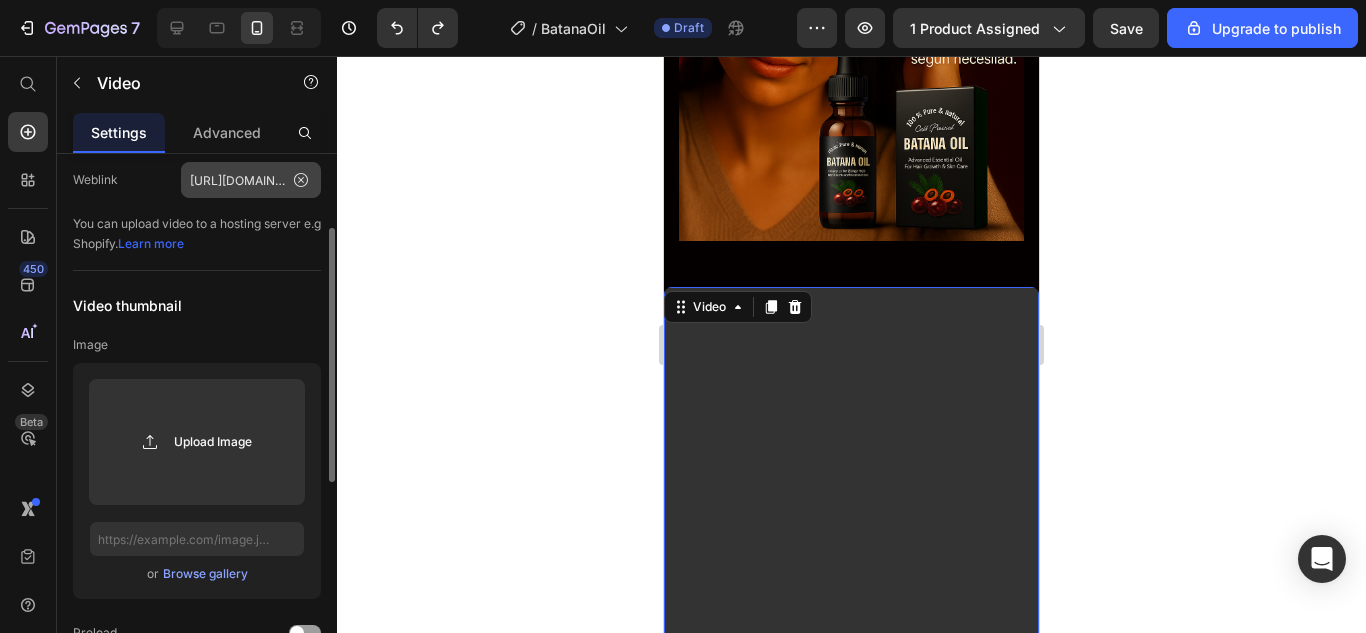 scroll, scrollTop: 137, scrollLeft: 0, axis: vertical 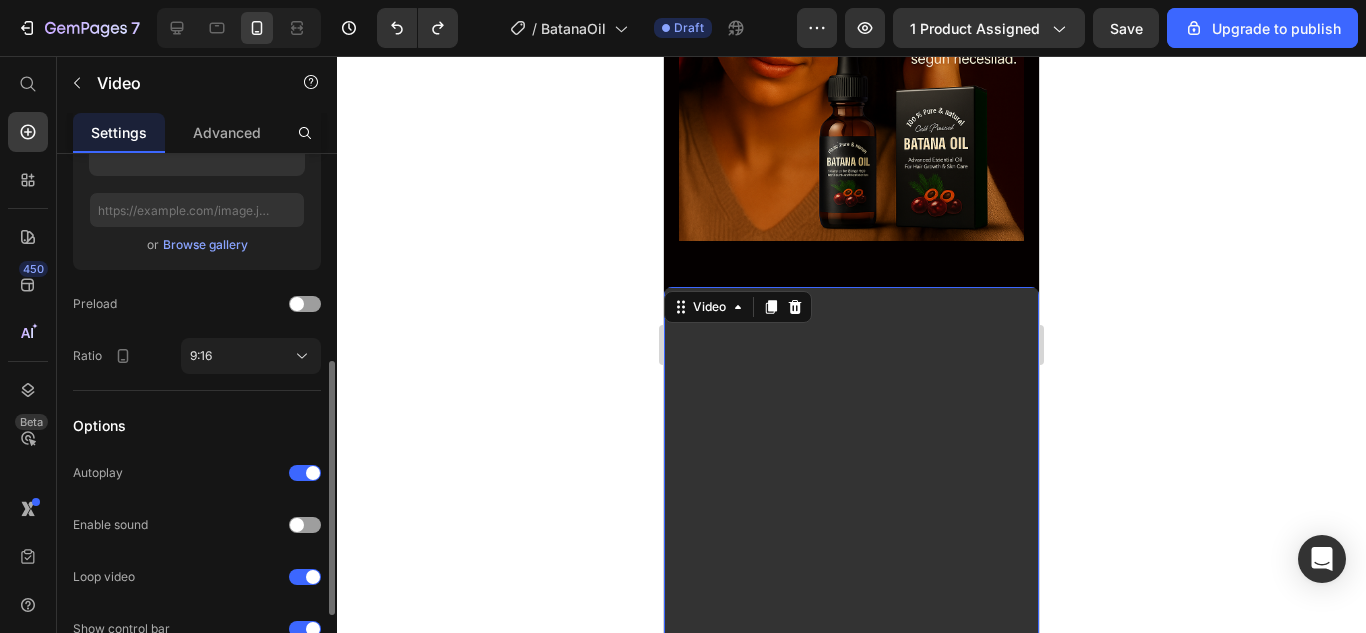 click at bounding box center (851, 620) 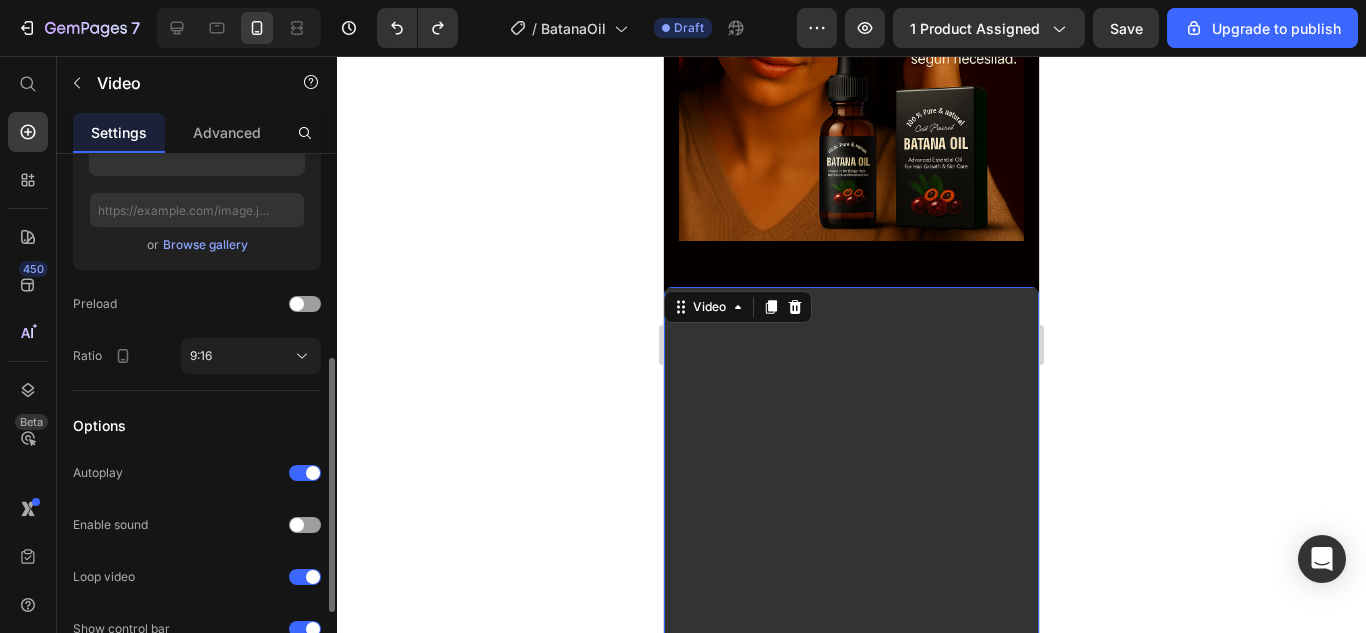 scroll, scrollTop: 0, scrollLeft: 0, axis: both 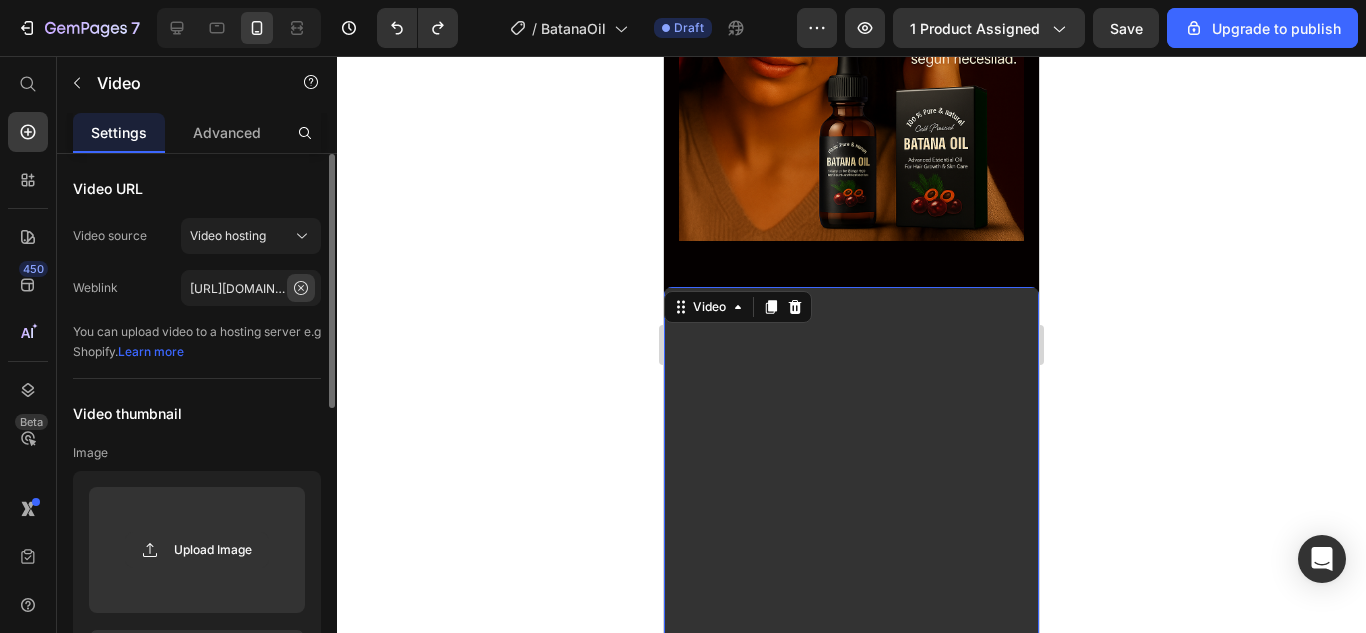 click 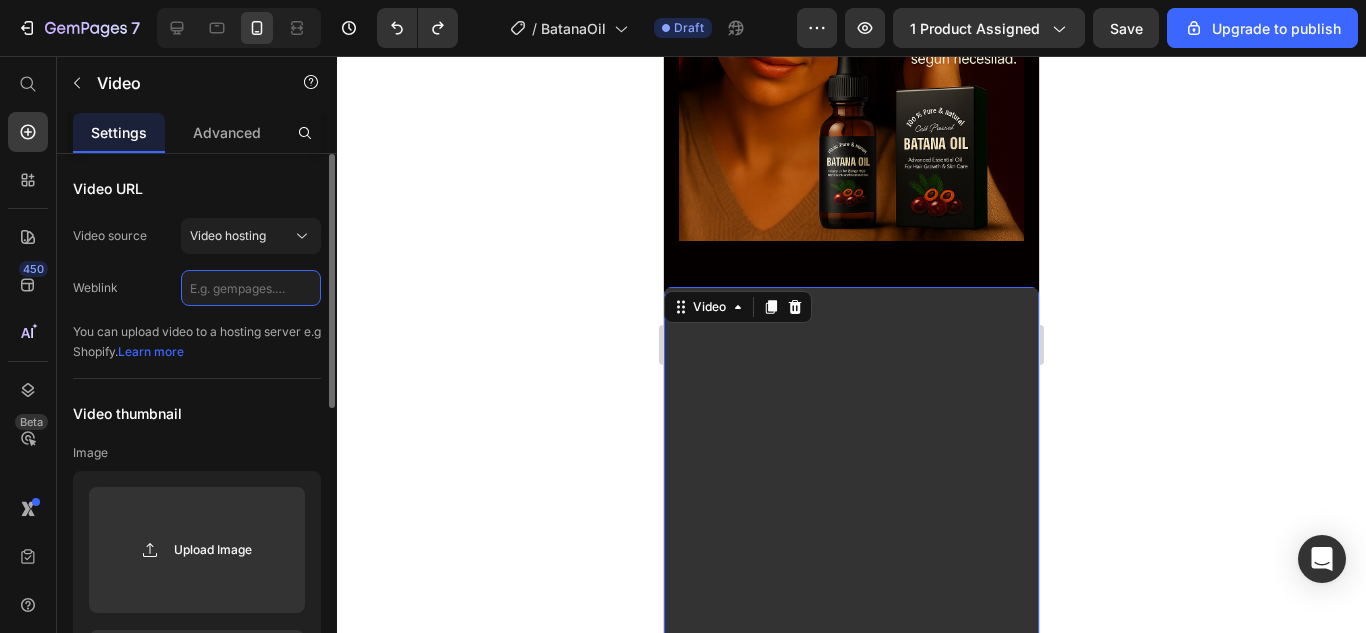 scroll, scrollTop: 0, scrollLeft: 0, axis: both 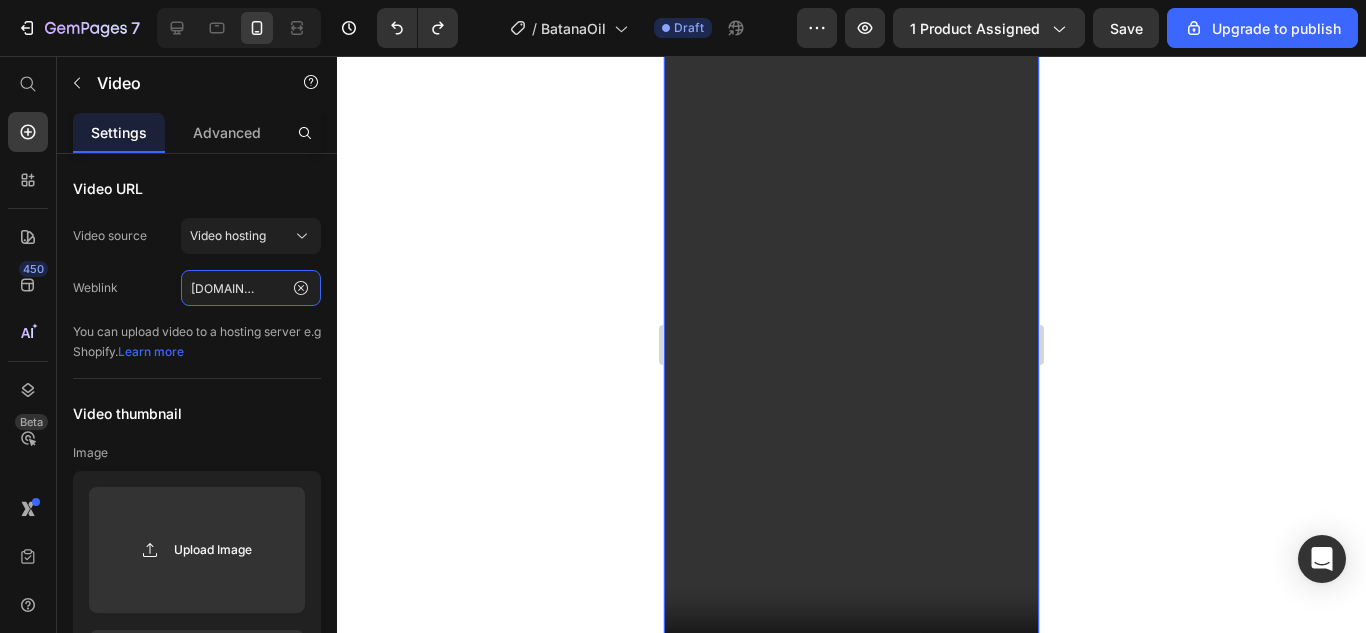 type on "[URL][DOMAIN_NAME]" 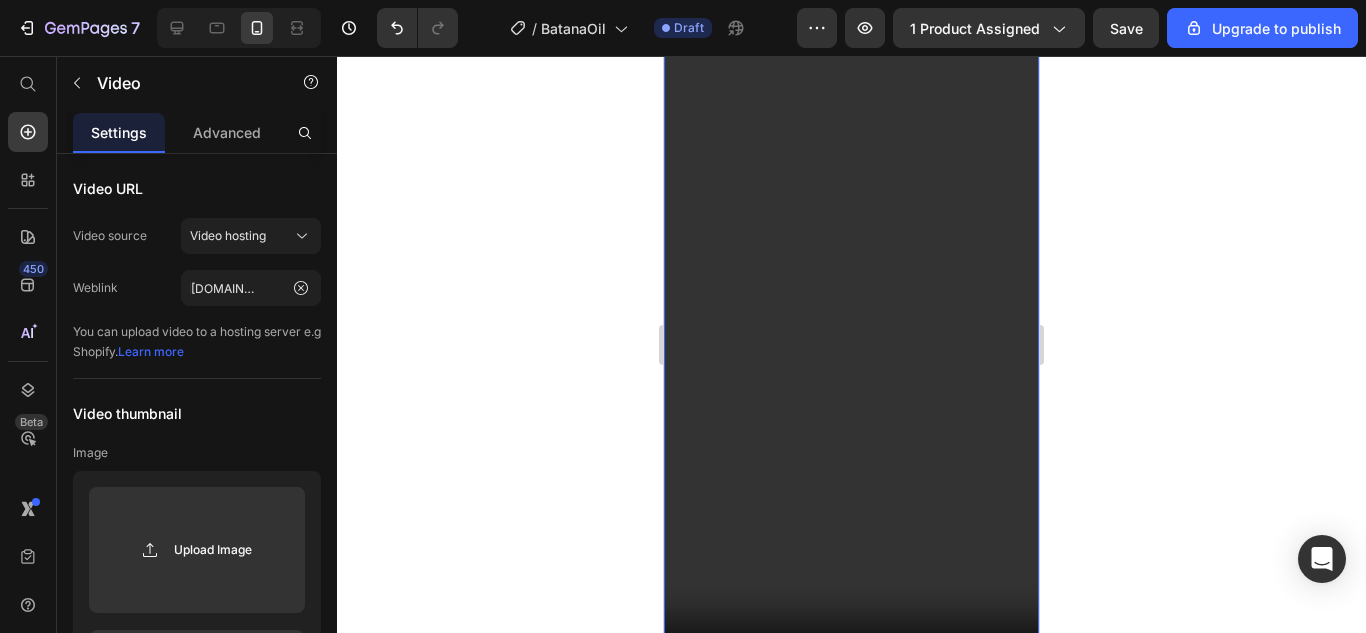 scroll, scrollTop: 0, scrollLeft: 0, axis: both 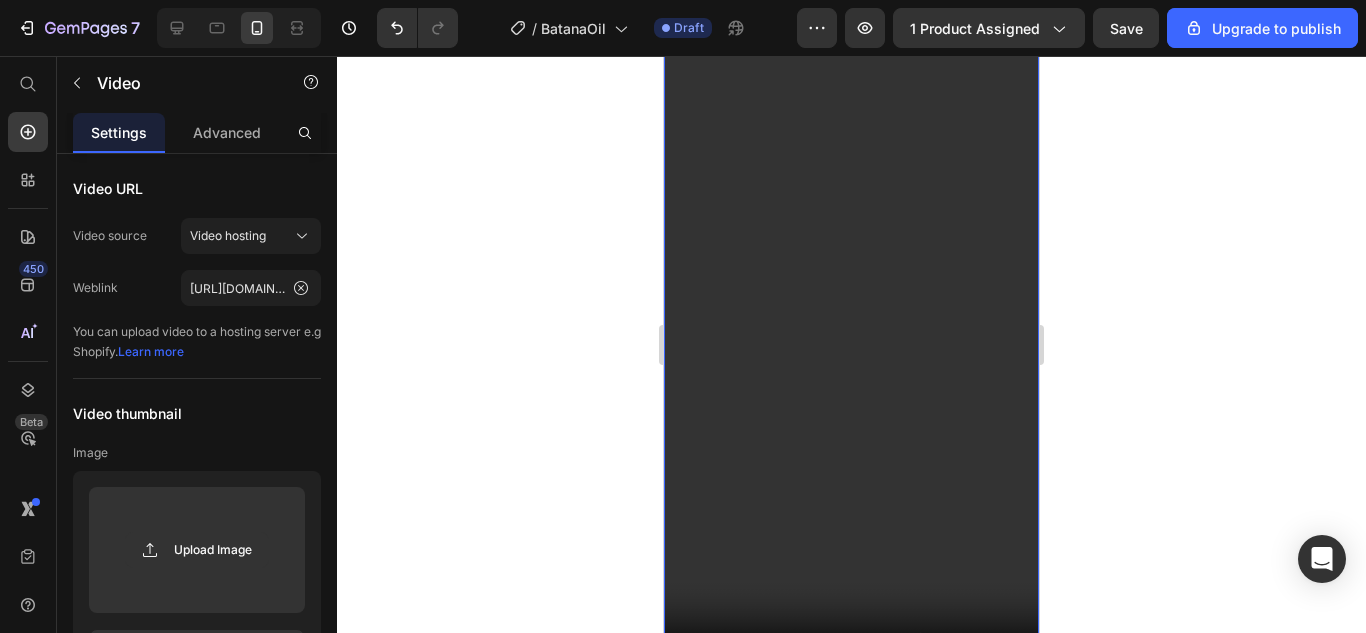 type 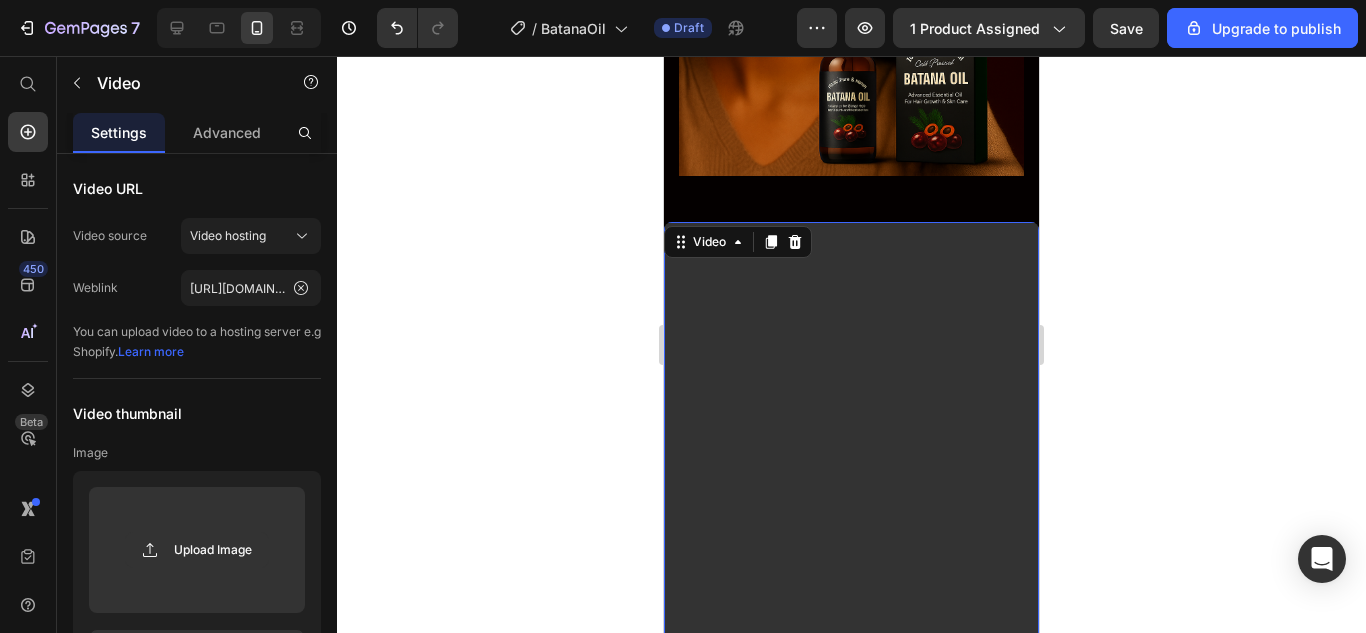 scroll, scrollTop: 3206, scrollLeft: 0, axis: vertical 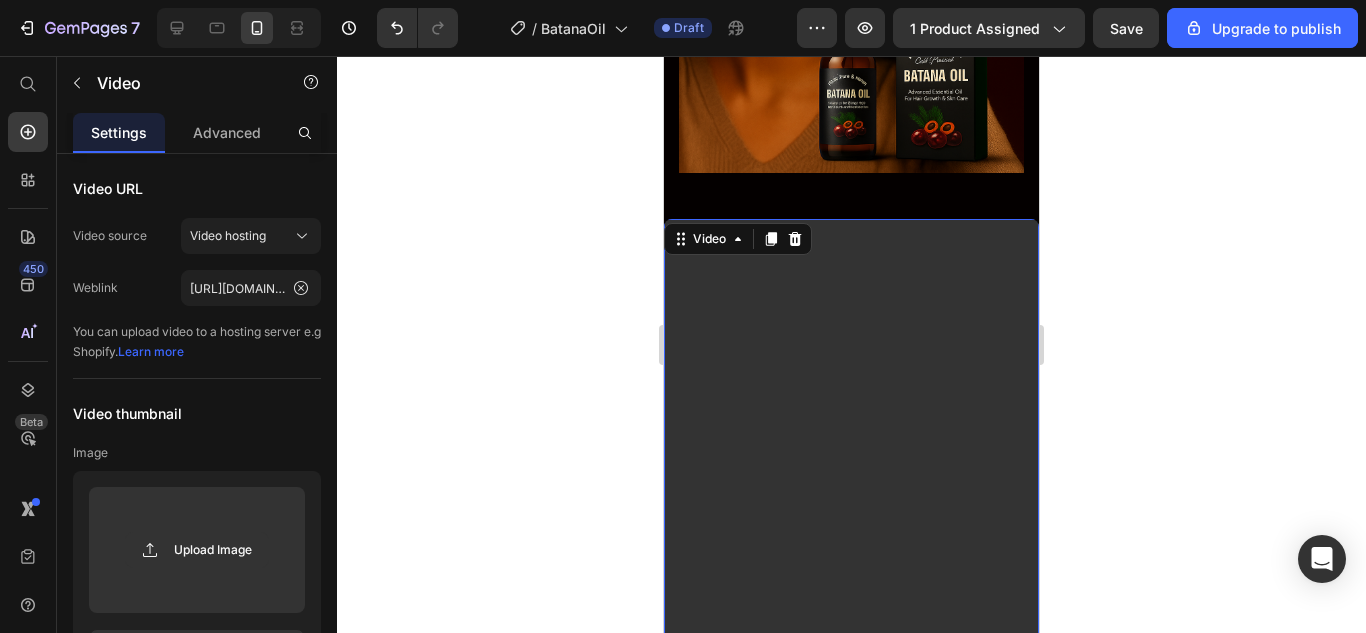 click 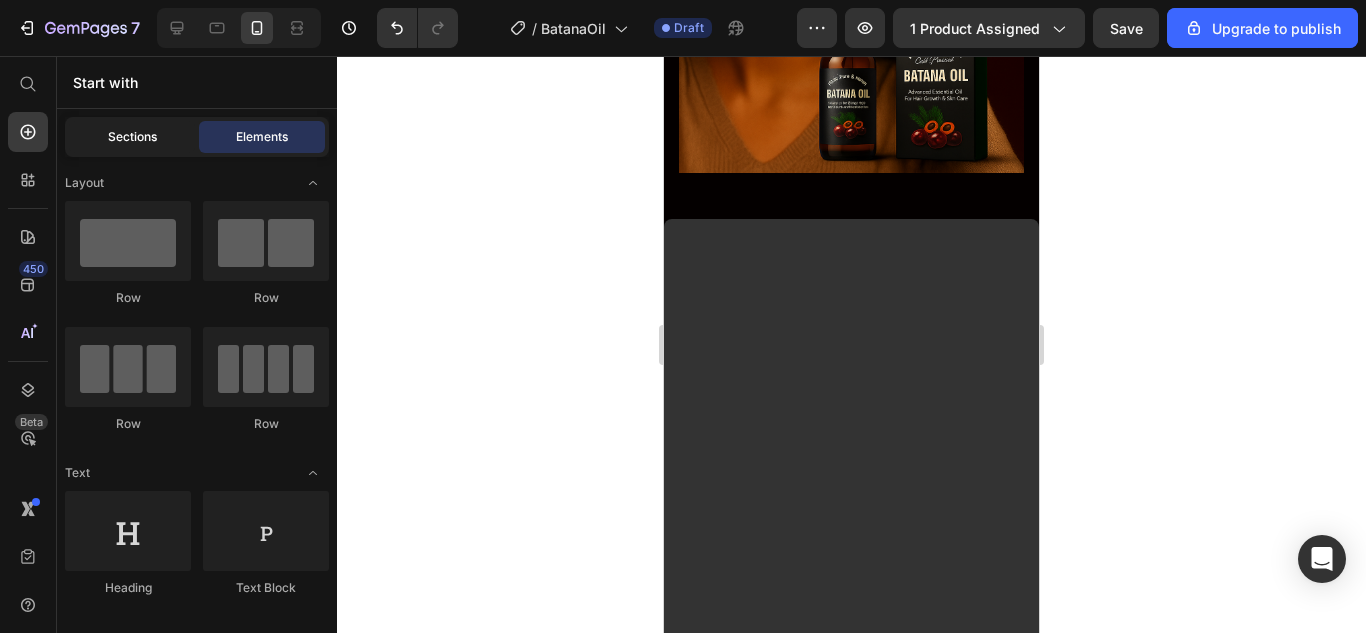 click on "Sections" 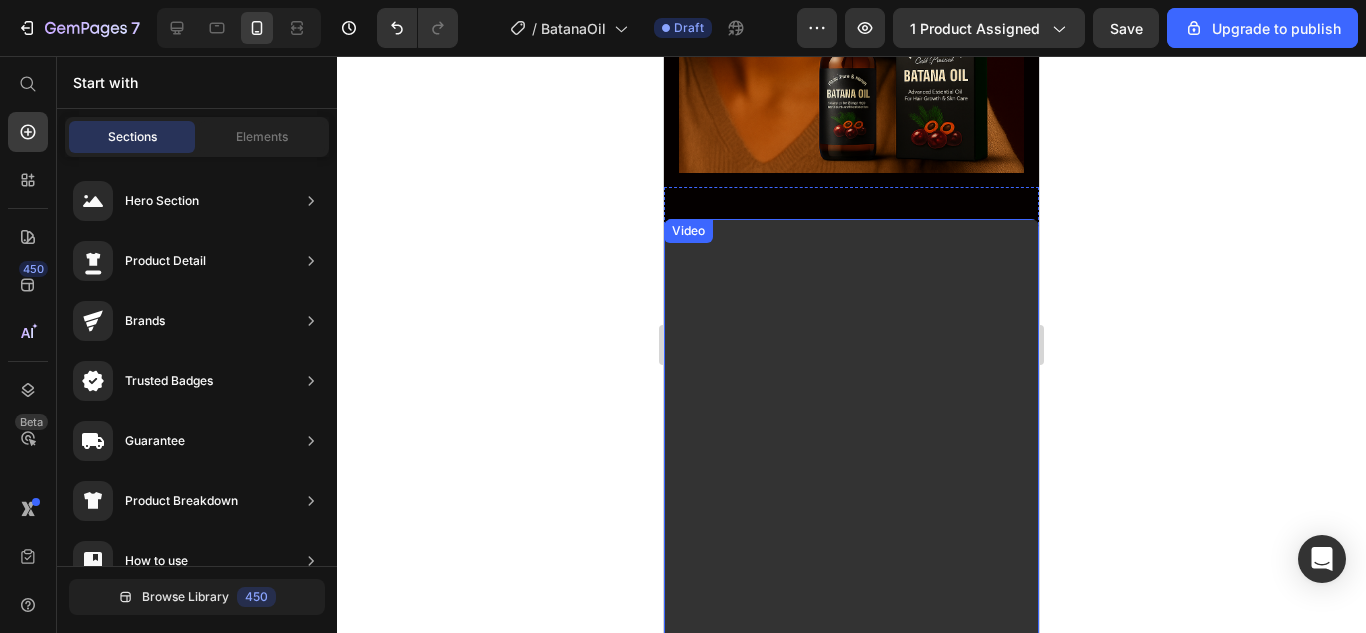 click at bounding box center (851, 552) 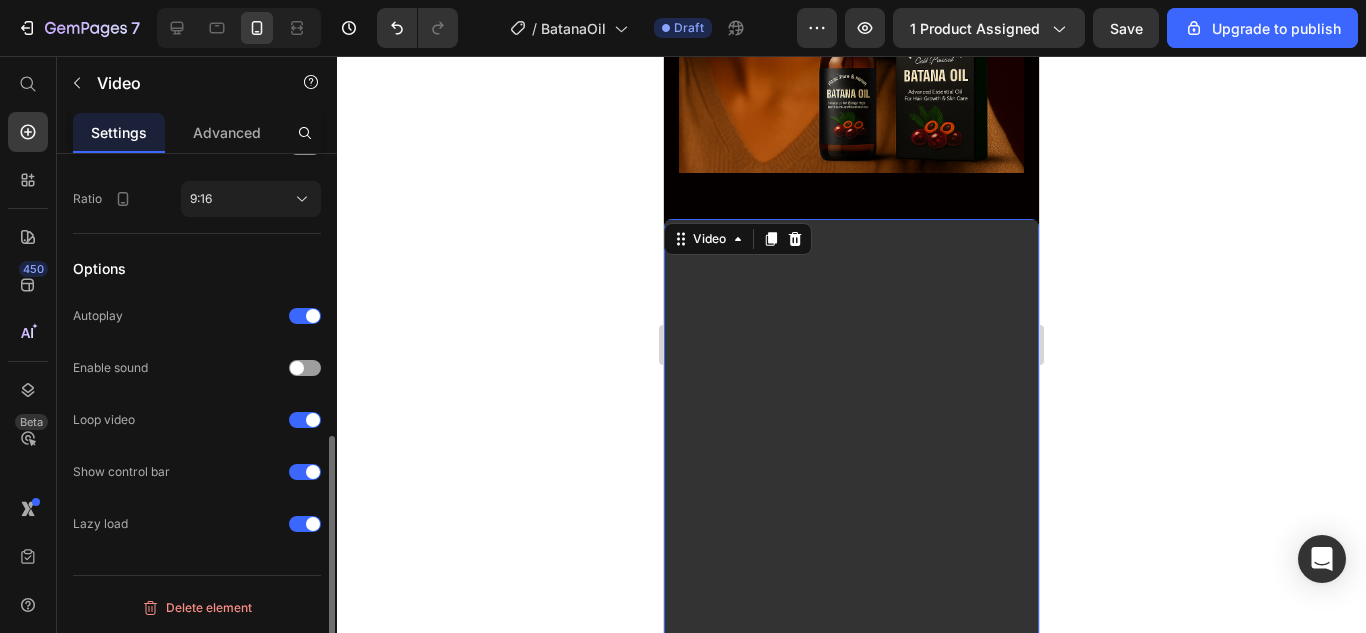 scroll, scrollTop: 594, scrollLeft: 0, axis: vertical 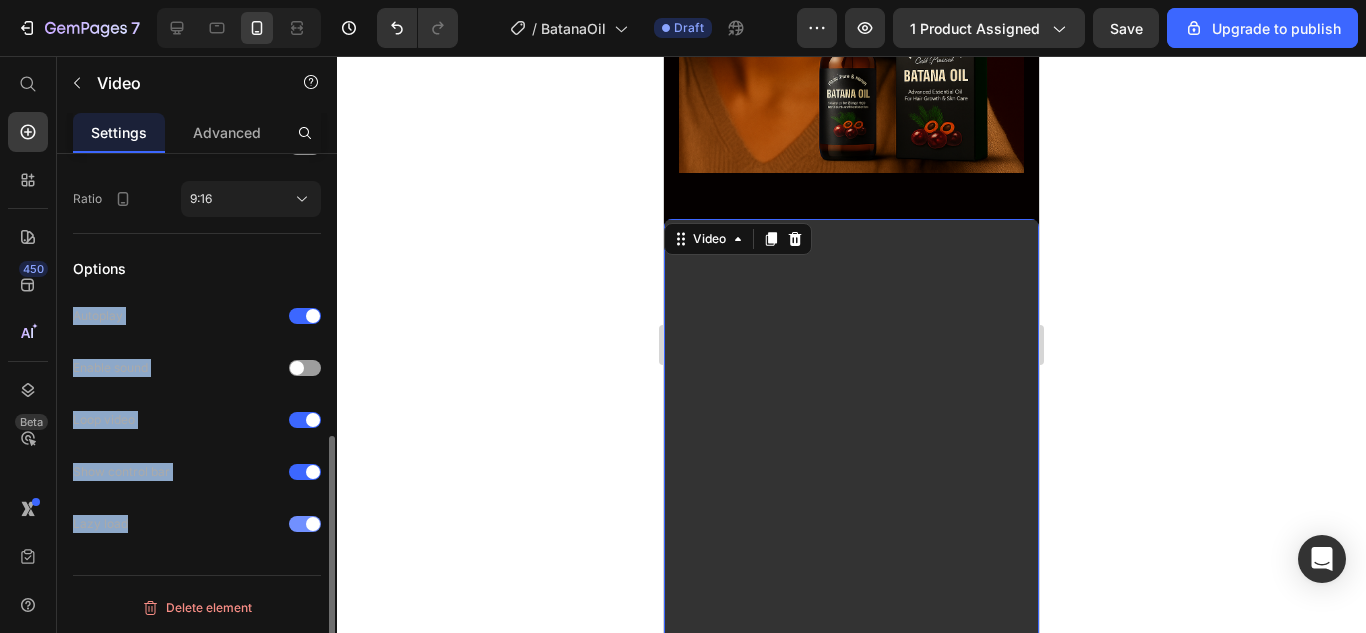 drag, startPoint x: 73, startPoint y: 308, endPoint x: 151, endPoint y: 541, distance: 245.70918 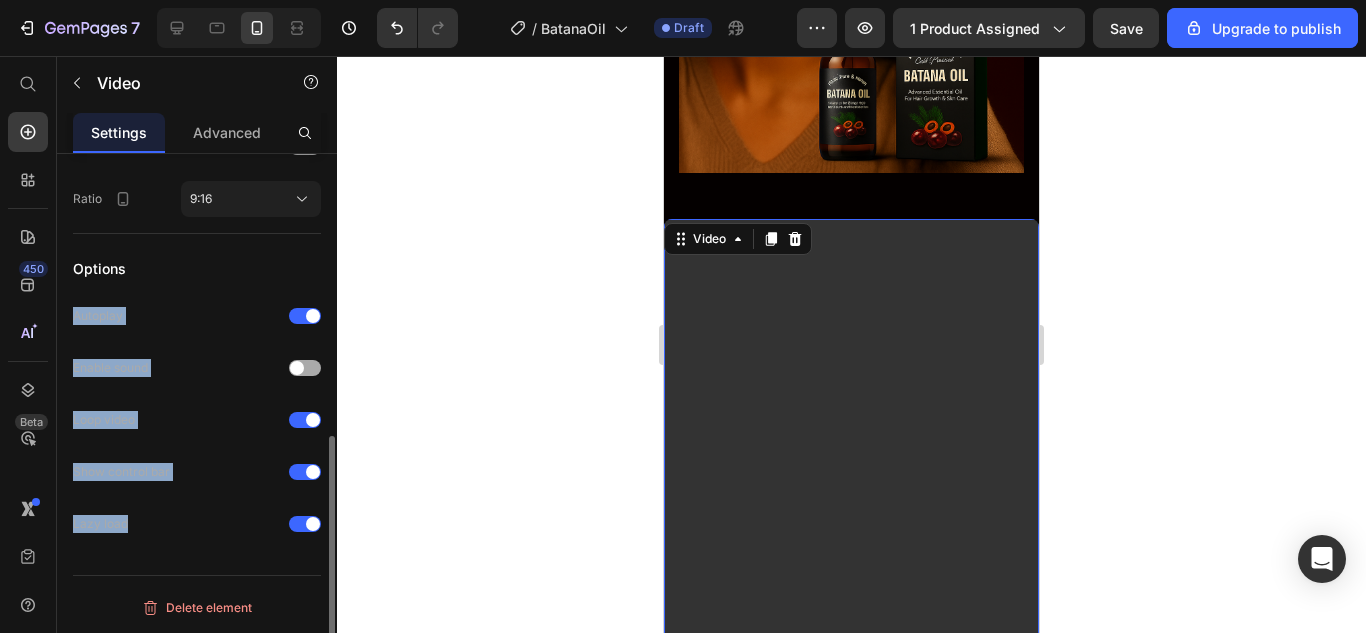 click at bounding box center [305, 368] 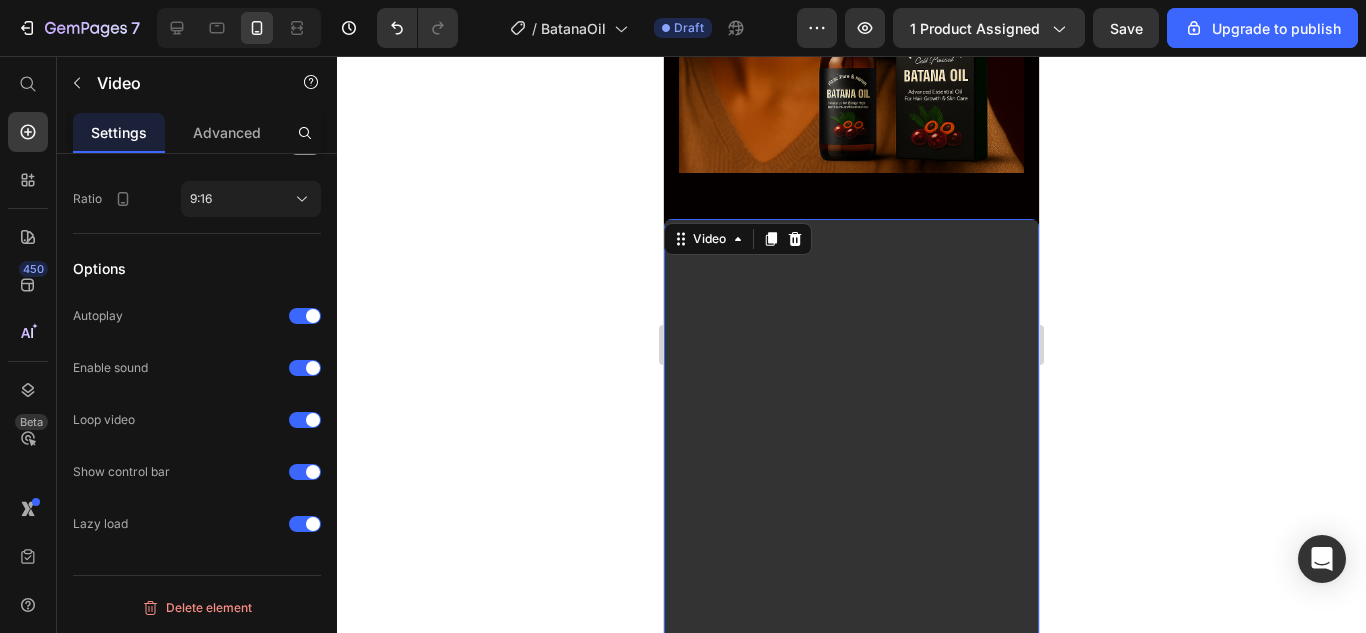 click 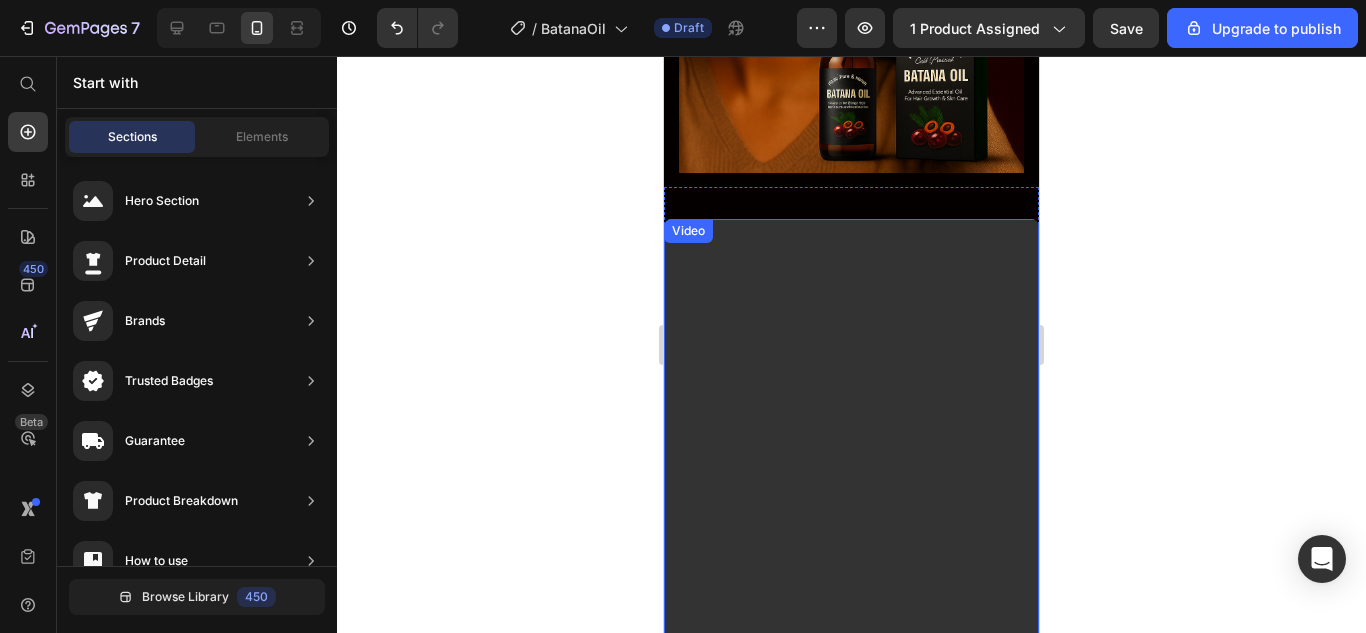 scroll, scrollTop: 3514, scrollLeft: 0, axis: vertical 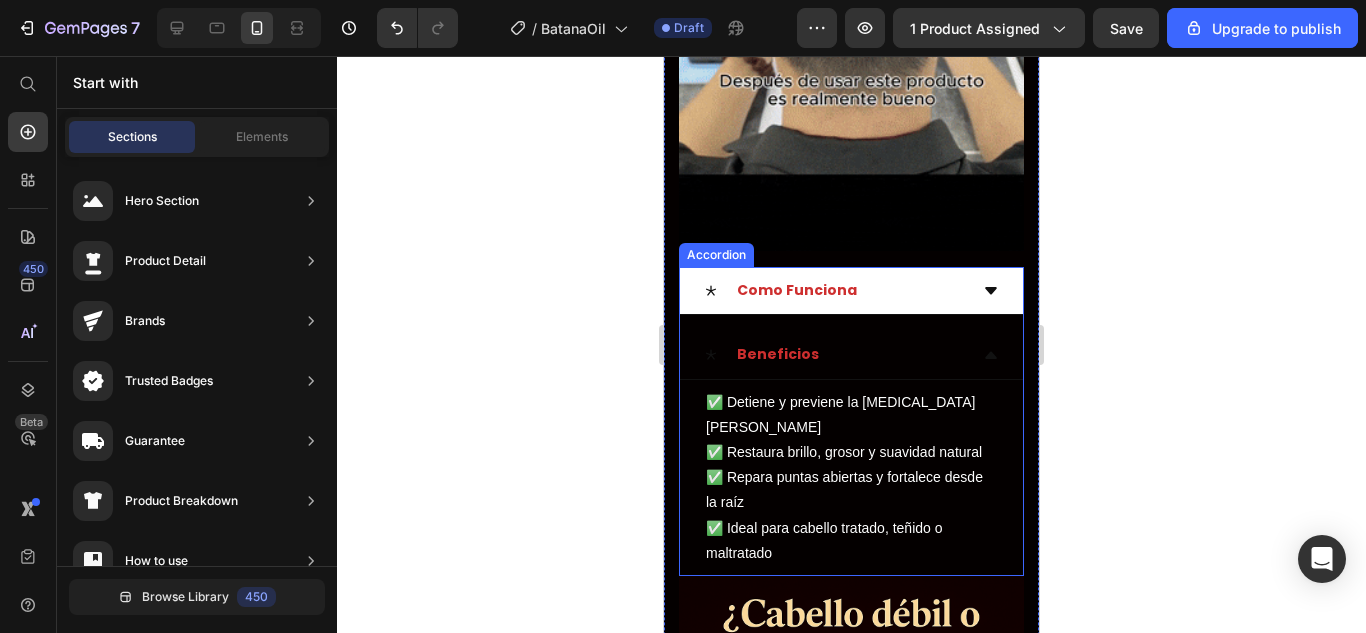 click on "Beneficios" at bounding box center [835, 354] 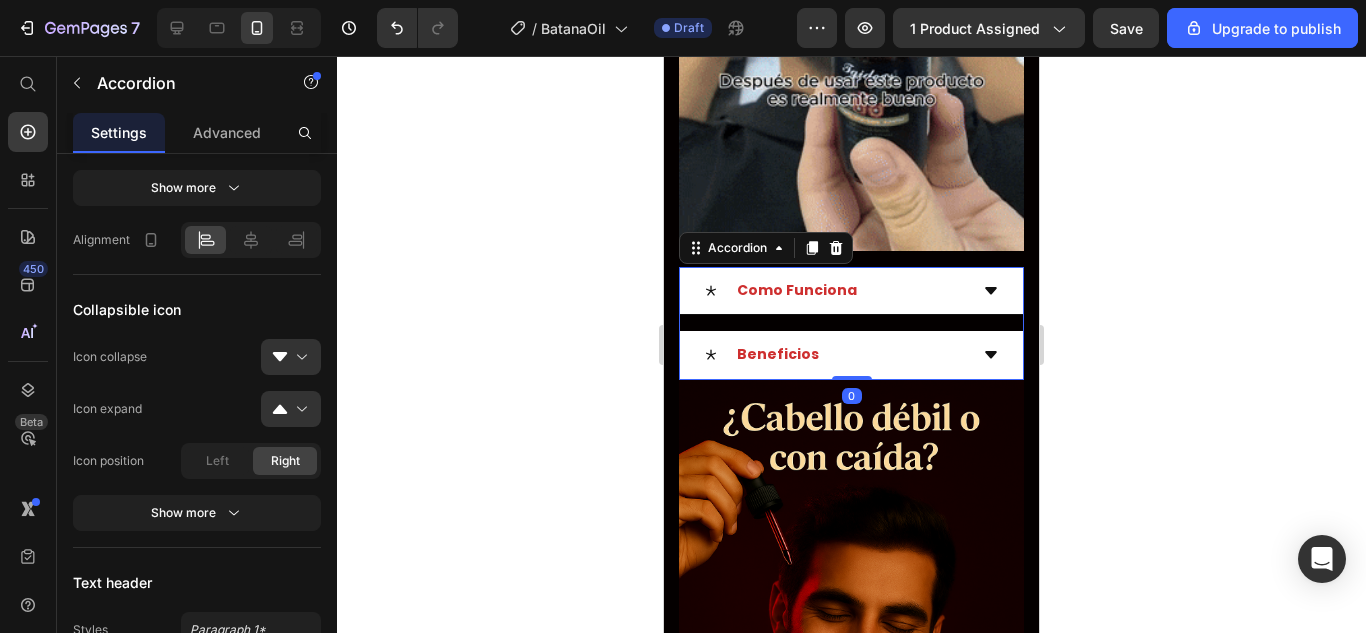 scroll, scrollTop: 0, scrollLeft: 0, axis: both 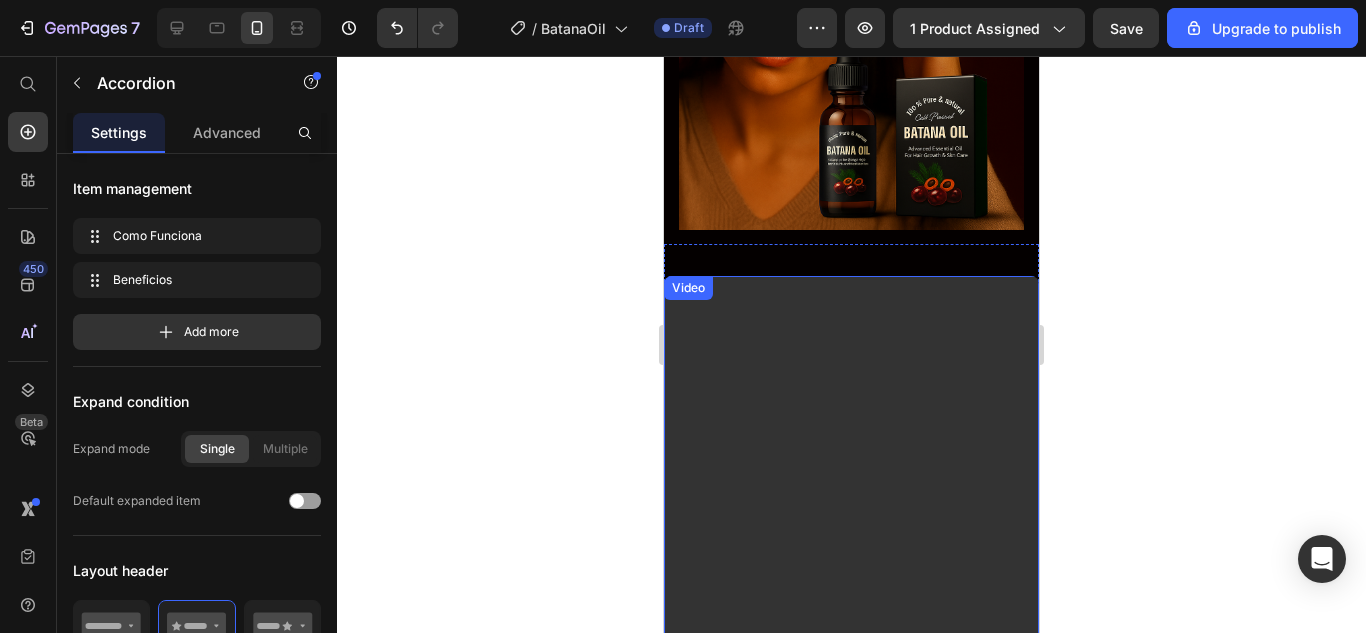 click at bounding box center [851, 609] 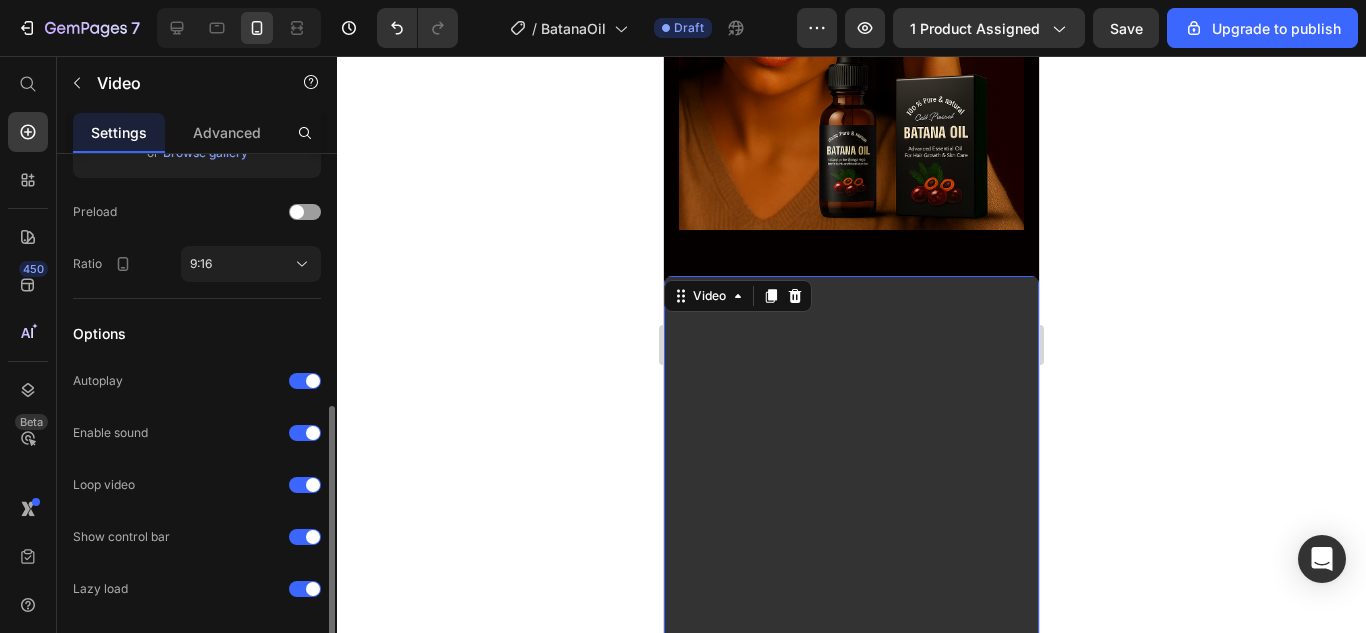 scroll, scrollTop: 530, scrollLeft: 0, axis: vertical 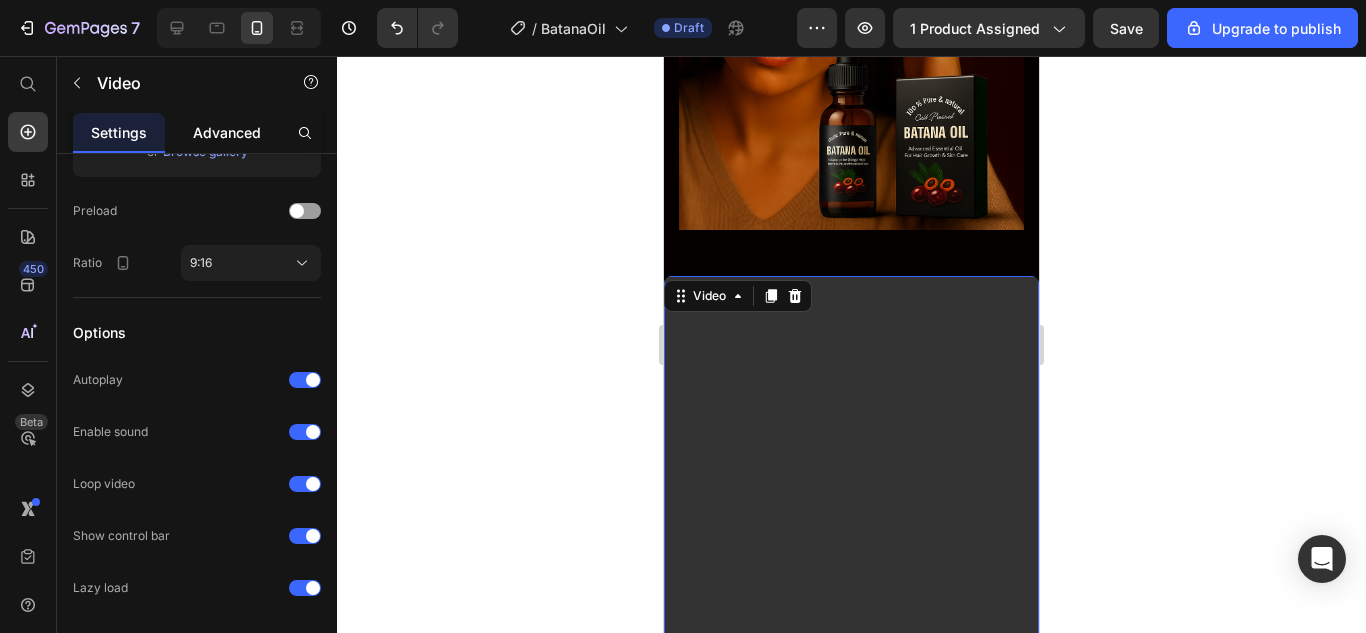 click on "Advanced" at bounding box center (227, 132) 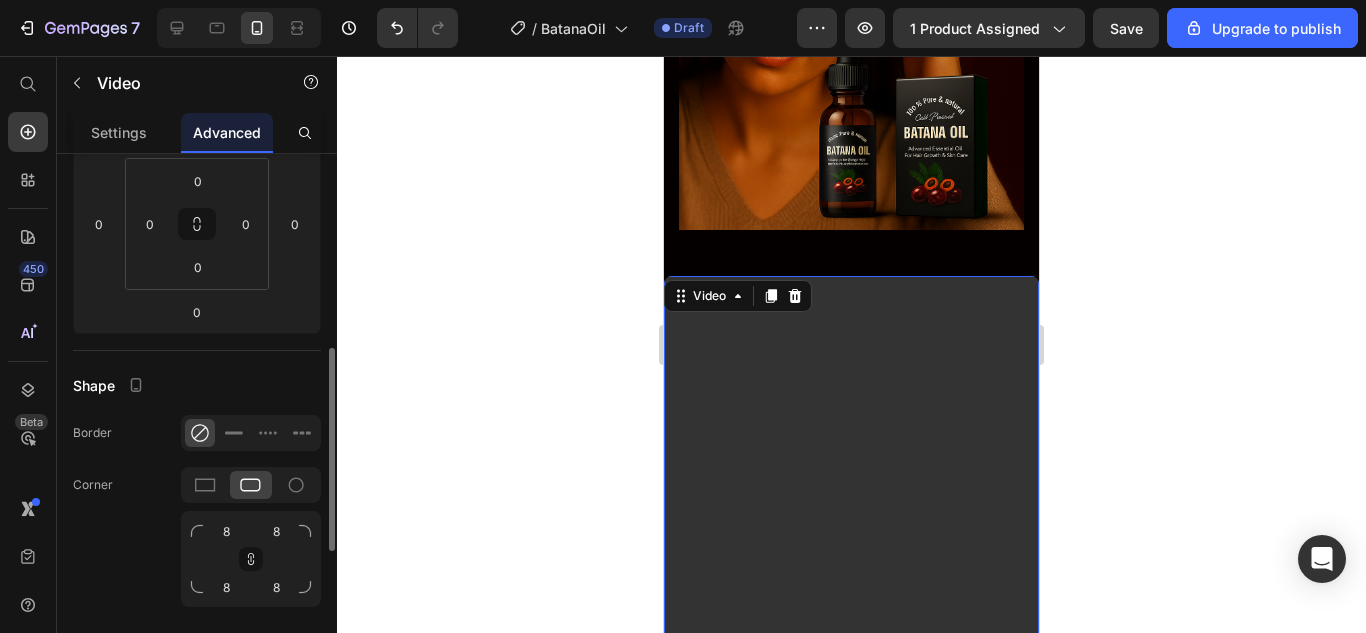 scroll, scrollTop: 401, scrollLeft: 0, axis: vertical 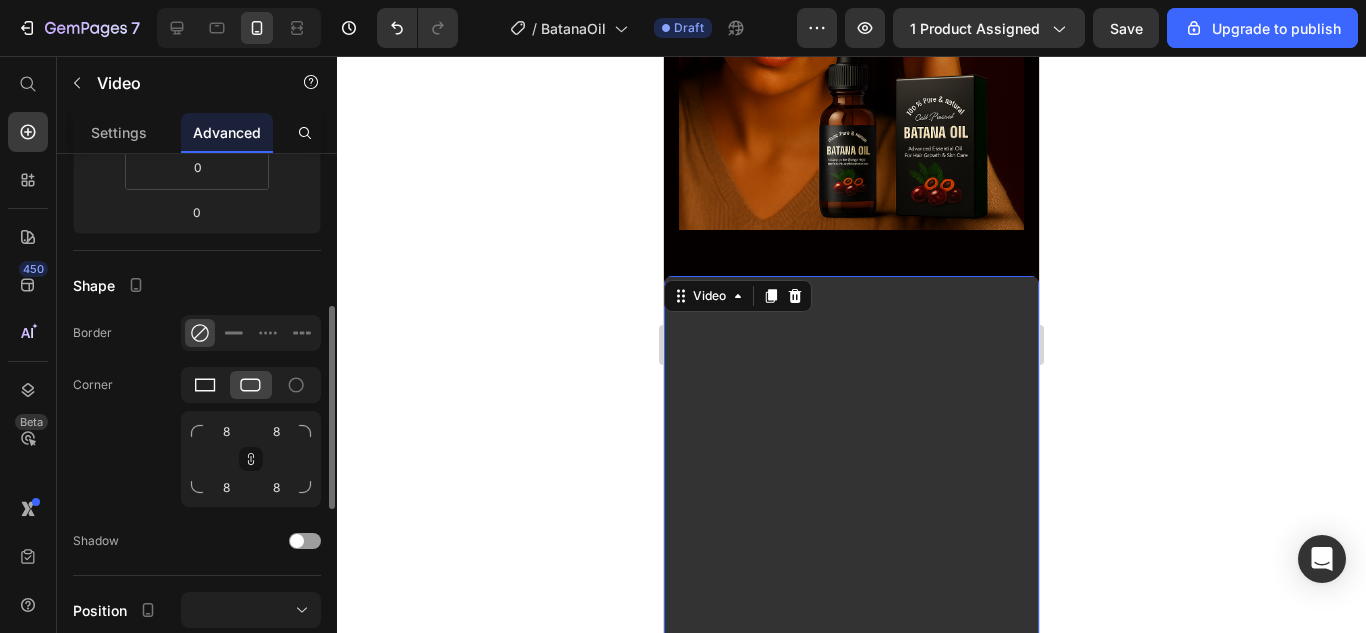 click 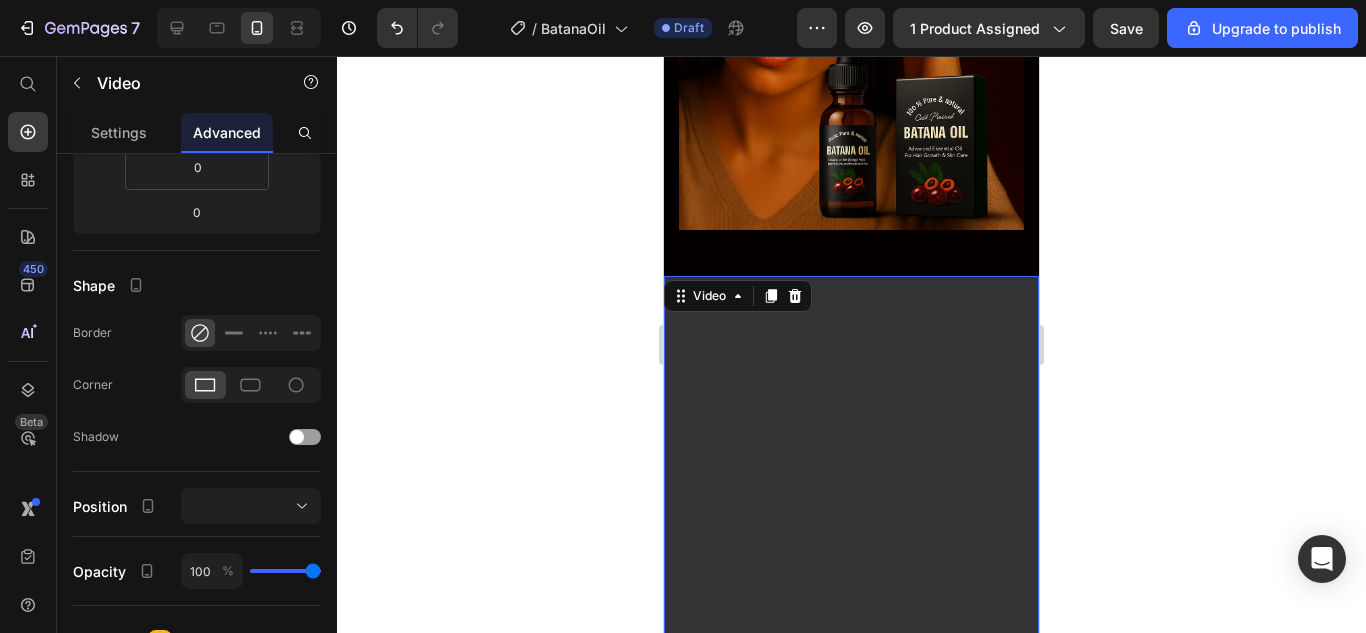 click 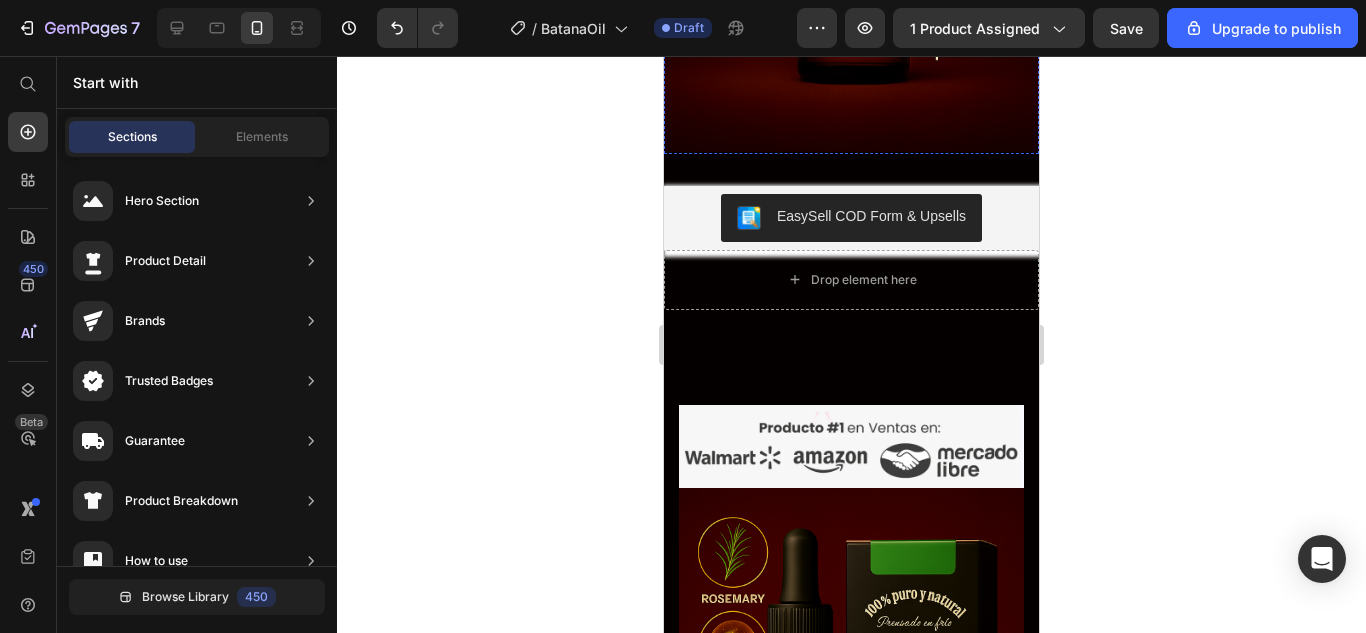 scroll, scrollTop: 4922, scrollLeft: 0, axis: vertical 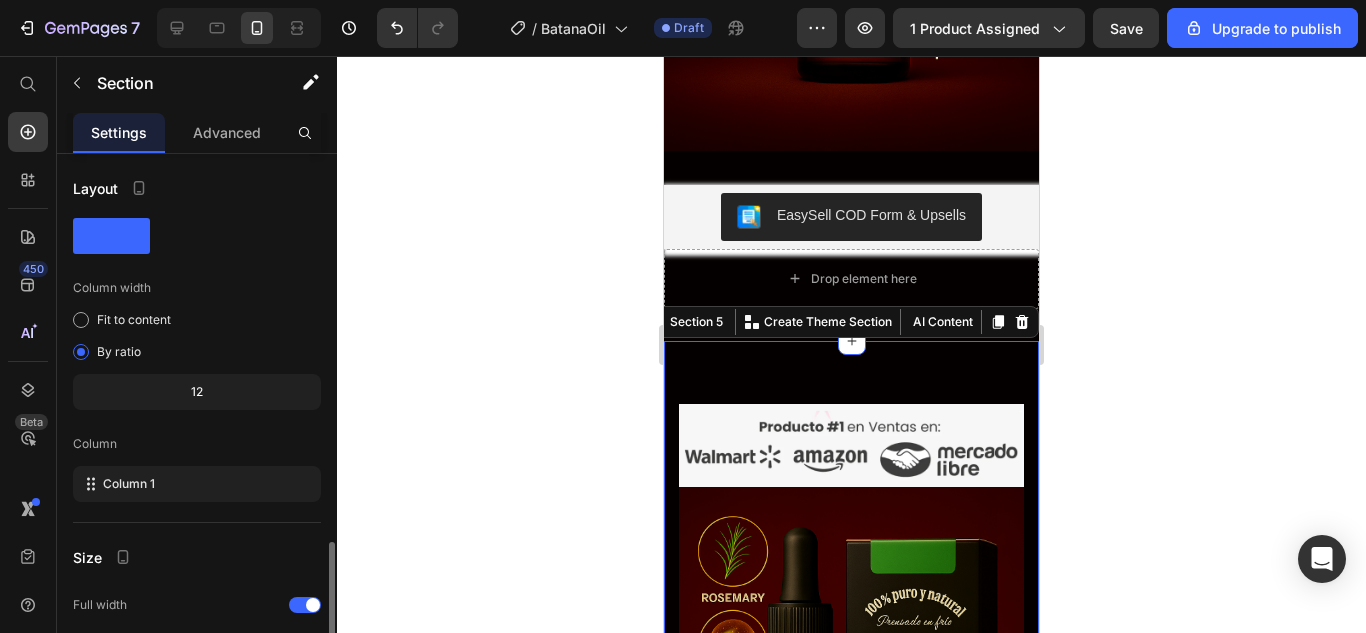 click on "Image Image Image Envio gratis Text
Paga en casa Text
Envio gratis Text
Paga en casa Text
Envio gratis Text
Paga en casa Text
Envio gratis Text
Paga en casa Text
Envio gratis Text
Paga en casa Text
Envio gratis Text
Paga en casa Text
Marquee Section 5   You can create reusable sections Create Theme Section AI Content Write with GemAI What would you like to describe here? Tone and Voice Persuasive Product Getting products... Show more Generate" at bounding box center (851, 954) 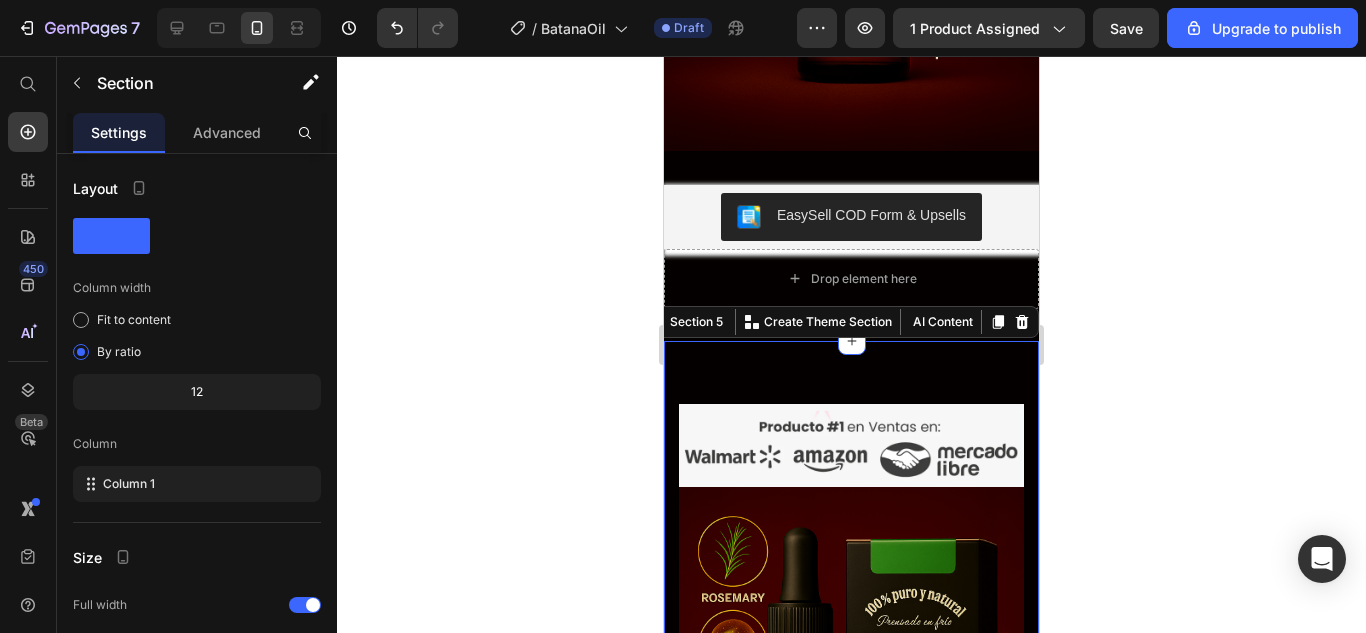 click 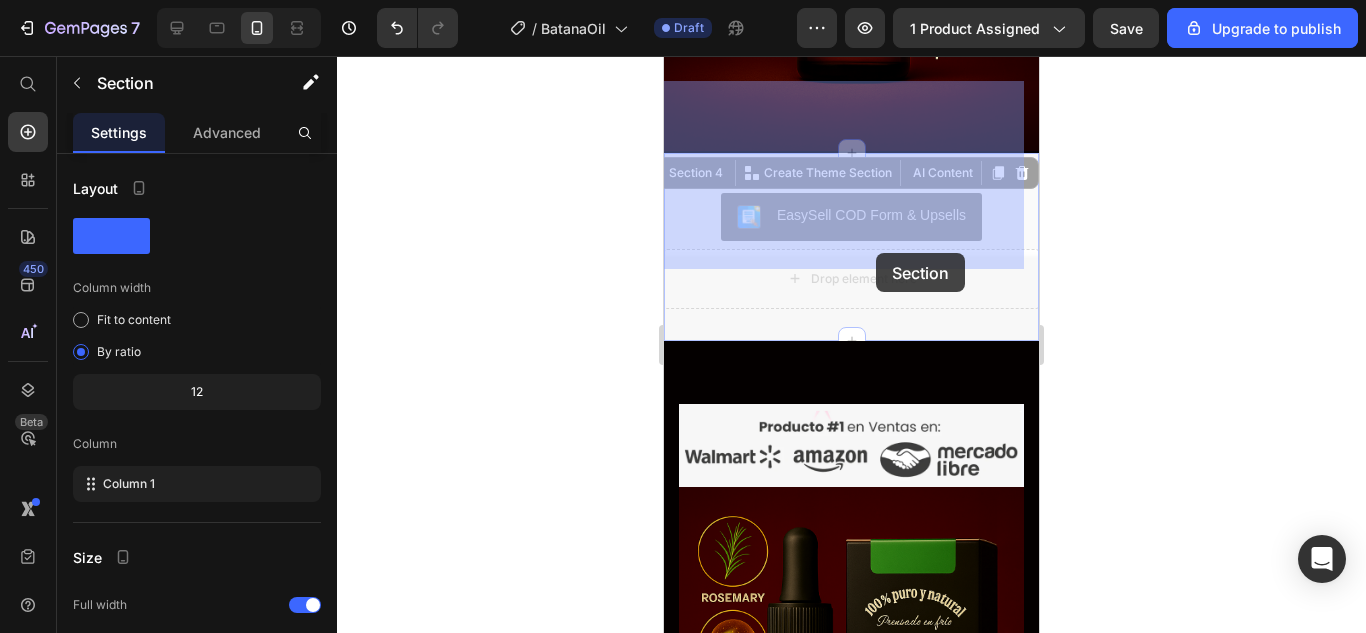 drag, startPoint x: 876, startPoint y: 265, endPoint x: 876, endPoint y: 253, distance: 12 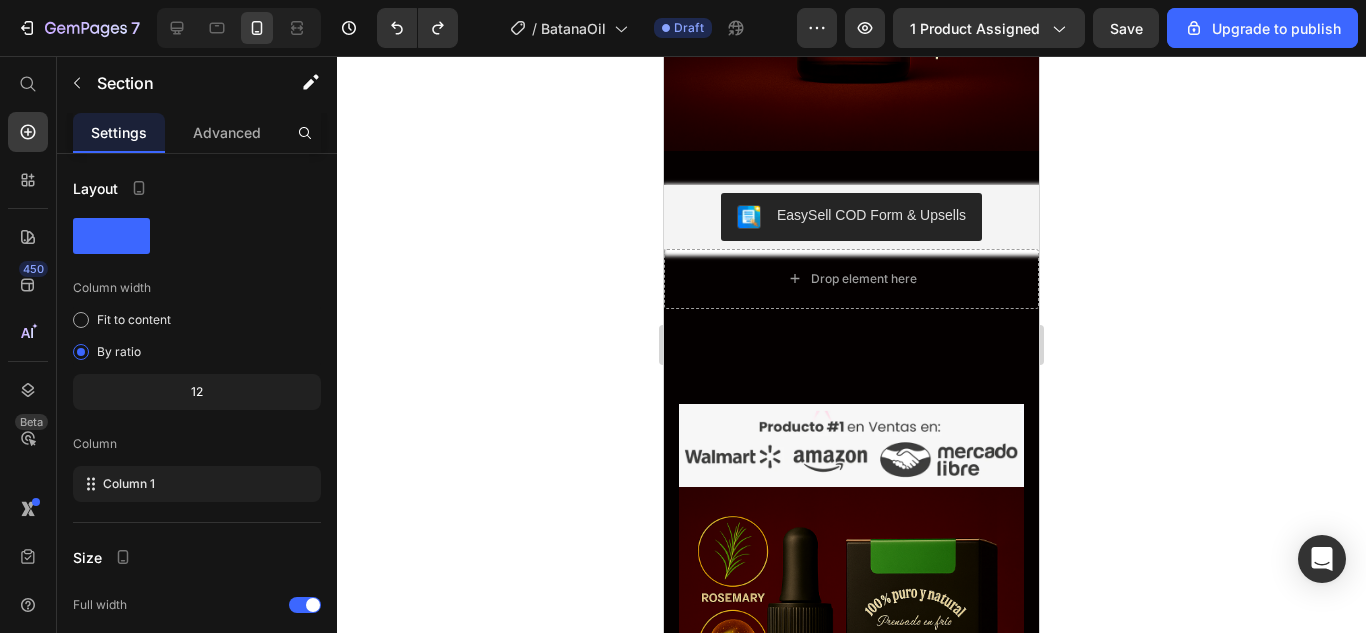 click 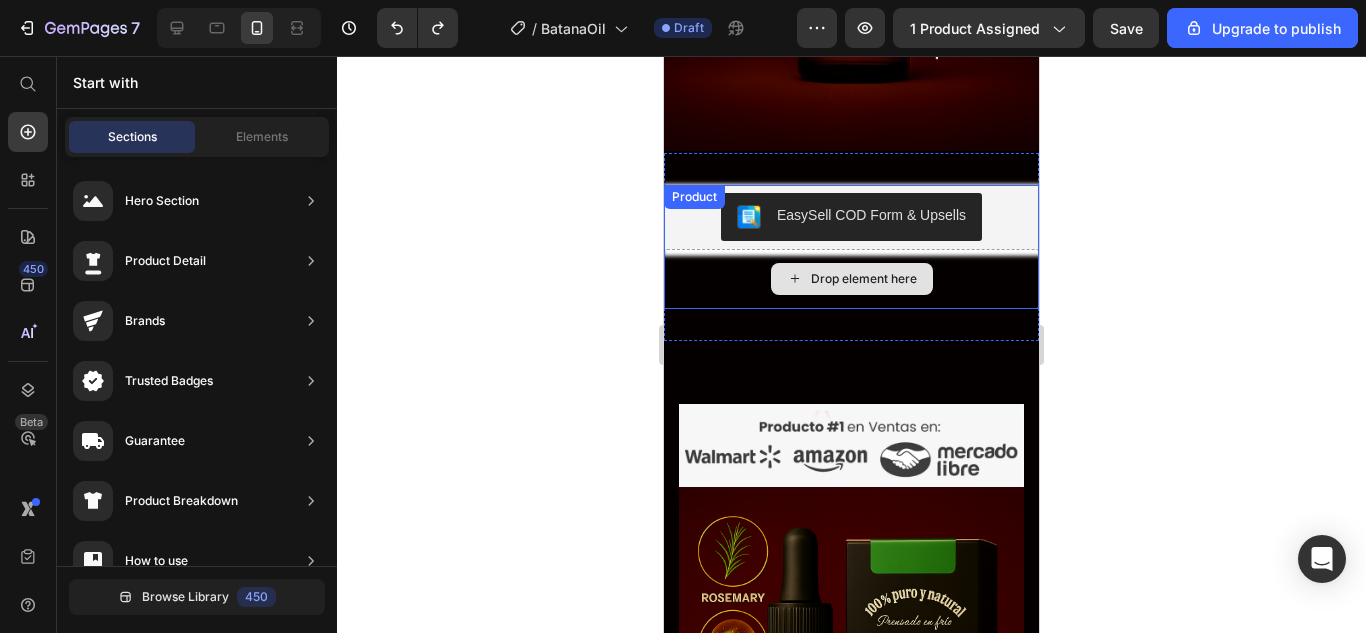 click on "Drop element here" at bounding box center (851, 279) 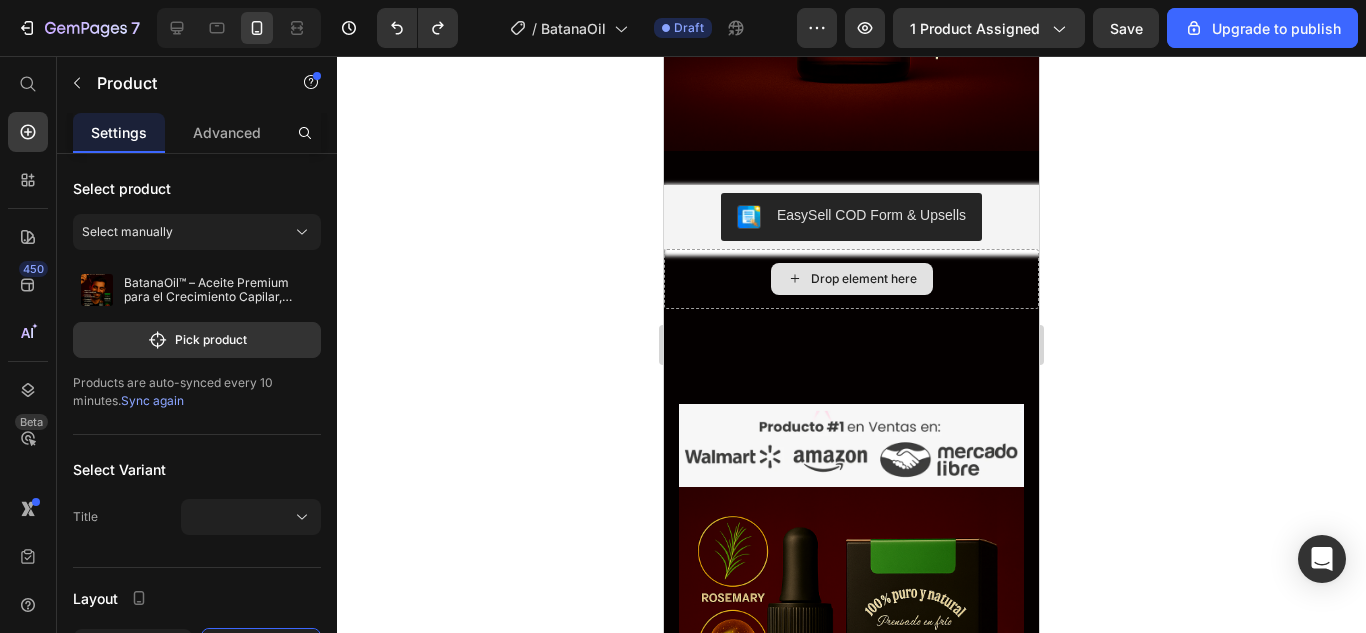 click on "Drop element here" at bounding box center (851, 279) 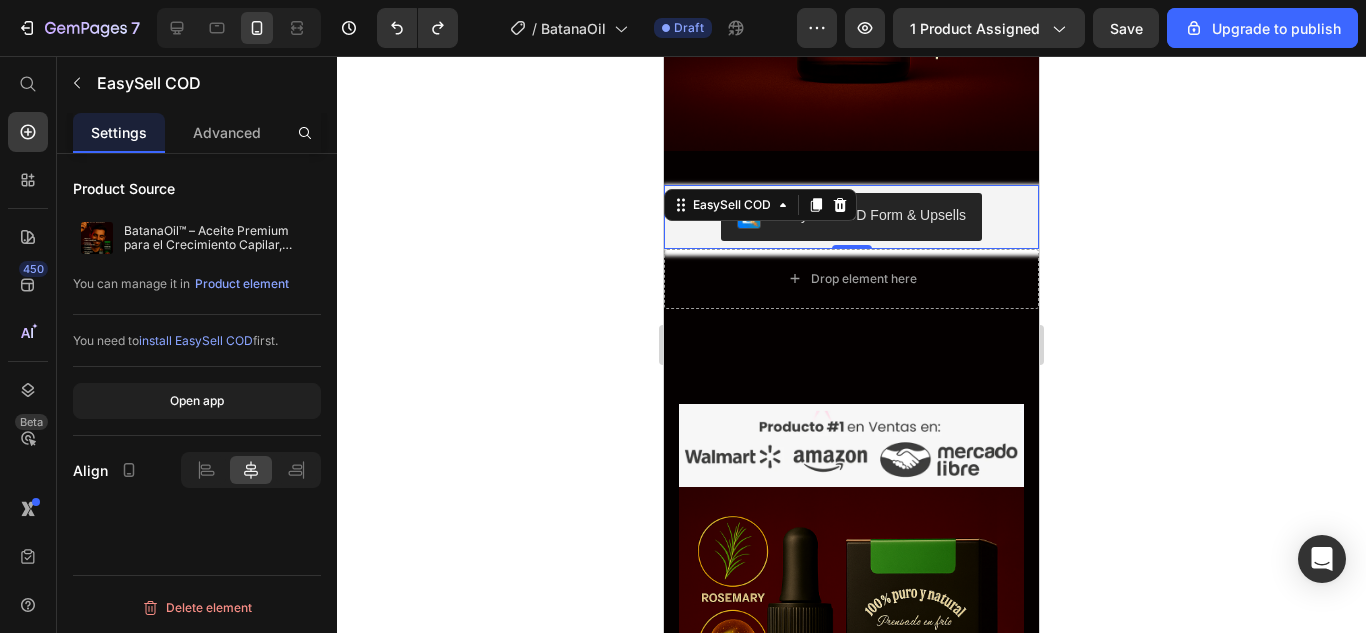 click on "EasySell COD Form & Upsells" at bounding box center [851, 217] 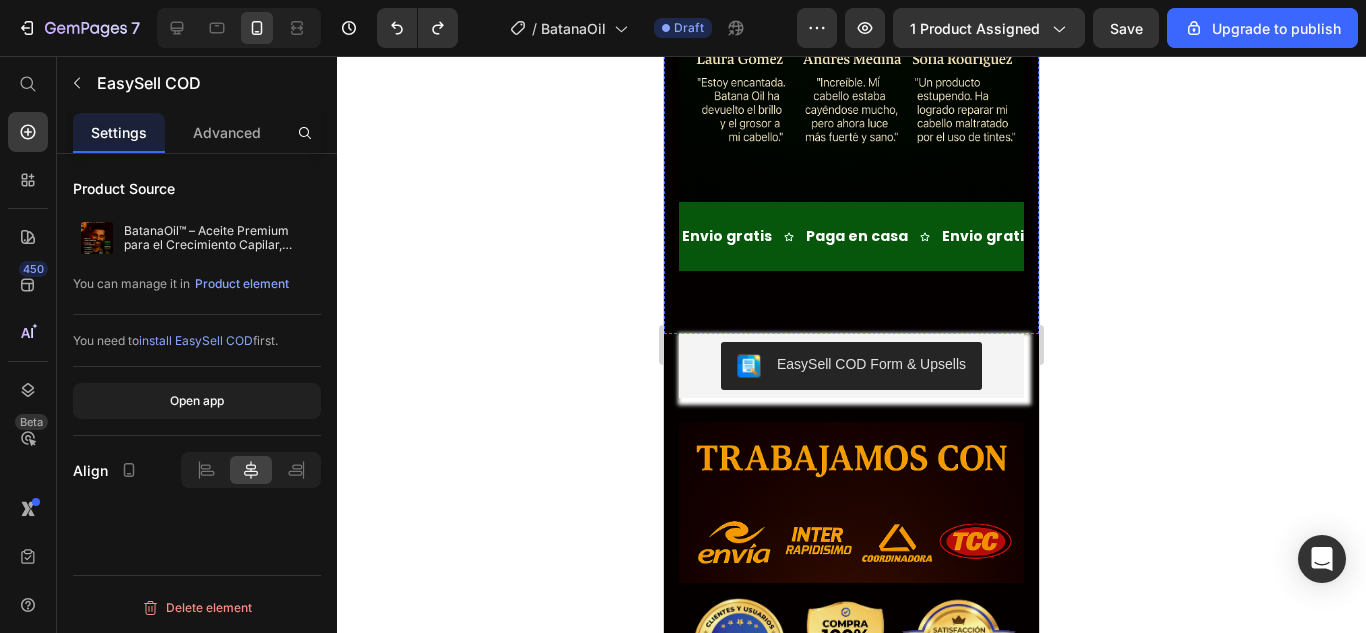 scroll, scrollTop: 6083, scrollLeft: 0, axis: vertical 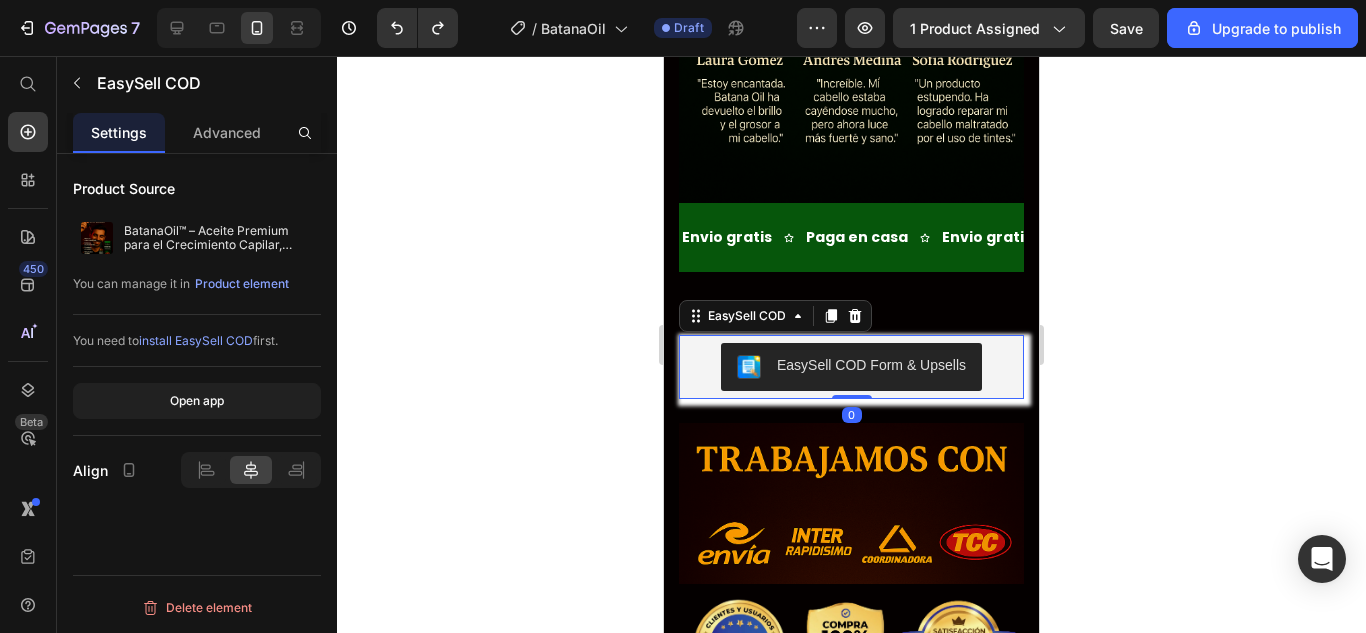 click on "EasySell COD Form & Upsells" at bounding box center (851, 367) 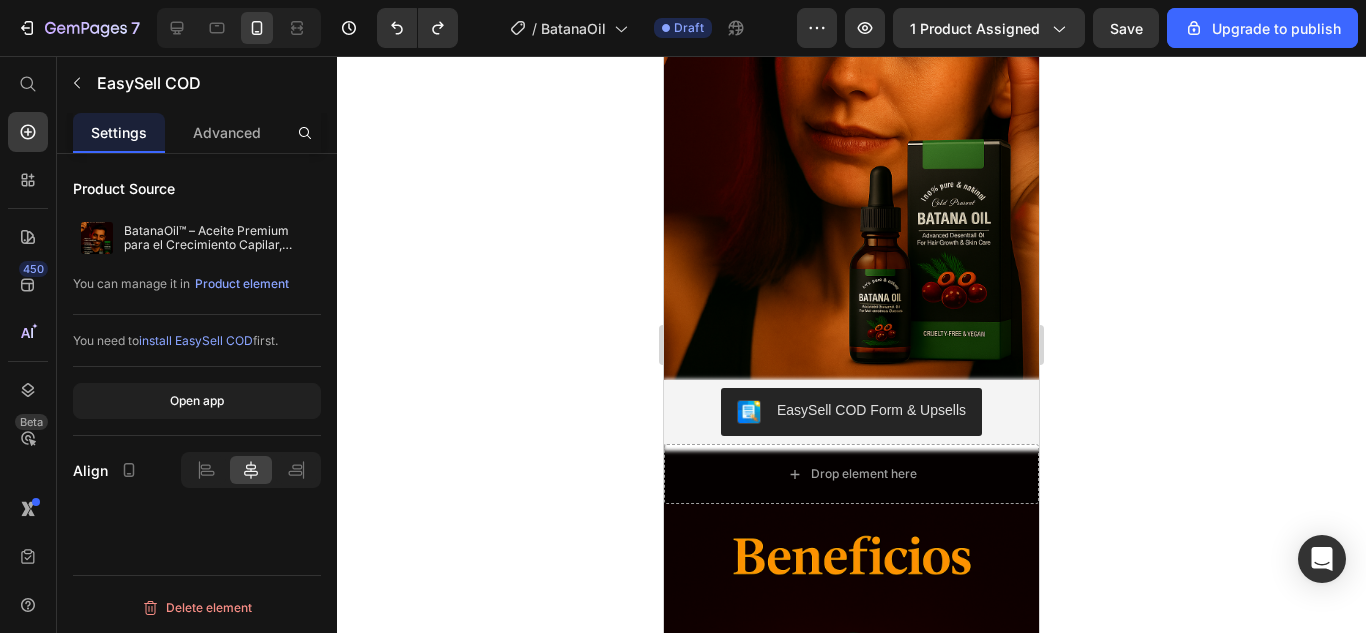 scroll, scrollTop: 3999, scrollLeft: 0, axis: vertical 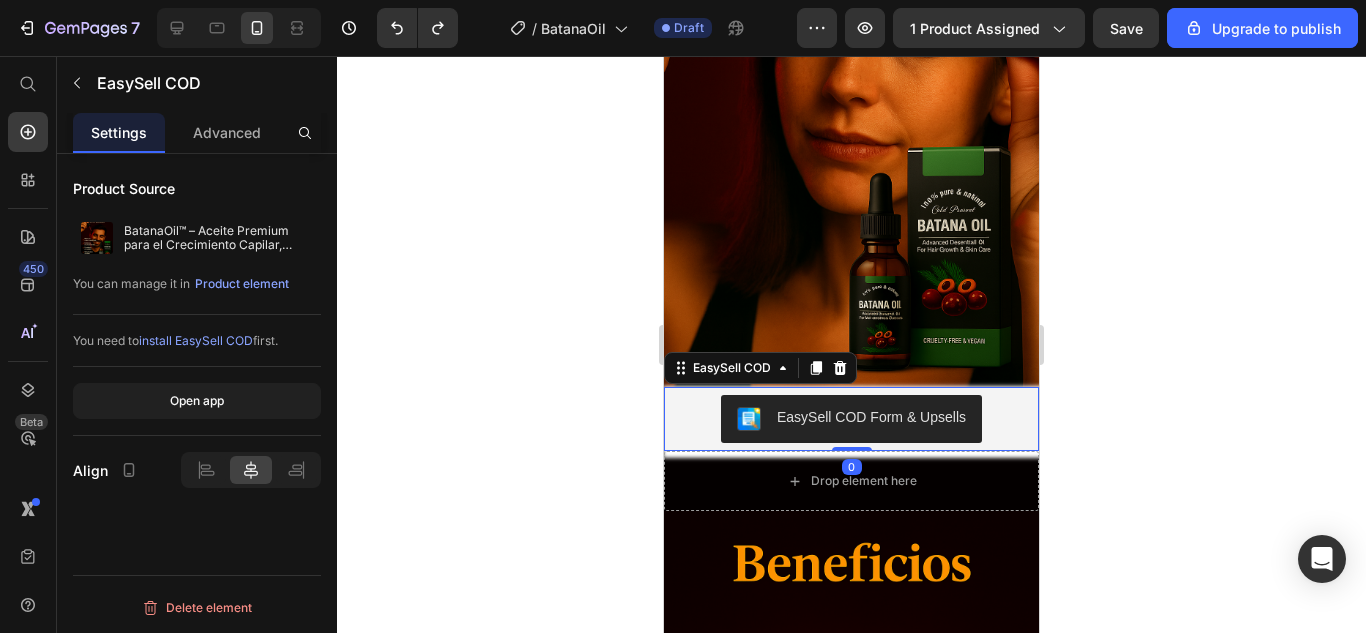 click on "EasySell COD Form & Upsells" at bounding box center [851, 419] 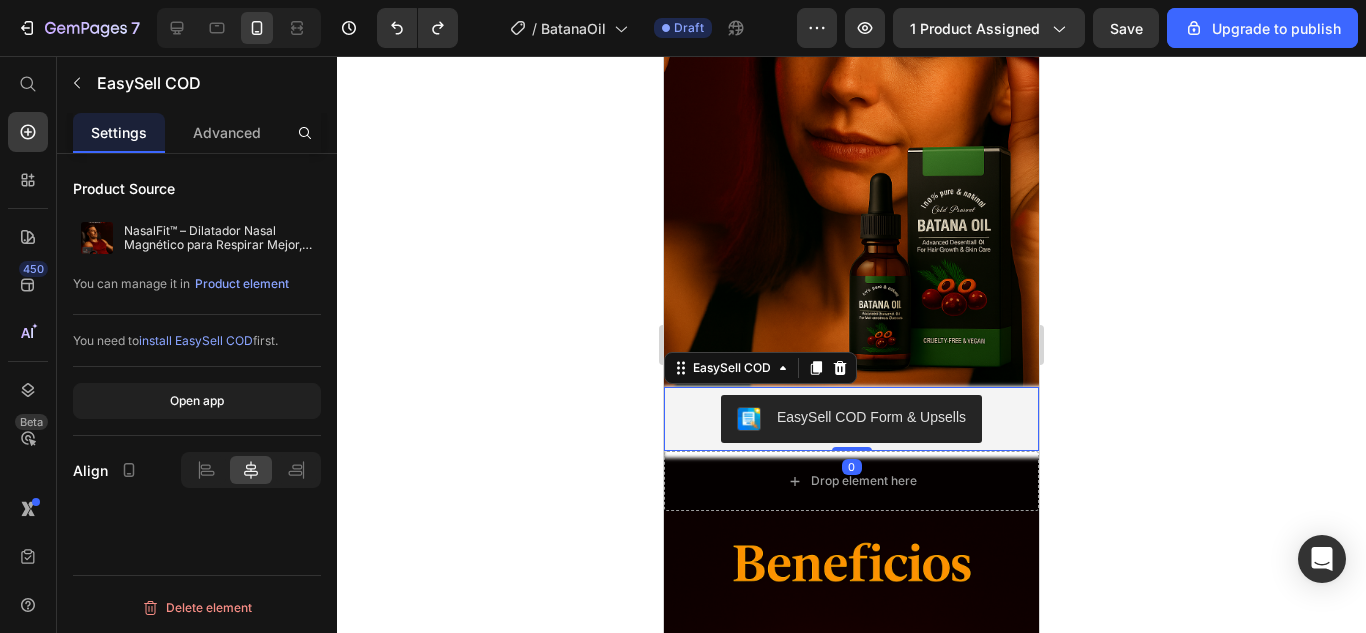 click on "EasySell COD Form & Upsells" at bounding box center [851, 419] 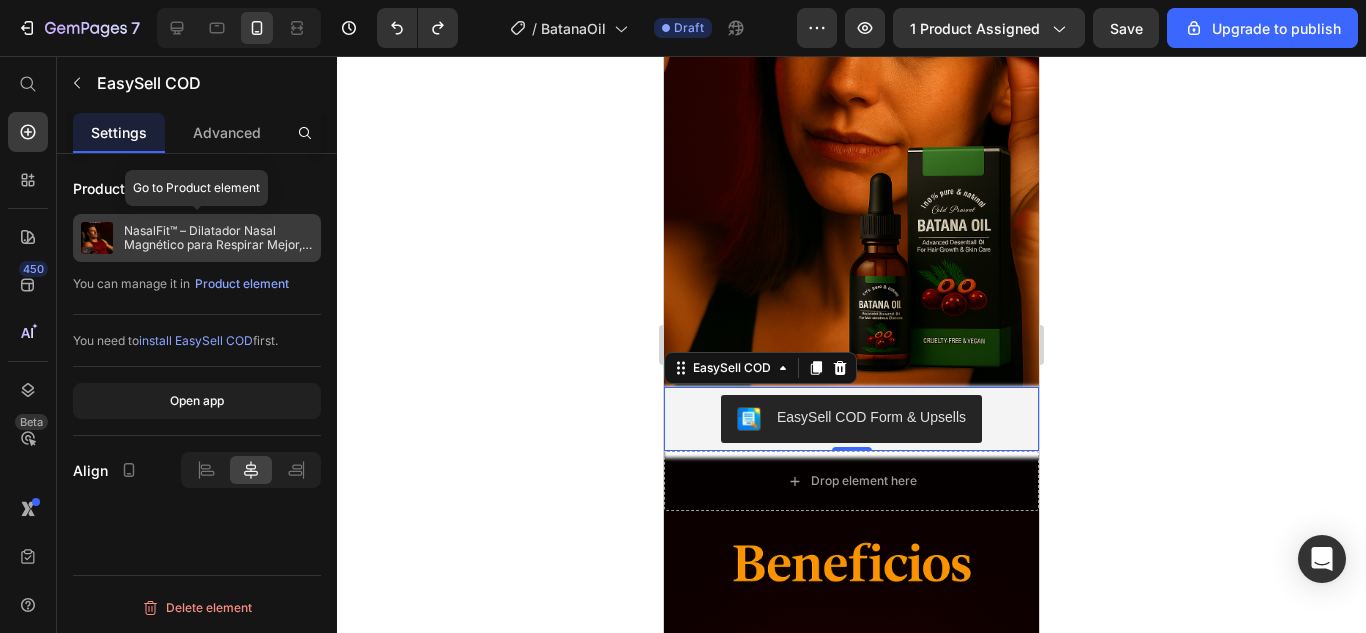 click on "NasalFit™ – Dilatador Nasal Magnético para Respirar Mejor, Dormir Más Profundo y Verse Mejor" at bounding box center [218, 238] 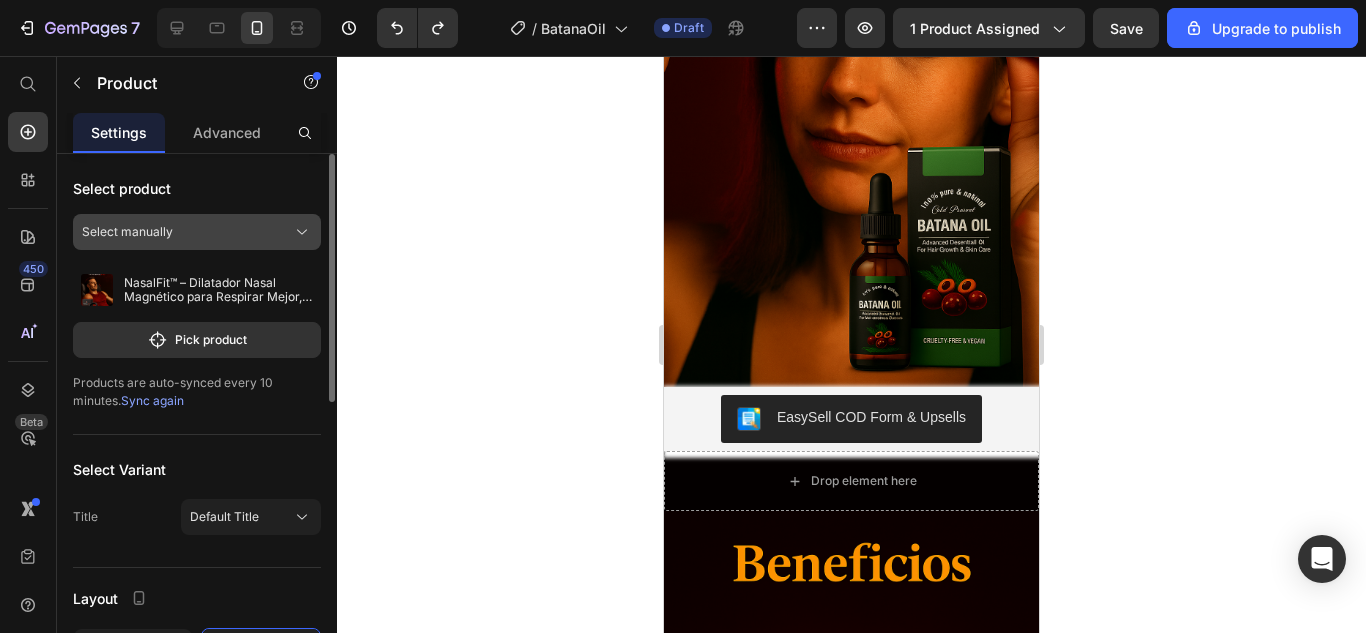 click on "Select manually" 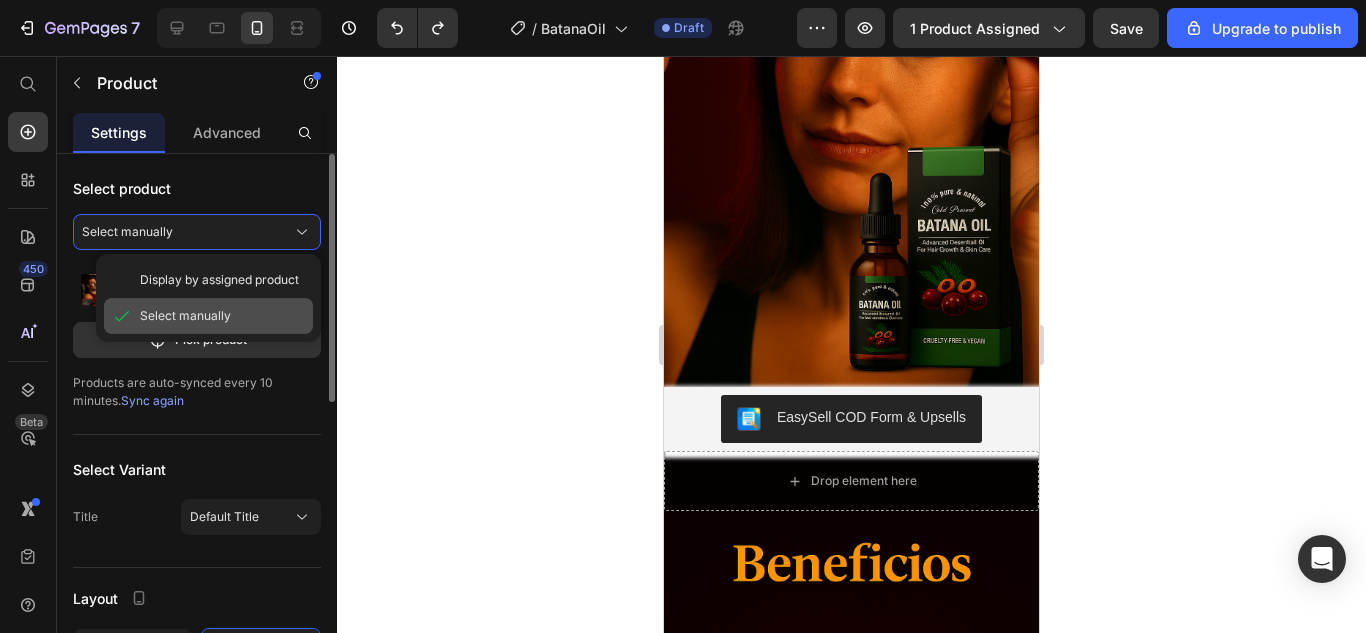 click on "Select manually" 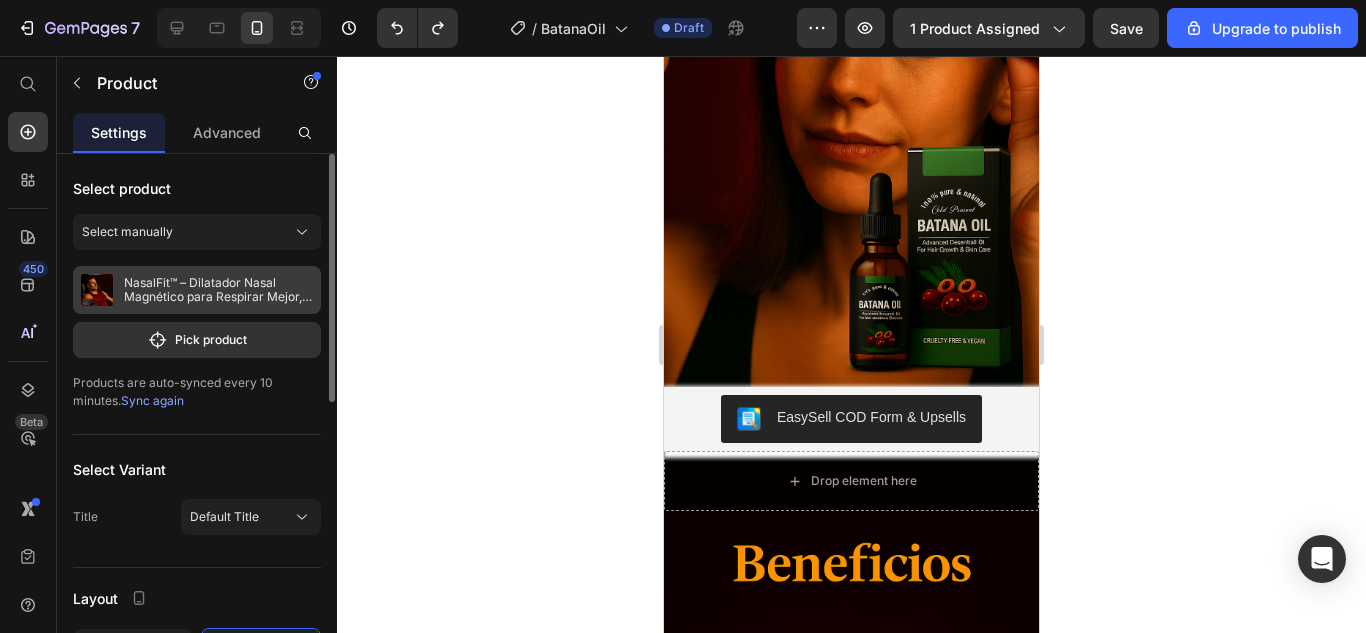 click on "NasalFit™ – Dilatador Nasal Magnético para Respirar Mejor, Dormir Más Profundo y Verse Mejor" at bounding box center [218, 290] 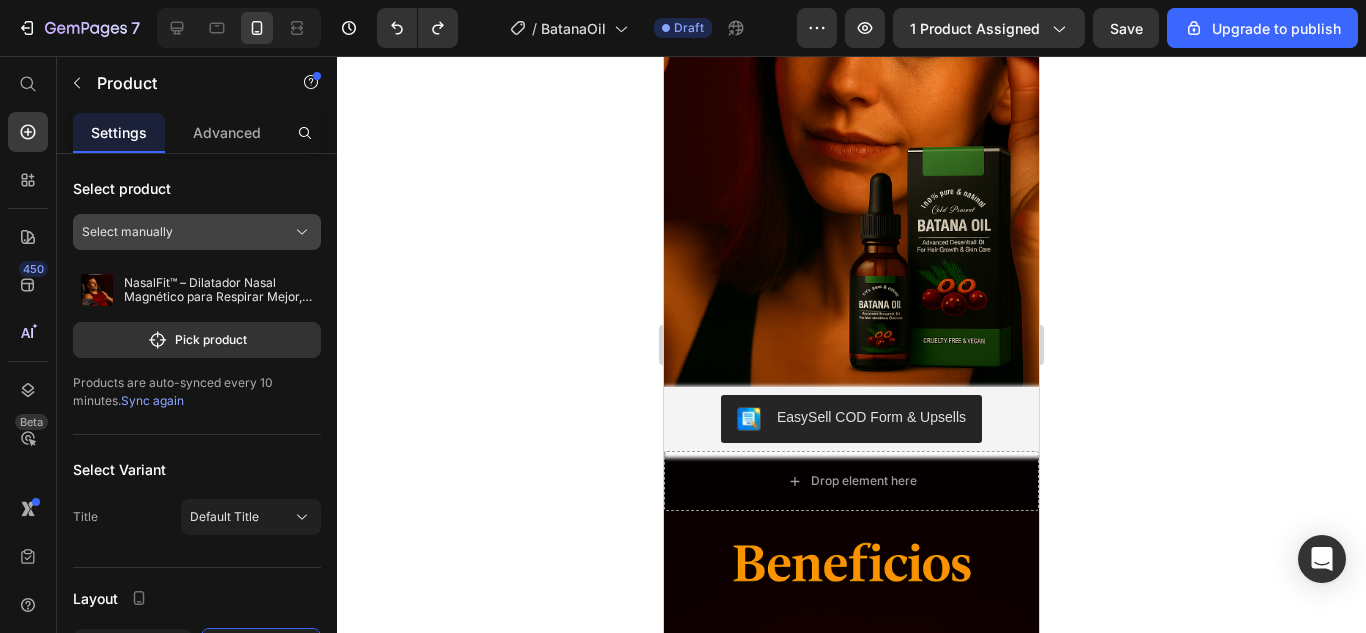 click on "Select manually" at bounding box center (197, 232) 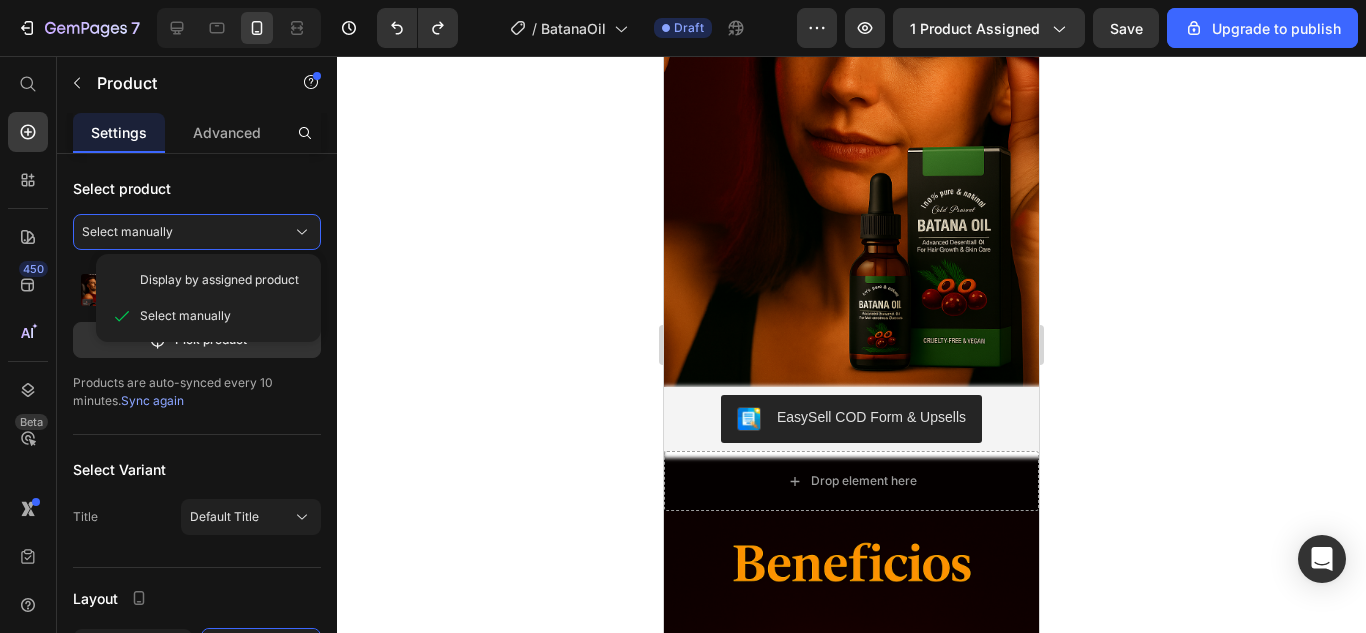 click on "Display by assigned product" at bounding box center (219, 280) 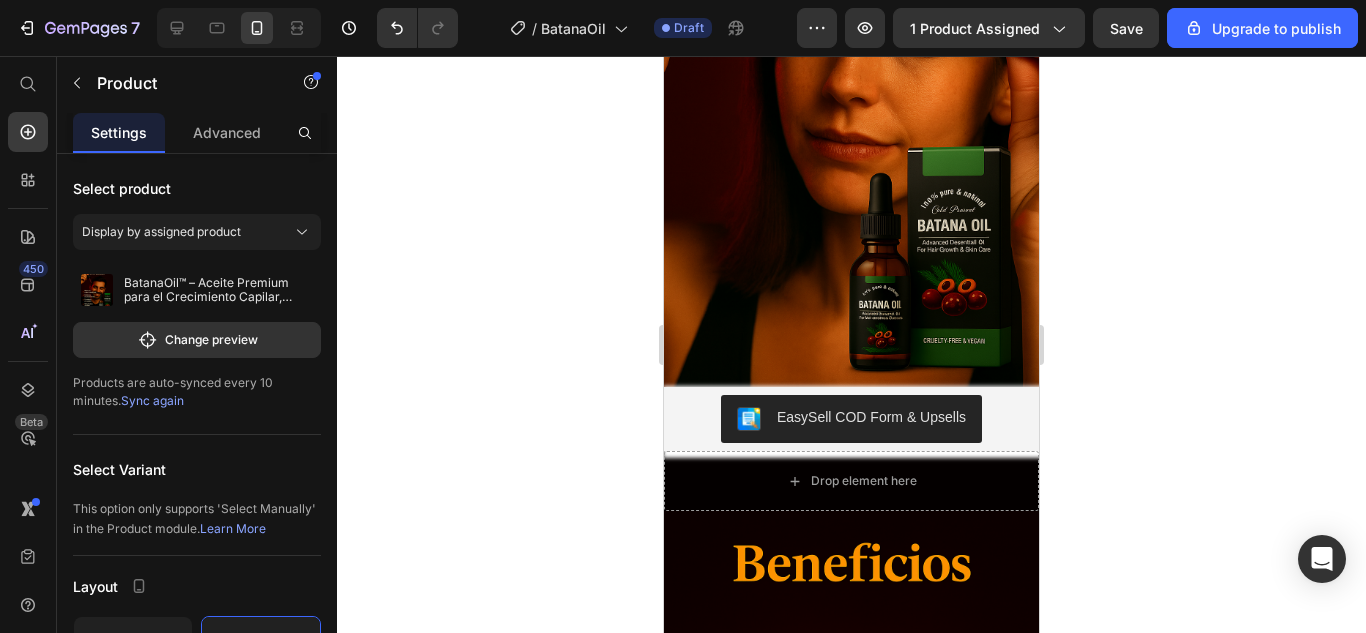 click 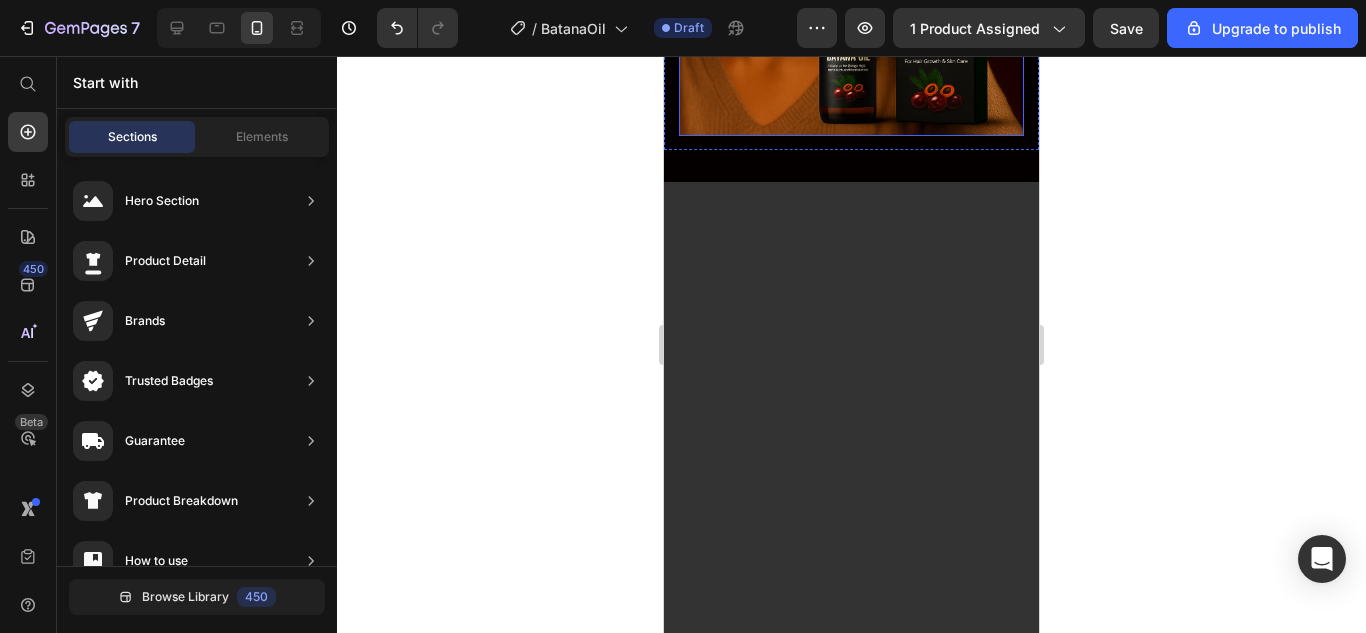 scroll, scrollTop: 3211, scrollLeft: 0, axis: vertical 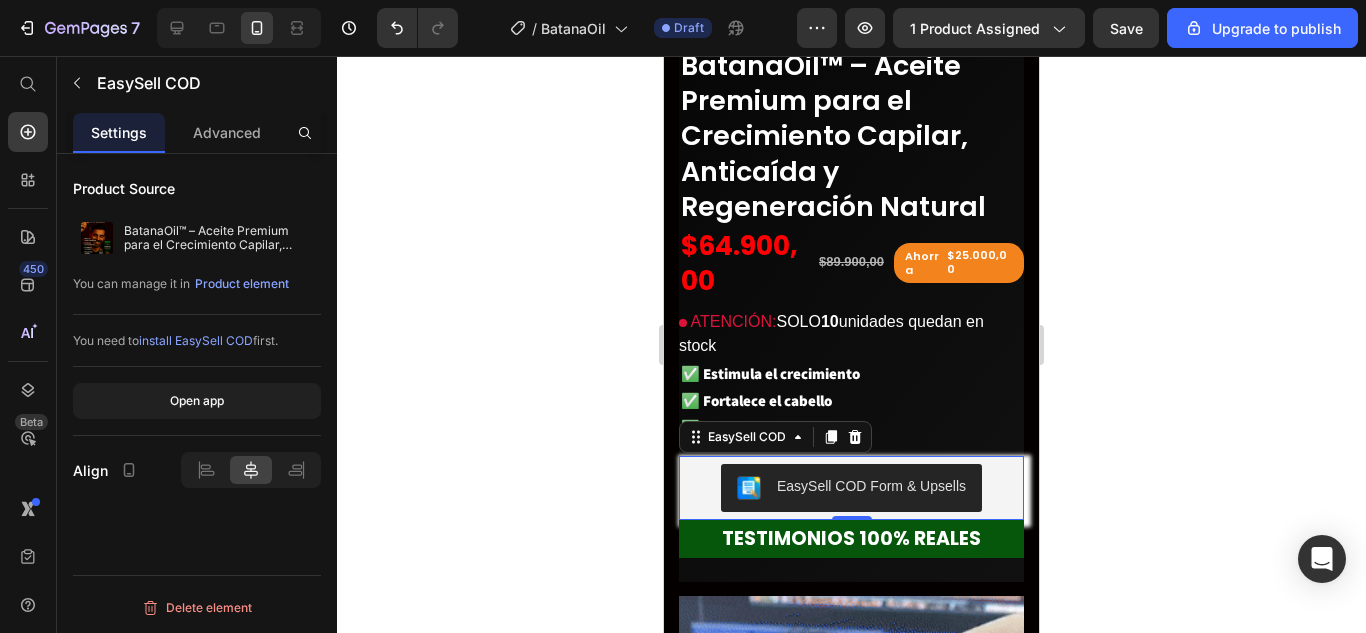 click on "EasySell COD Form & Upsells" at bounding box center (851, 488) 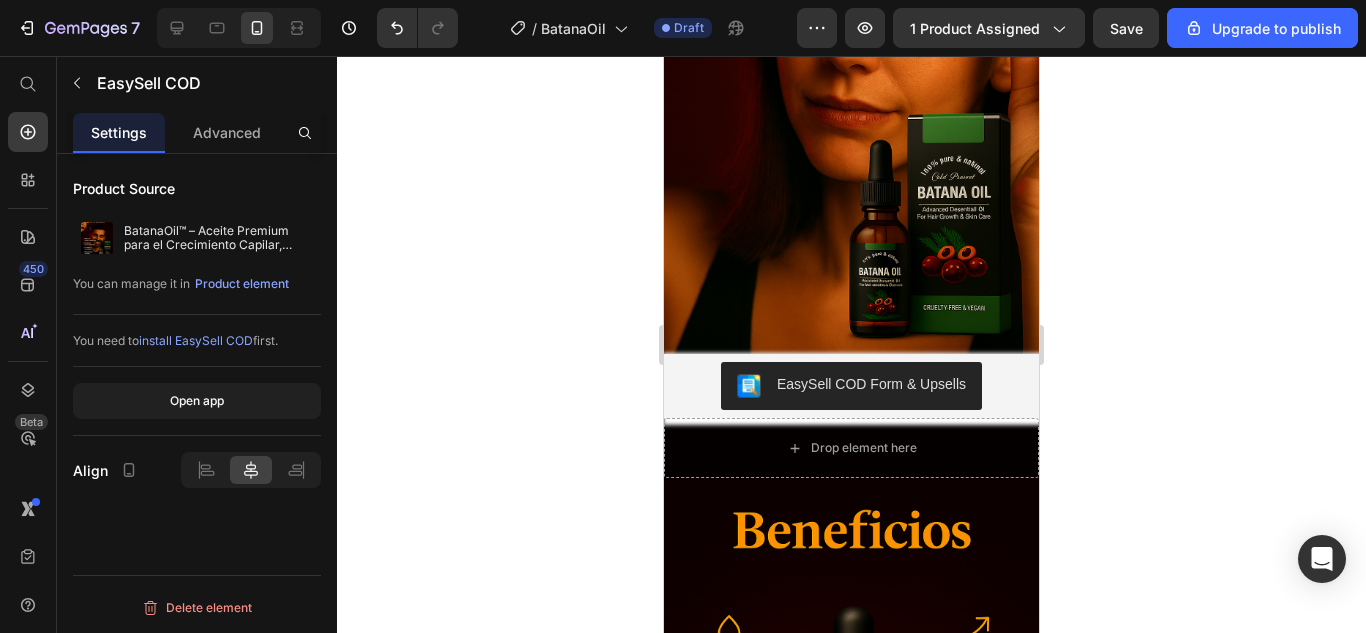 scroll, scrollTop: 4107, scrollLeft: 0, axis: vertical 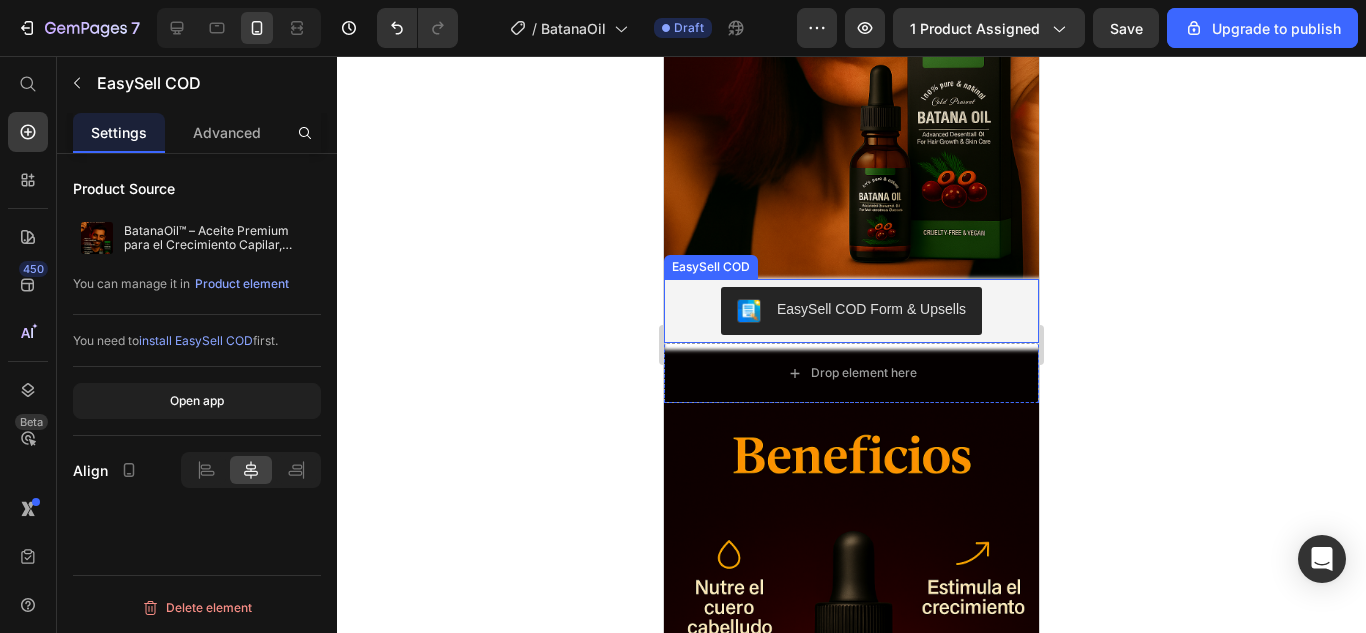 click on "EasySell COD Form & Upsells" at bounding box center (851, 311) 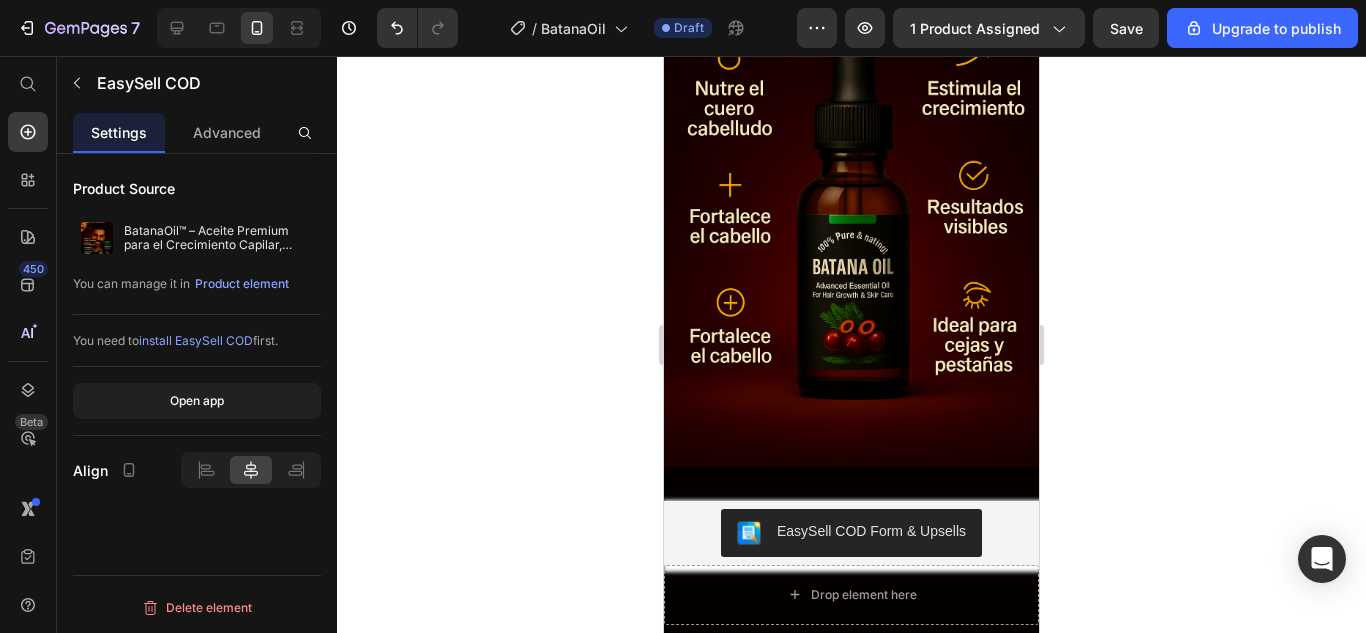 scroll, scrollTop: 4673, scrollLeft: 0, axis: vertical 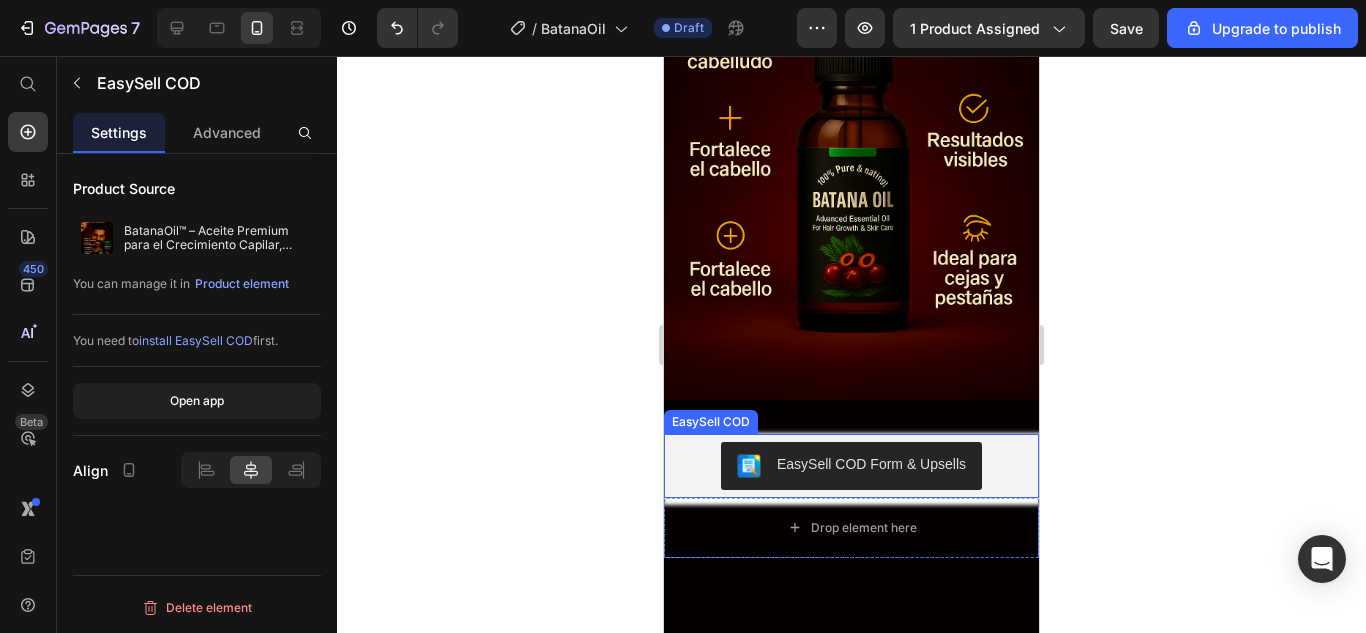 click on "EasySell COD Form & Upsells" at bounding box center (851, 466) 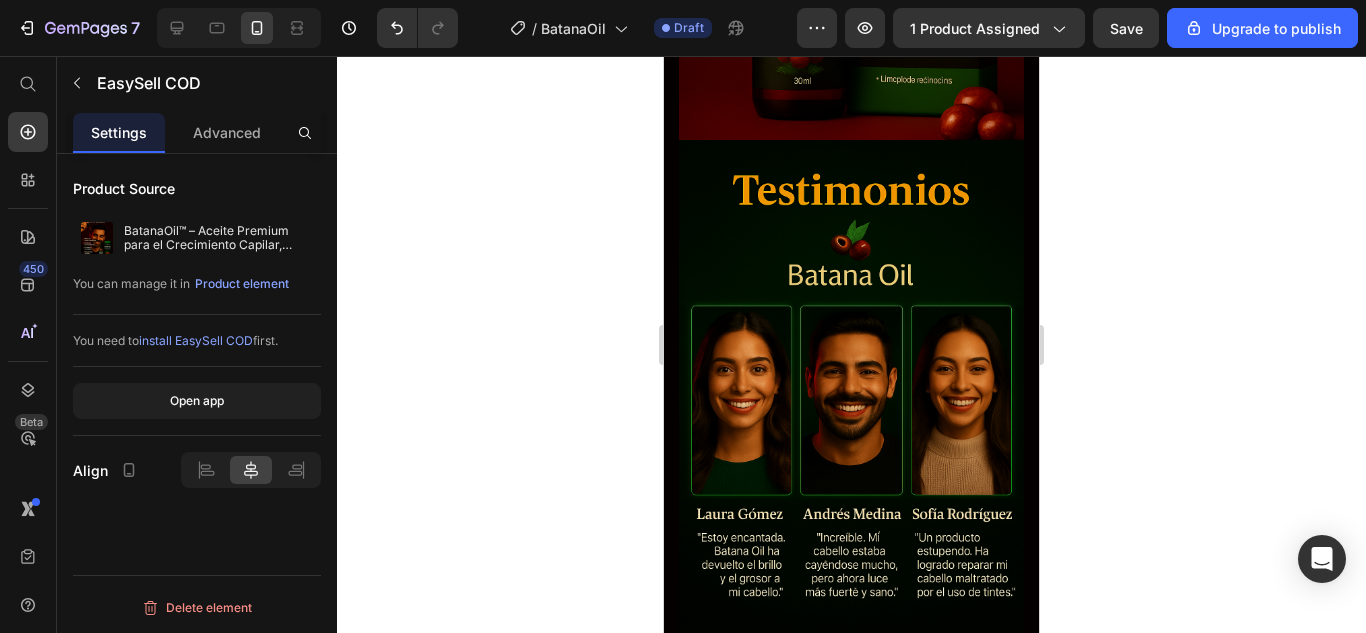 scroll, scrollTop: 6029, scrollLeft: 0, axis: vertical 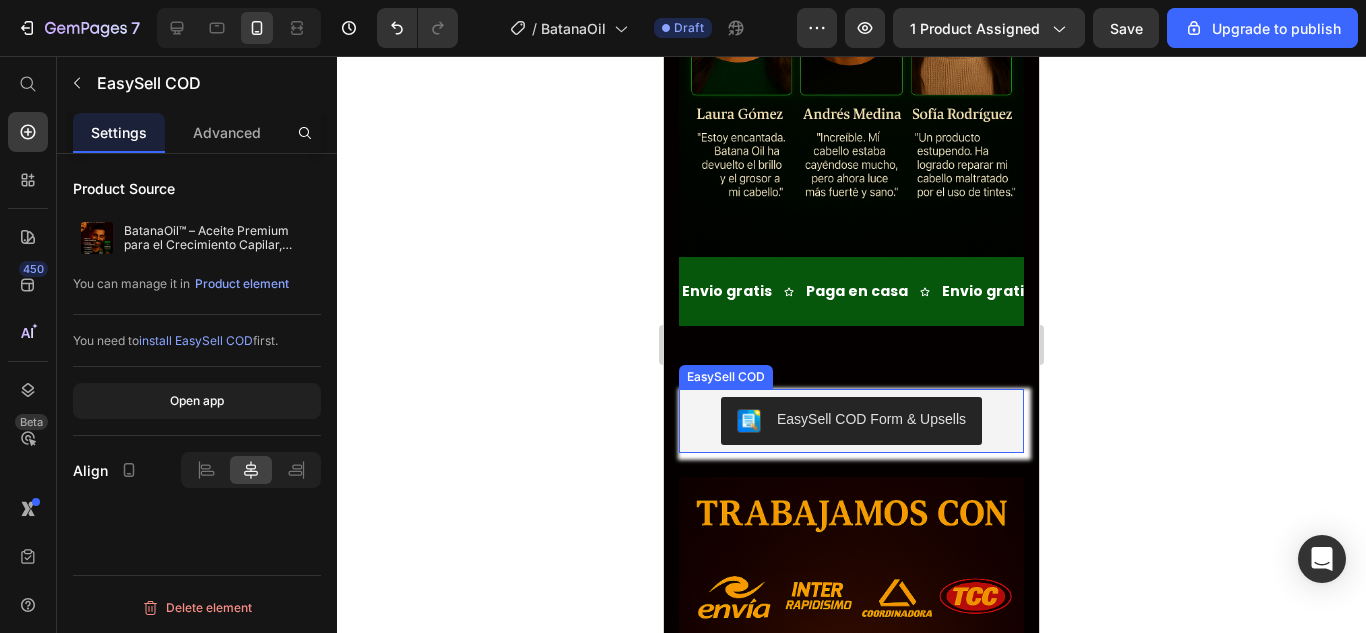 click on "EasySell COD Form & Upsells" at bounding box center [851, 421] 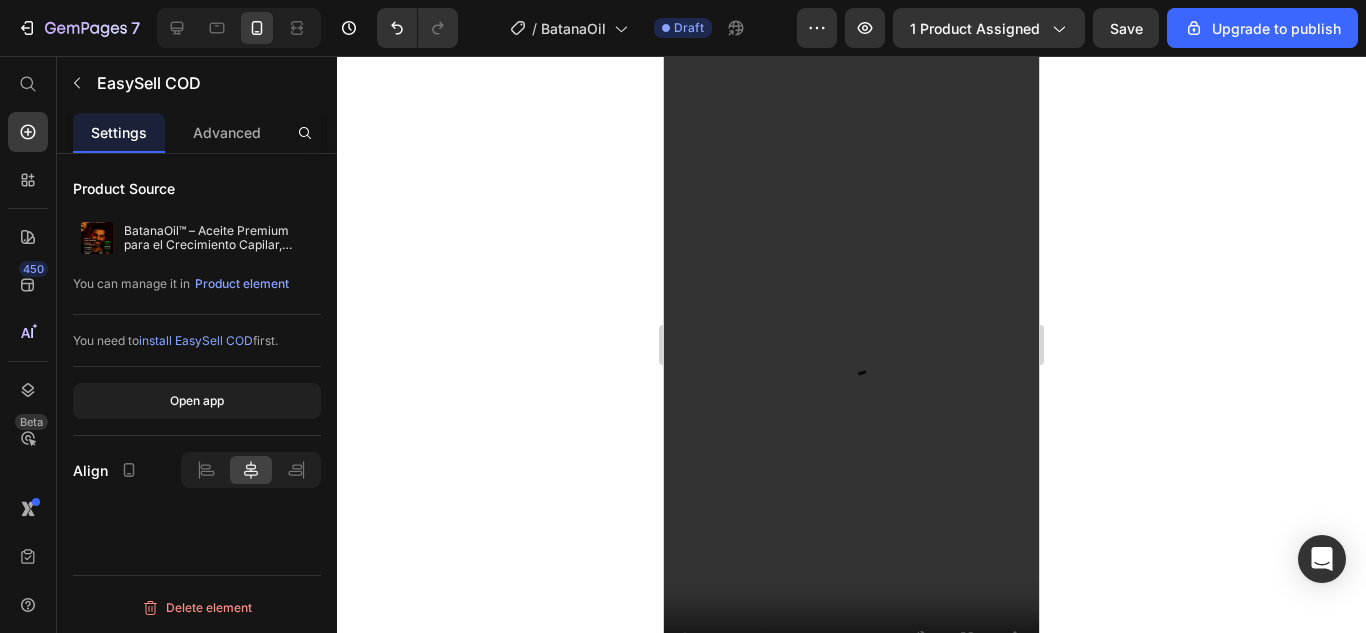 scroll, scrollTop: 3206, scrollLeft: 0, axis: vertical 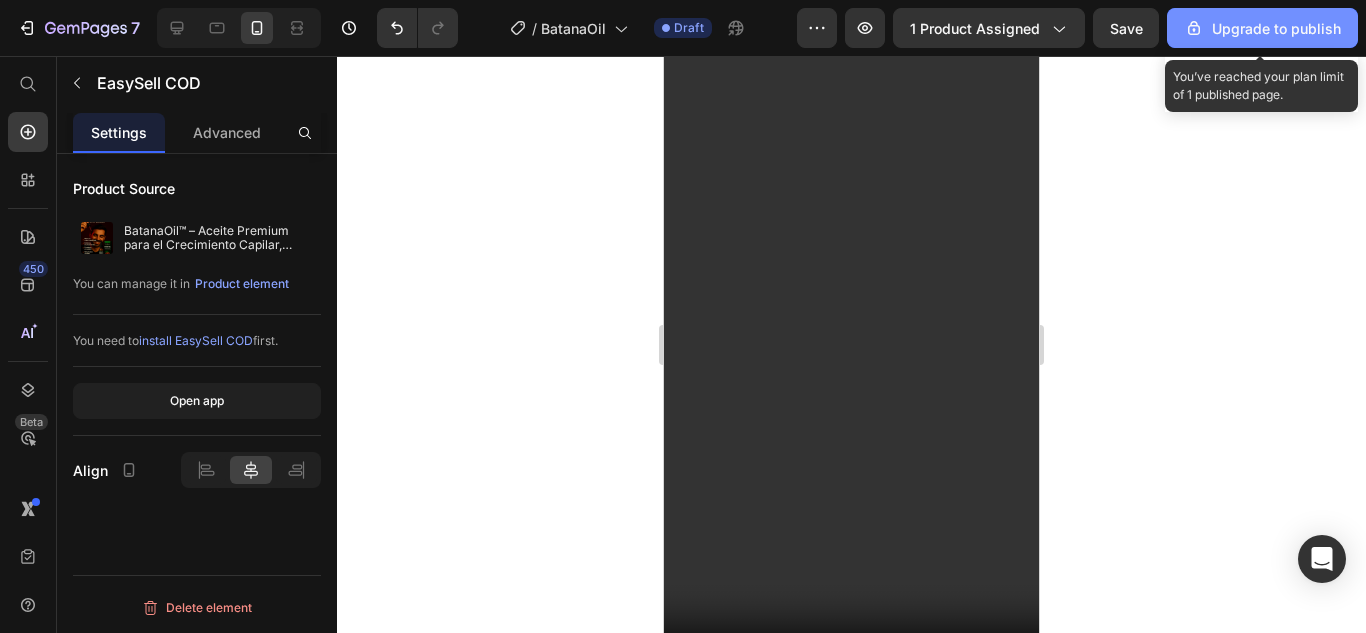 click on "Upgrade to publish" at bounding box center [1262, 28] 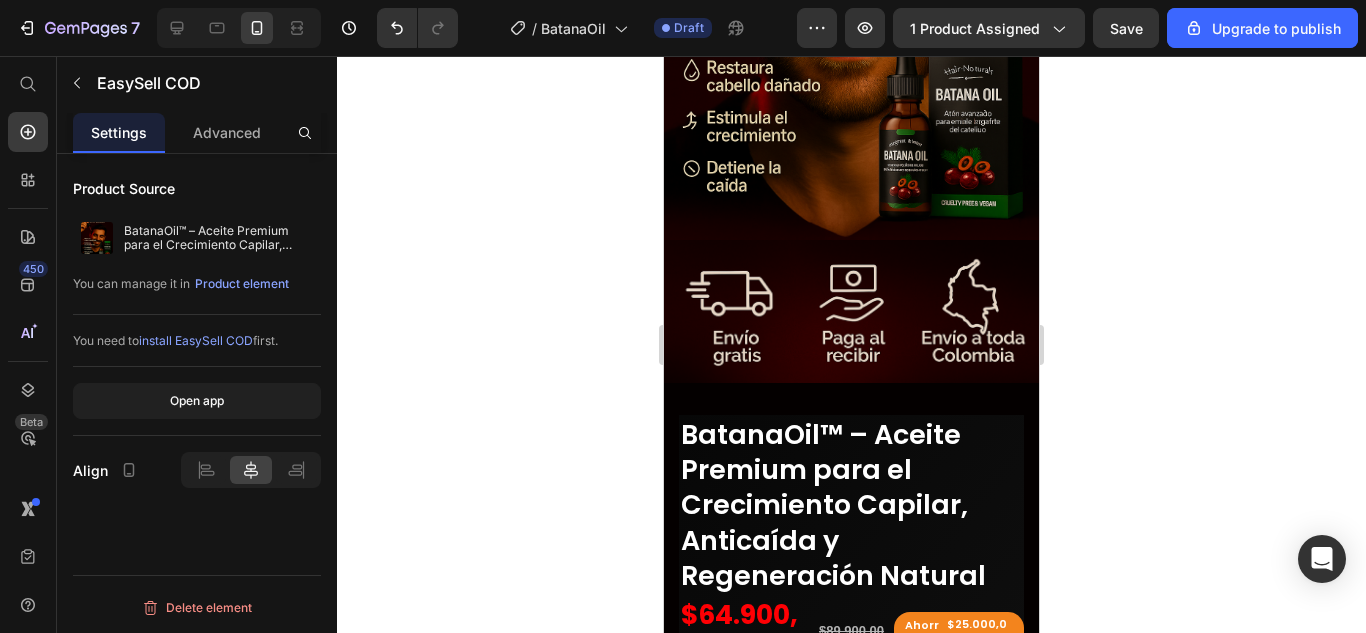 scroll, scrollTop: 0, scrollLeft: 0, axis: both 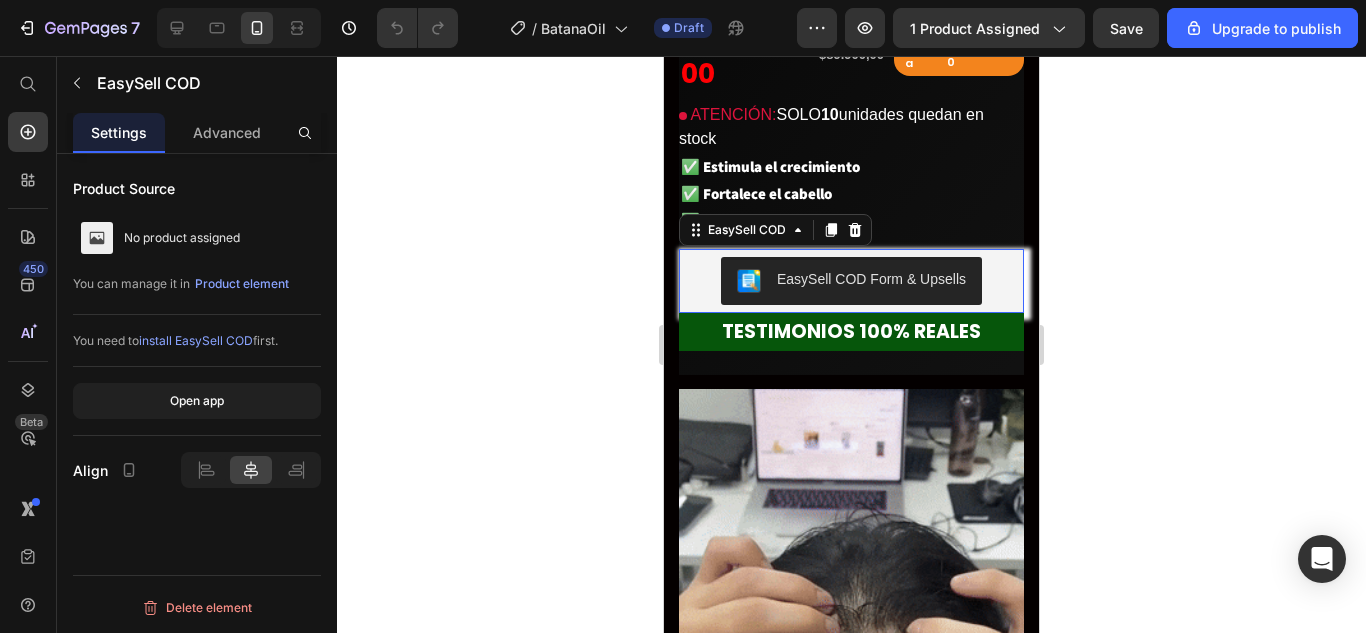 click on "EasySell COD Form & Upsells" at bounding box center (871, 279) 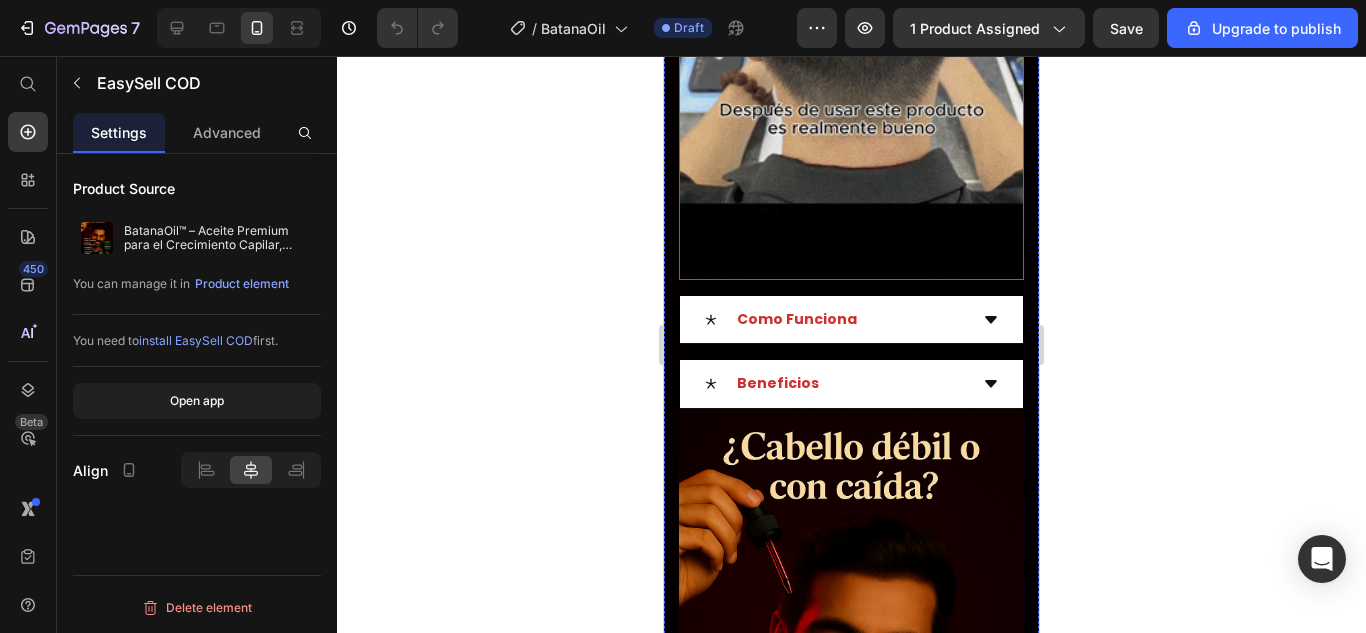 scroll, scrollTop: 1740, scrollLeft: 0, axis: vertical 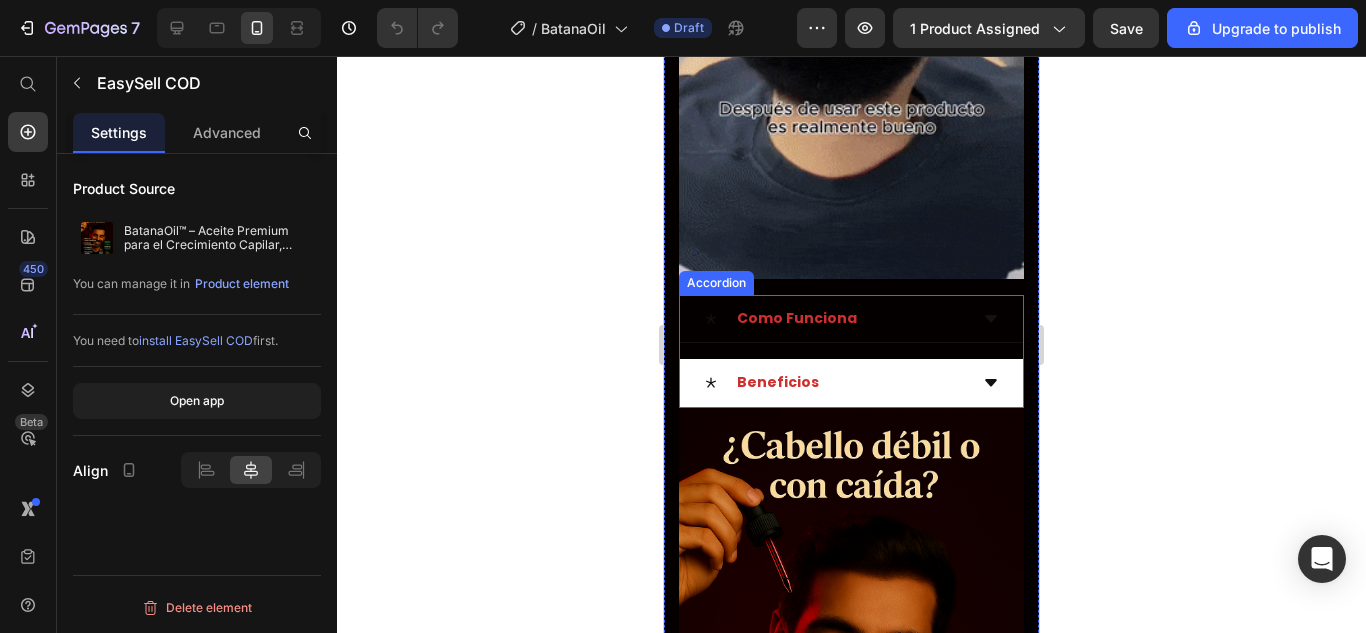 click on "Como Funciona" at bounding box center (797, 318) 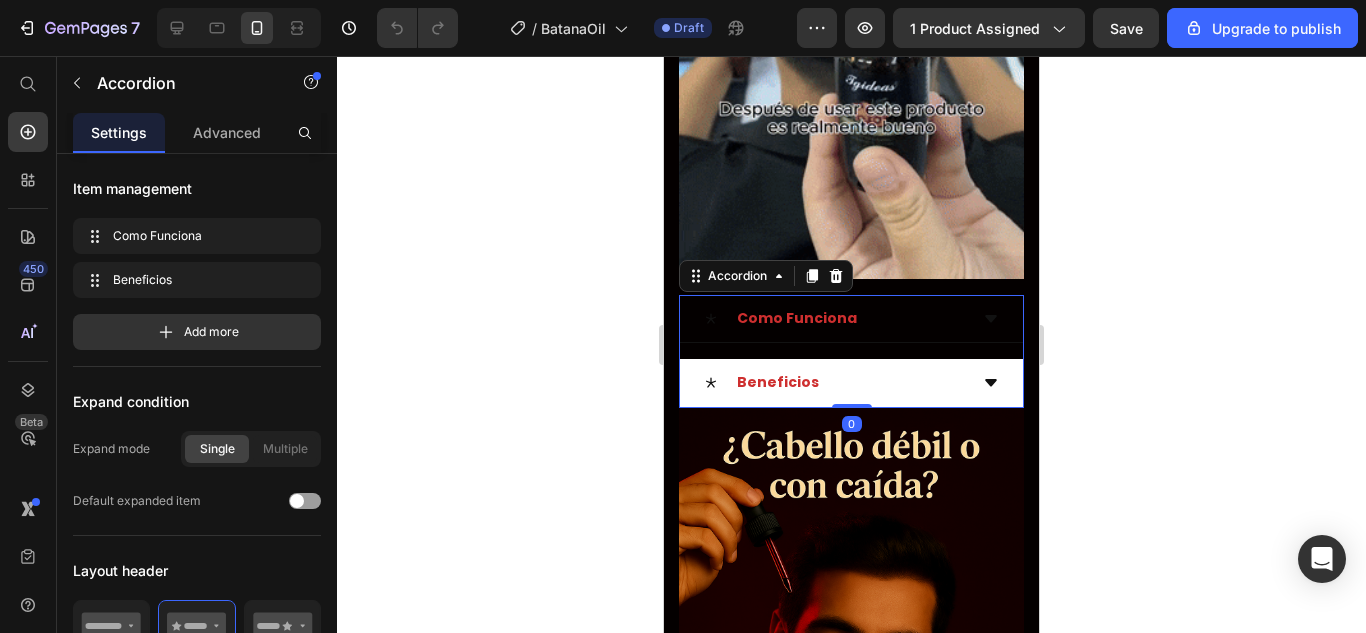 click on "Como Funciona" at bounding box center [835, 318] 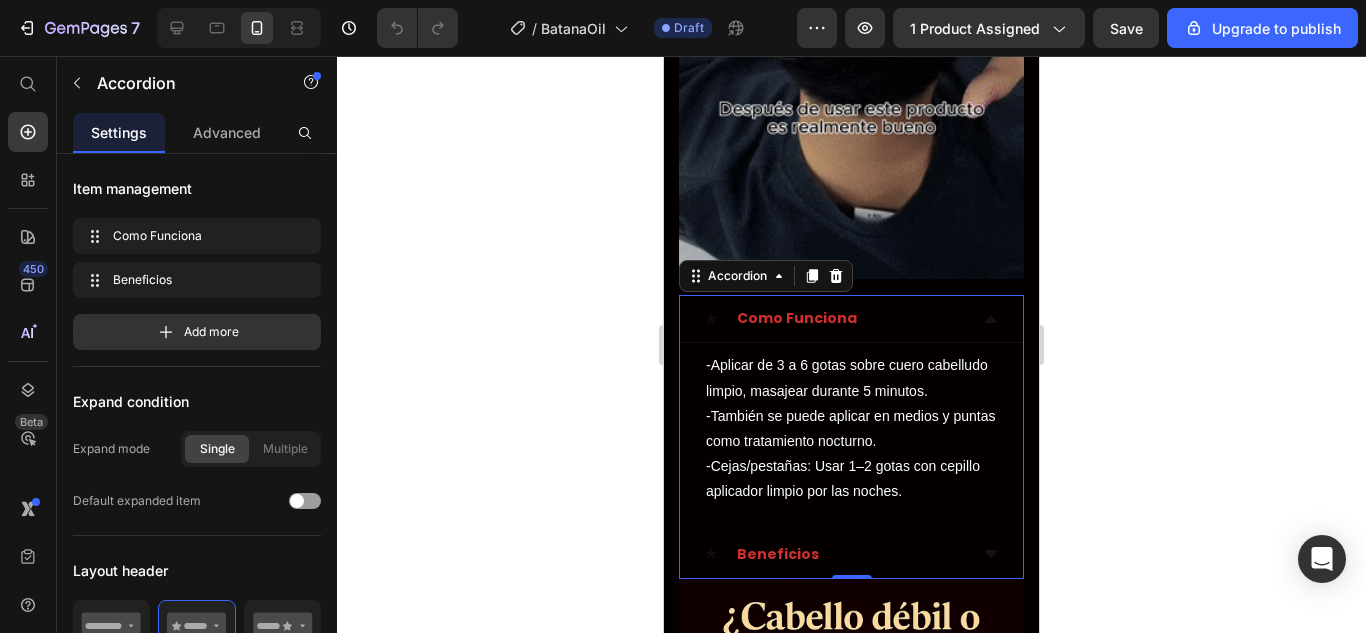 click on "Beneficios" at bounding box center (835, 554) 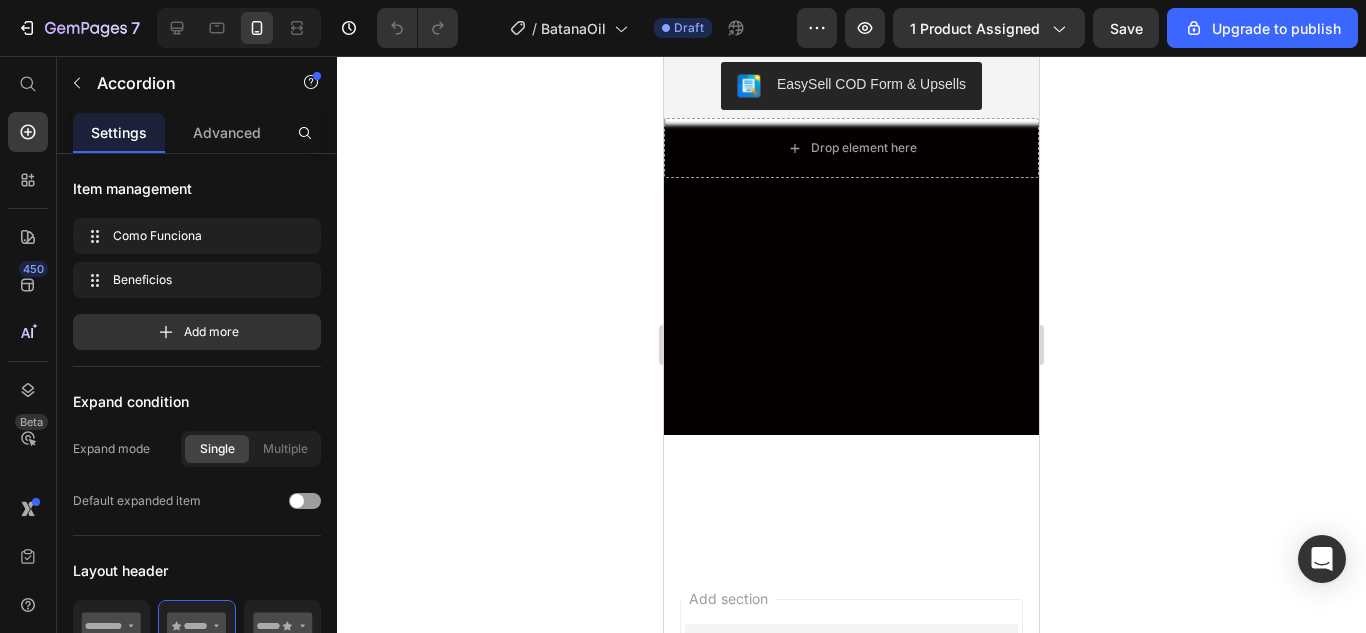 scroll, scrollTop: 4166, scrollLeft: 0, axis: vertical 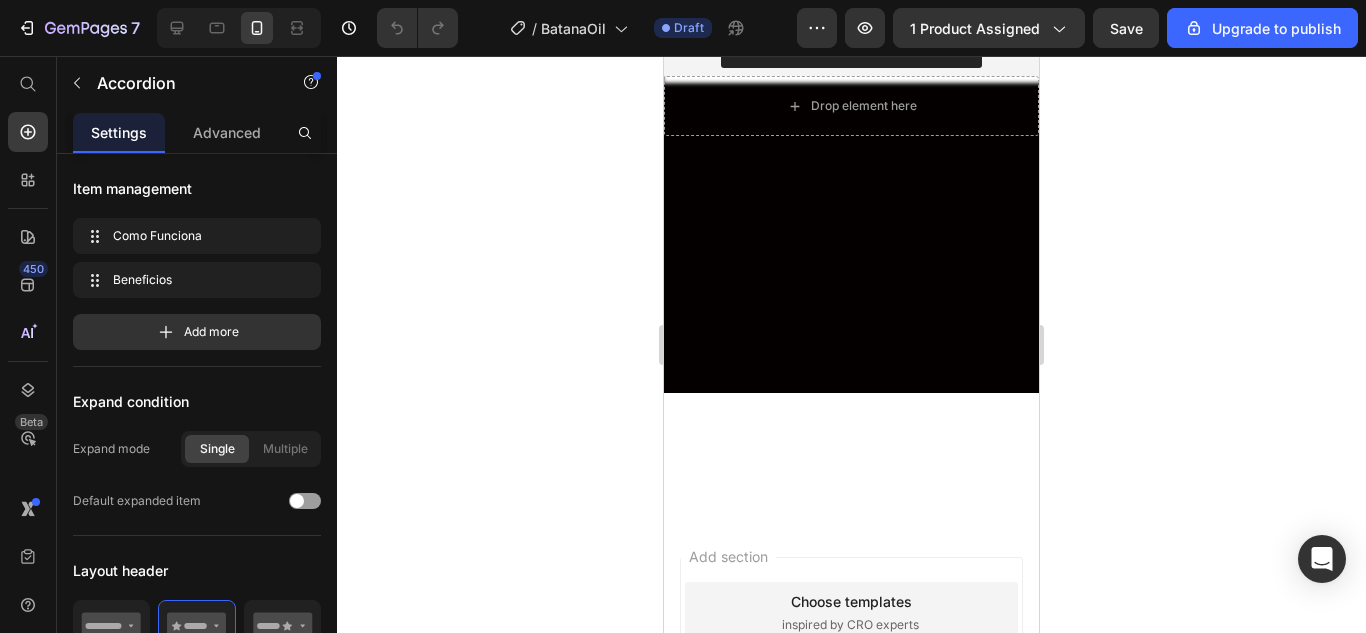 click on "EasySell COD Form & Upsells" at bounding box center (851, -114) 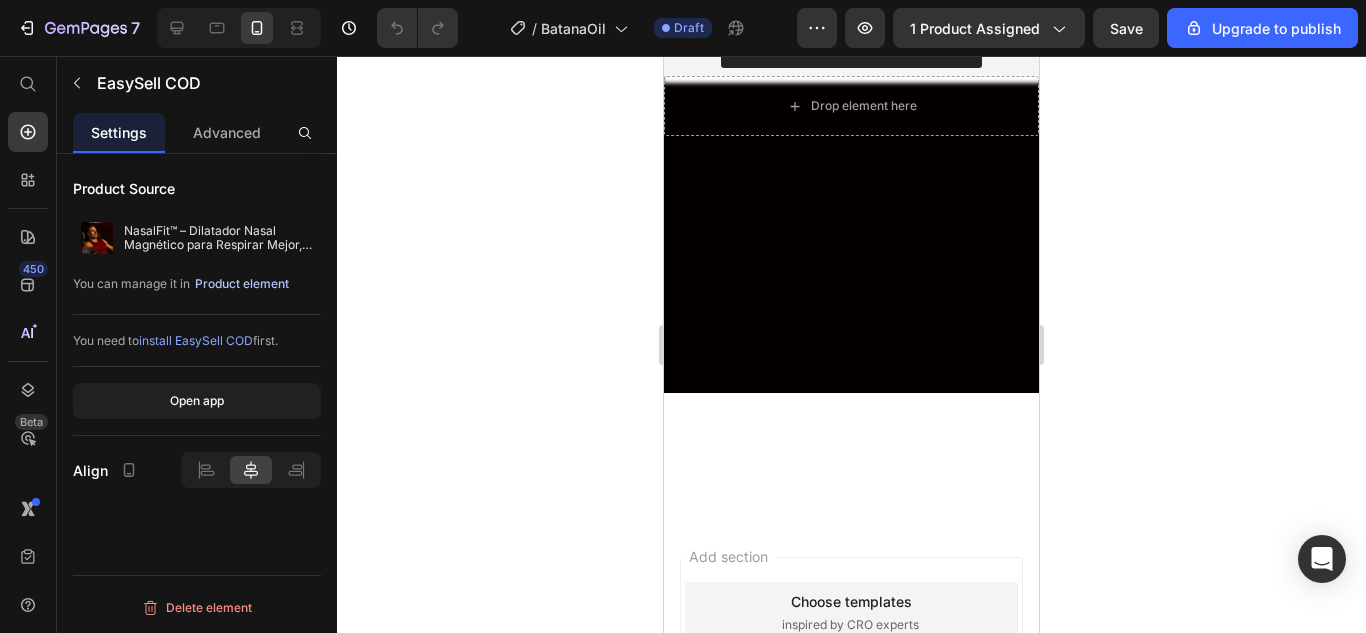 click on "Product element" at bounding box center (242, 284) 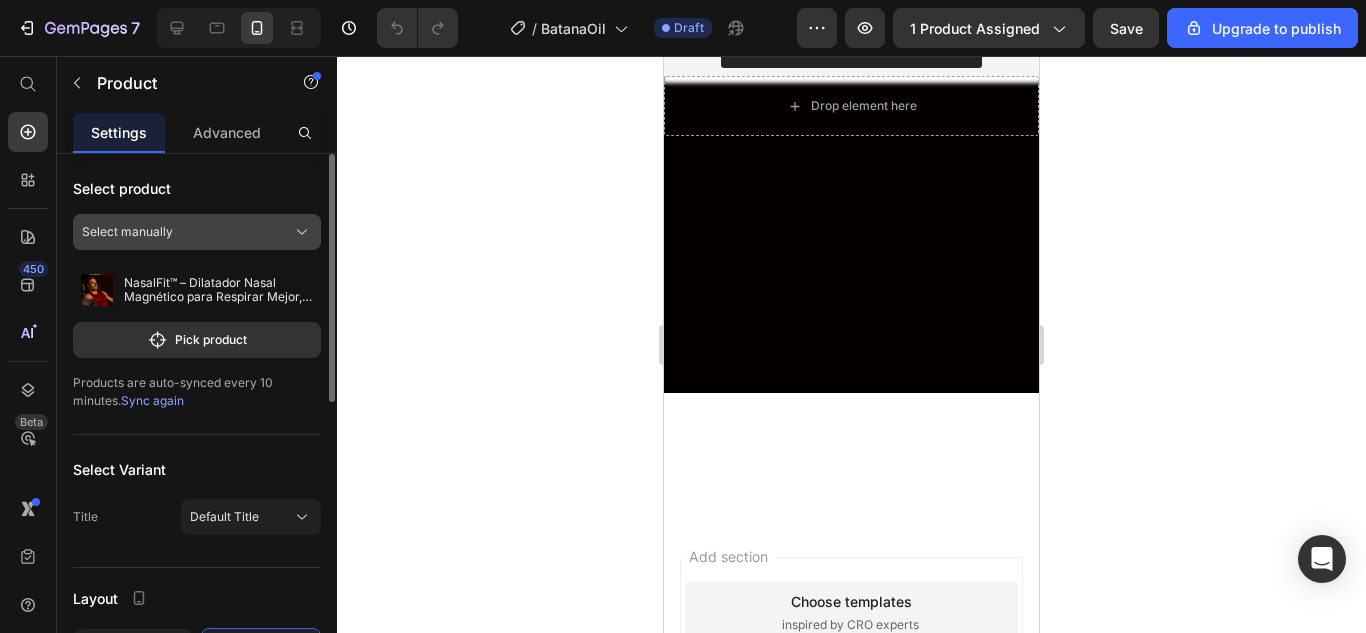 click on "Select manually" at bounding box center [197, 232] 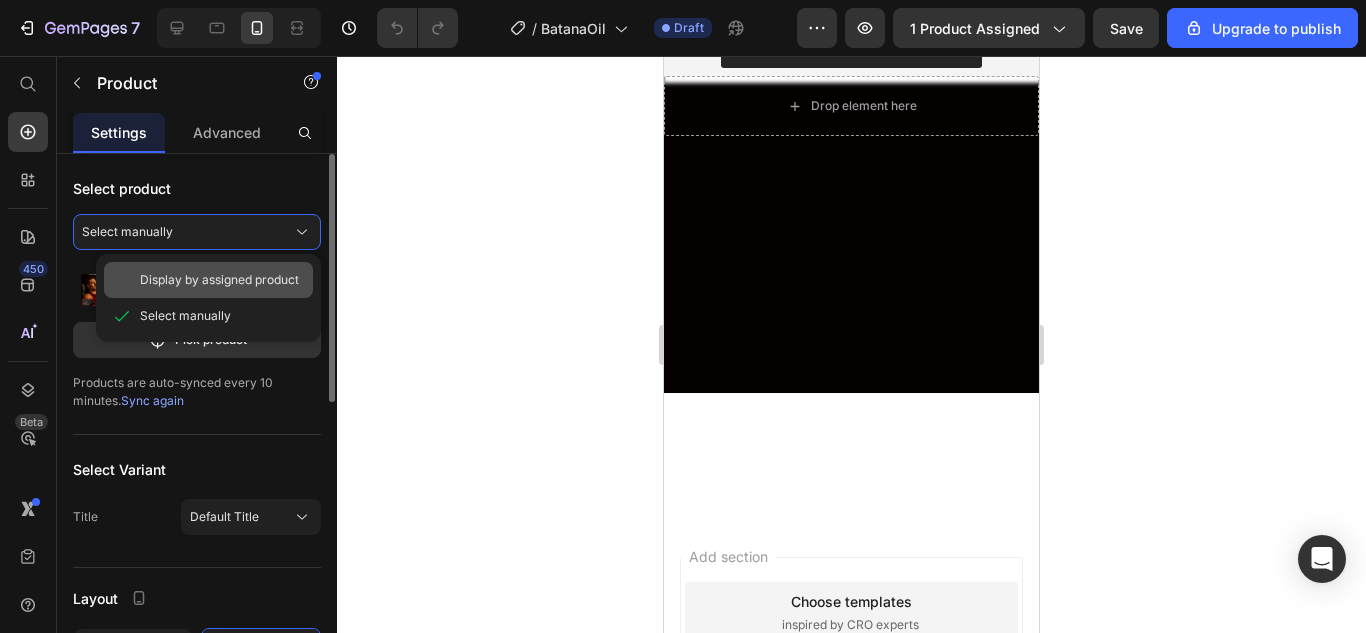click on "Display by assigned product" at bounding box center [219, 280] 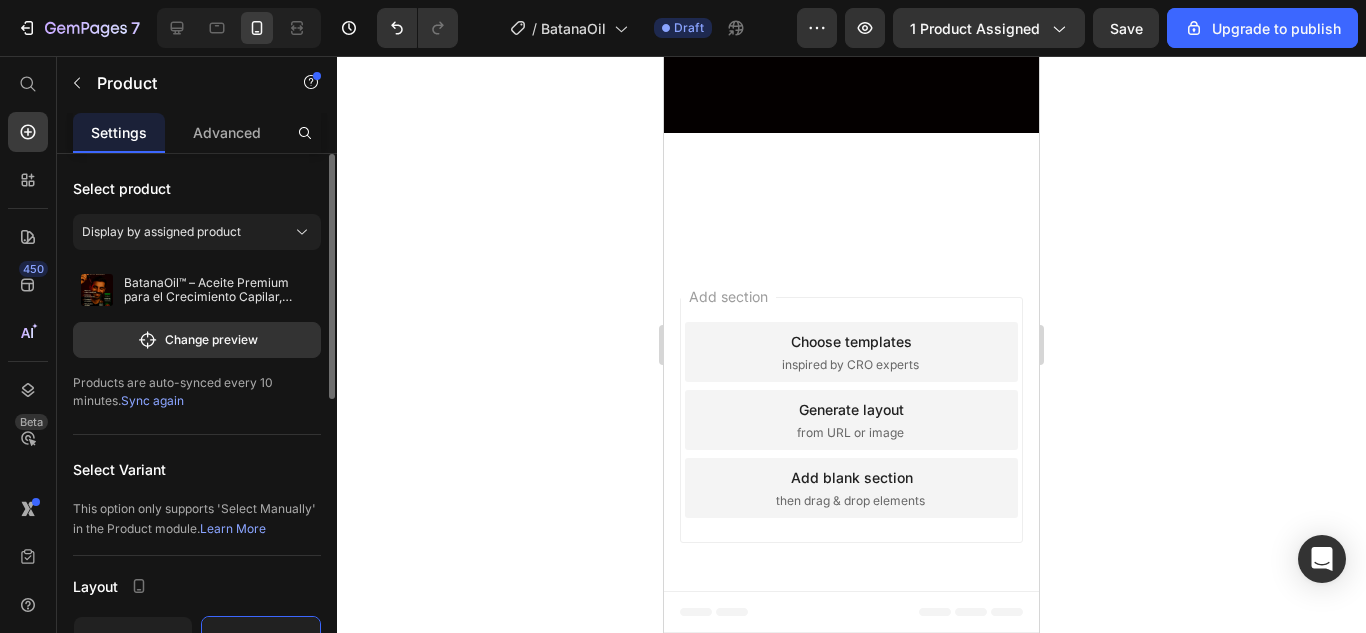 scroll, scrollTop: 5079, scrollLeft: 0, axis: vertical 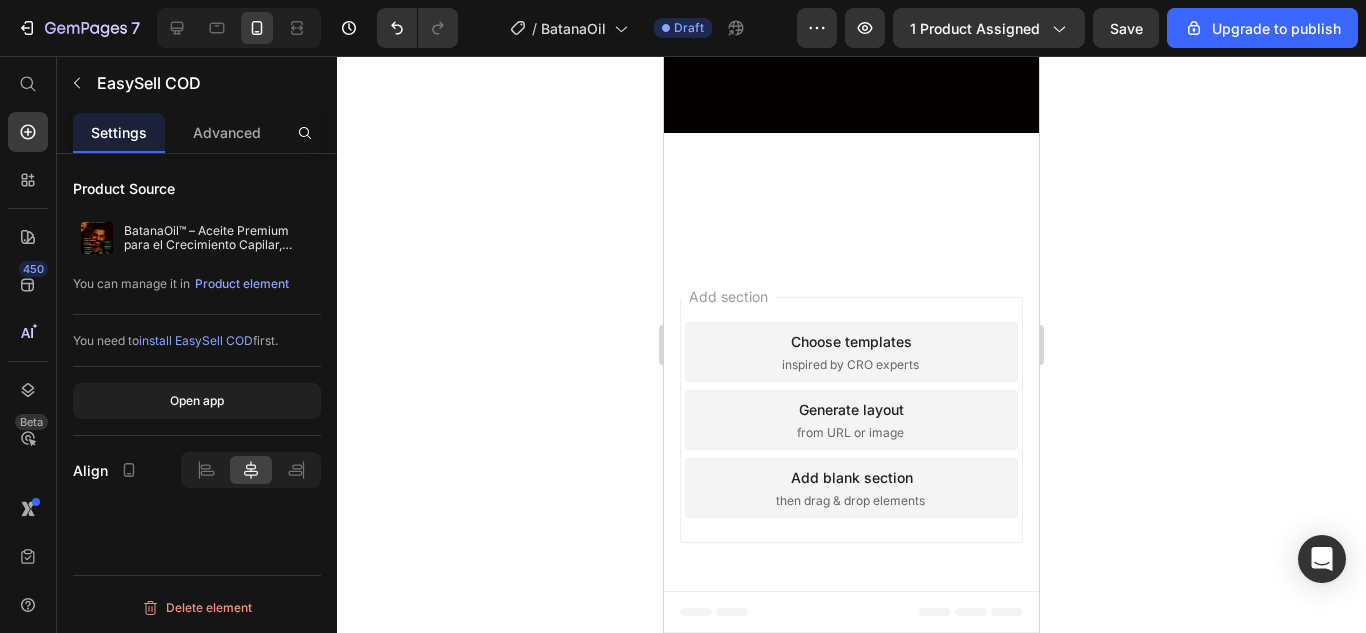 click on "EasySell COD Form & Upsells" at bounding box center [851, -216] 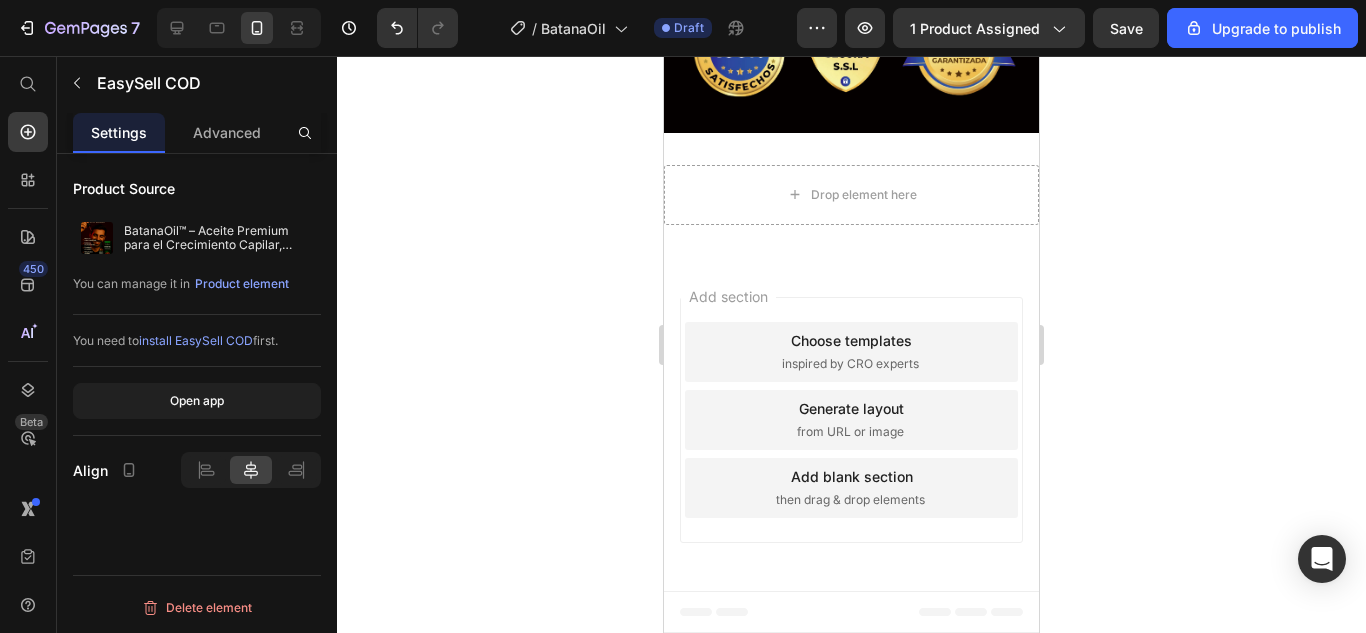 scroll, scrollTop: 6496, scrollLeft: 0, axis: vertical 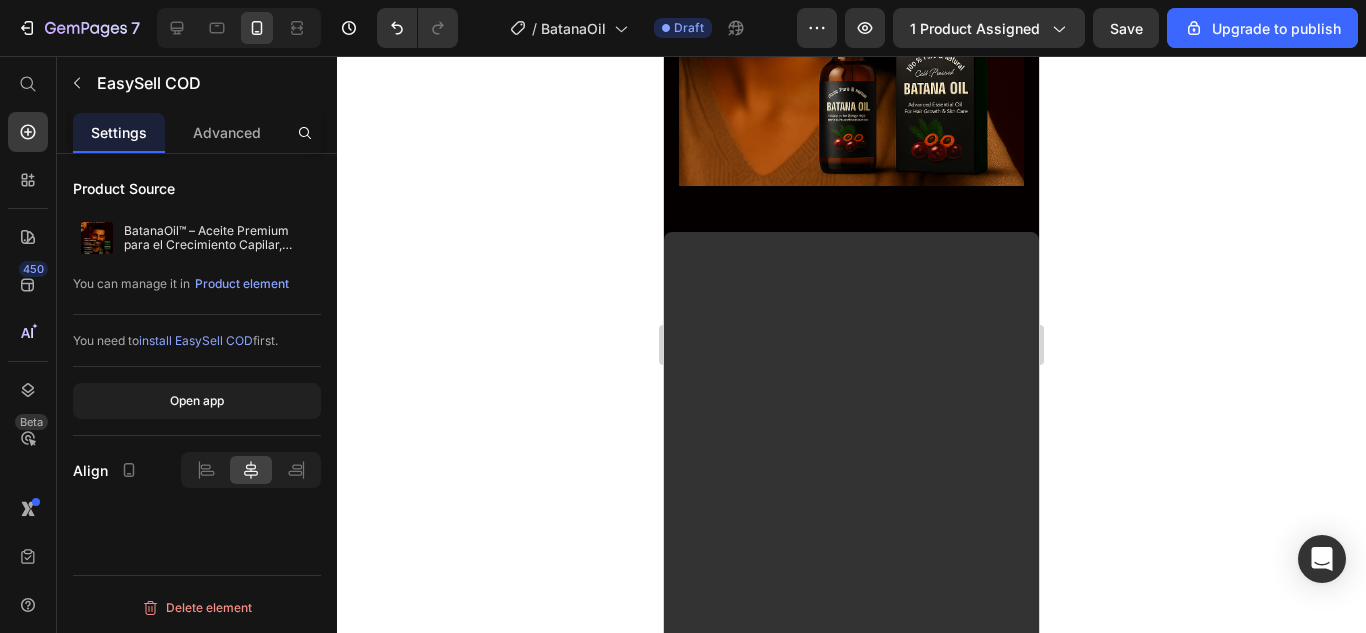 click at bounding box center (851, 565) 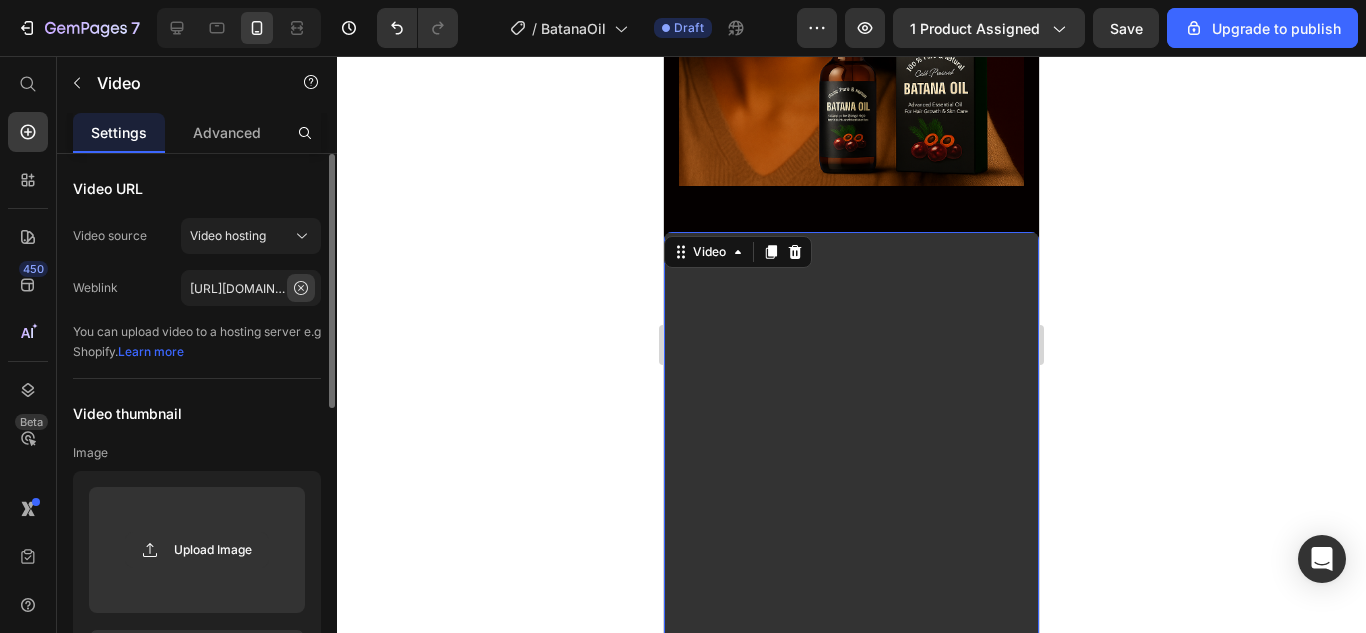 click 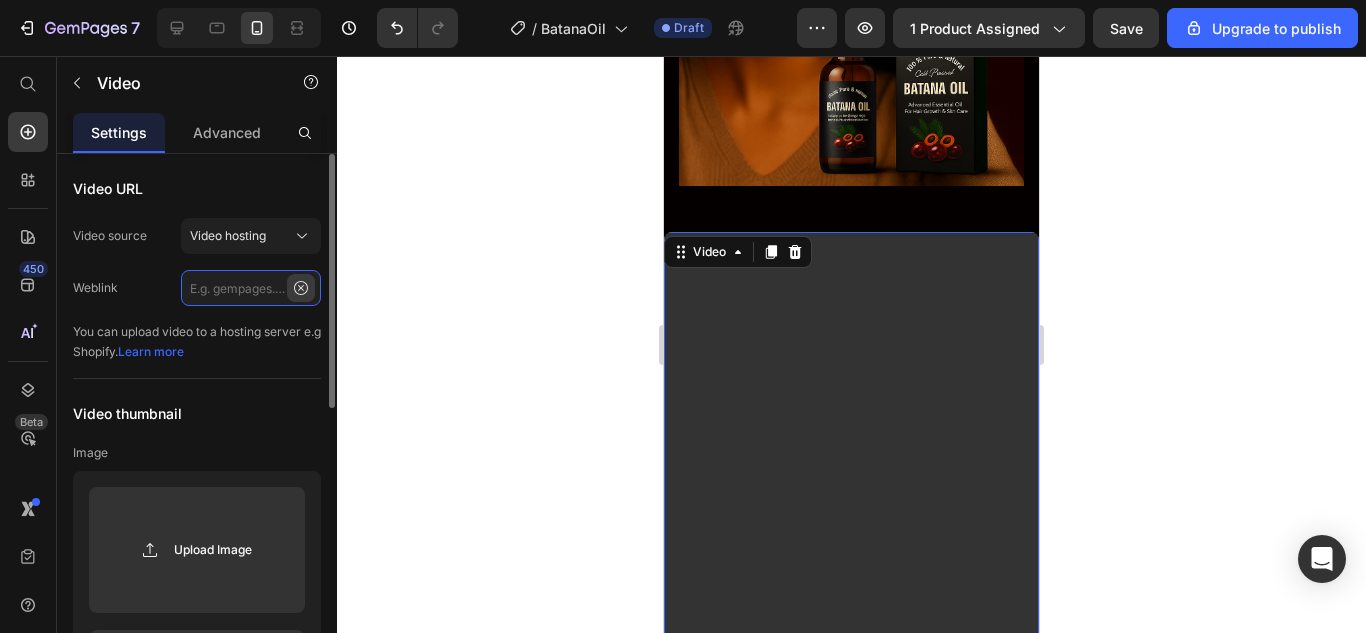 scroll, scrollTop: 0, scrollLeft: 0, axis: both 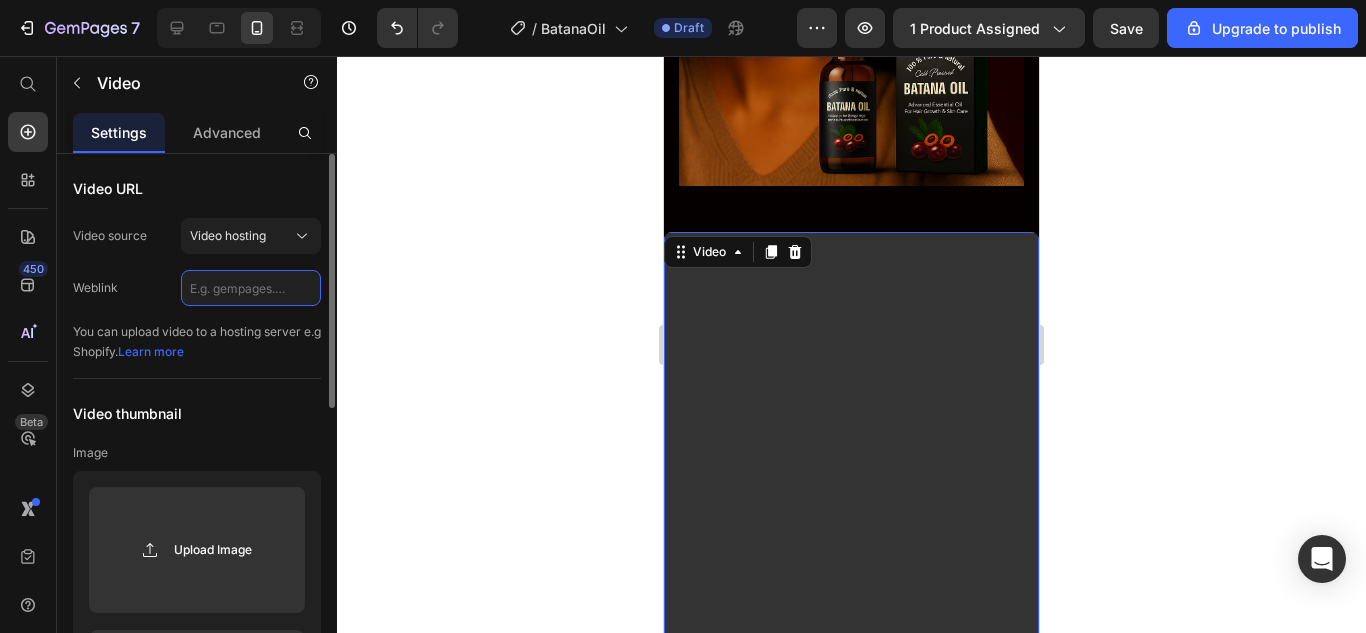 paste on "Autoplay  Enable sound  Loop video  Show control bar  Lazy load" 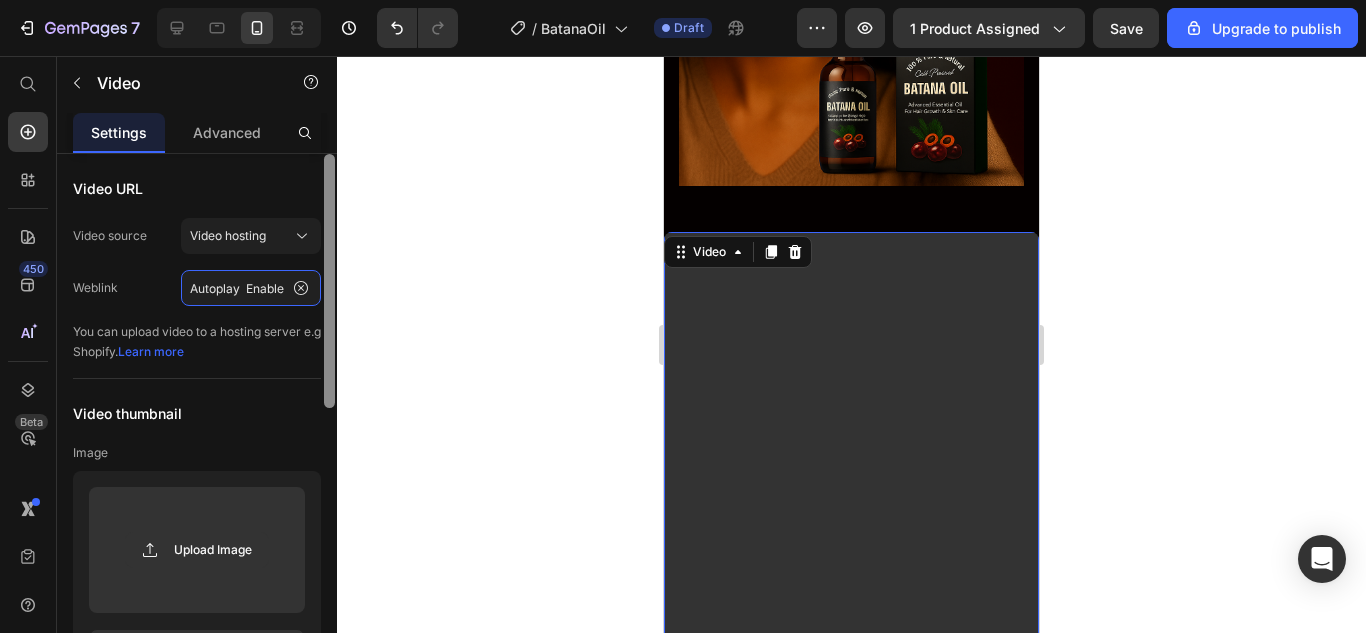 scroll, scrollTop: 0, scrollLeft: 0, axis: both 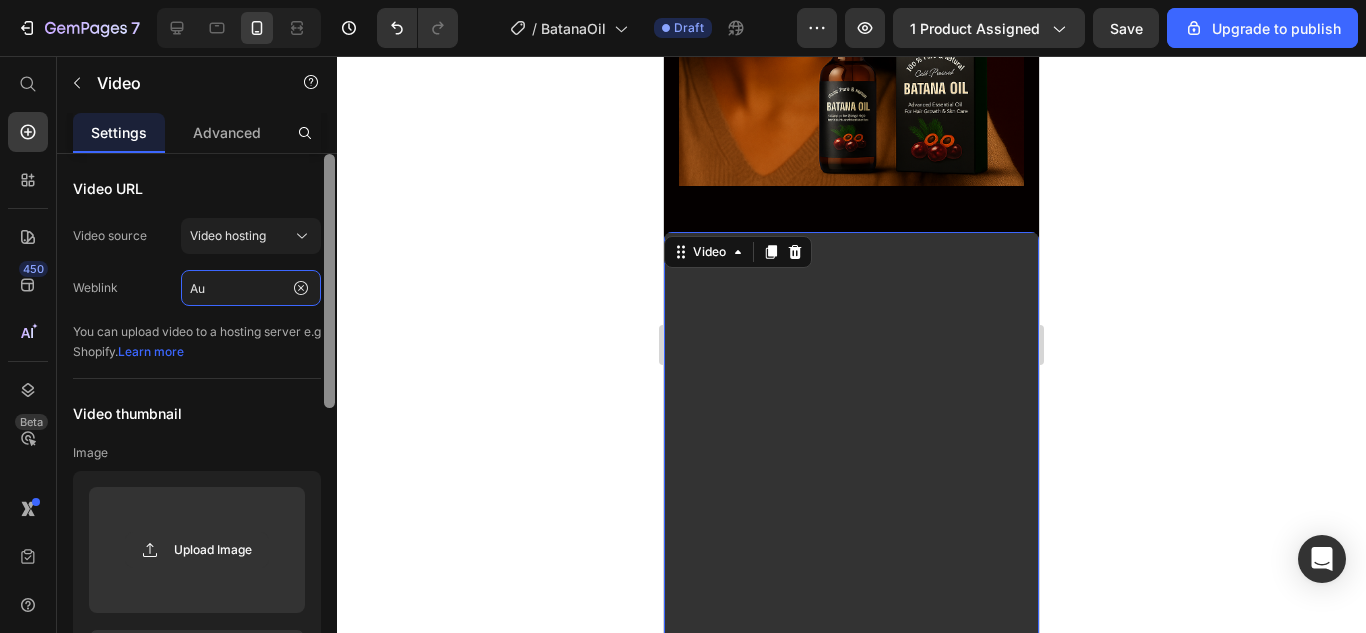 type on "A" 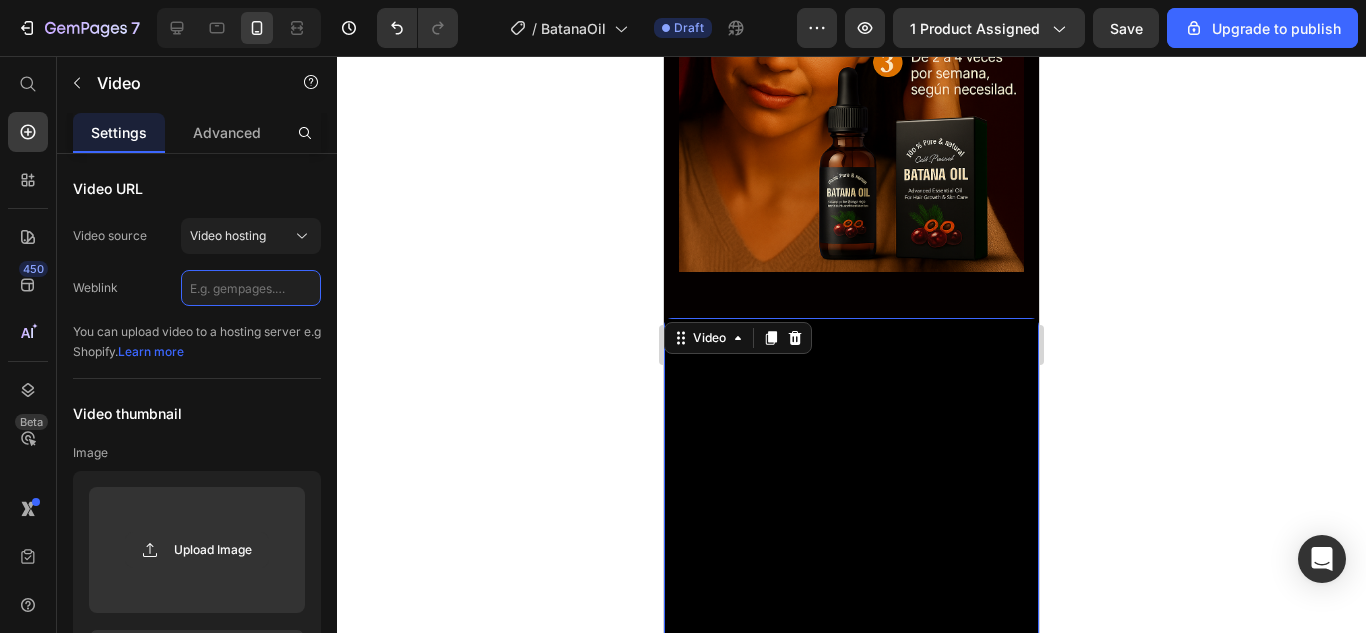 scroll, scrollTop: 2913, scrollLeft: 0, axis: vertical 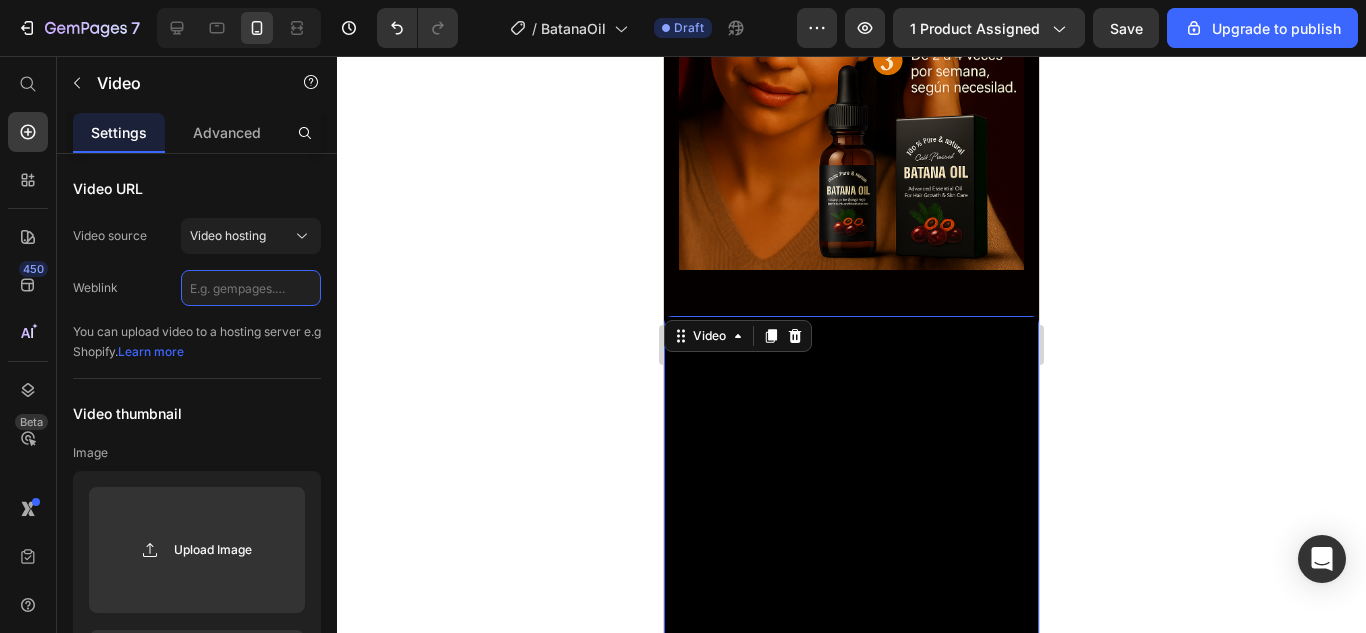click 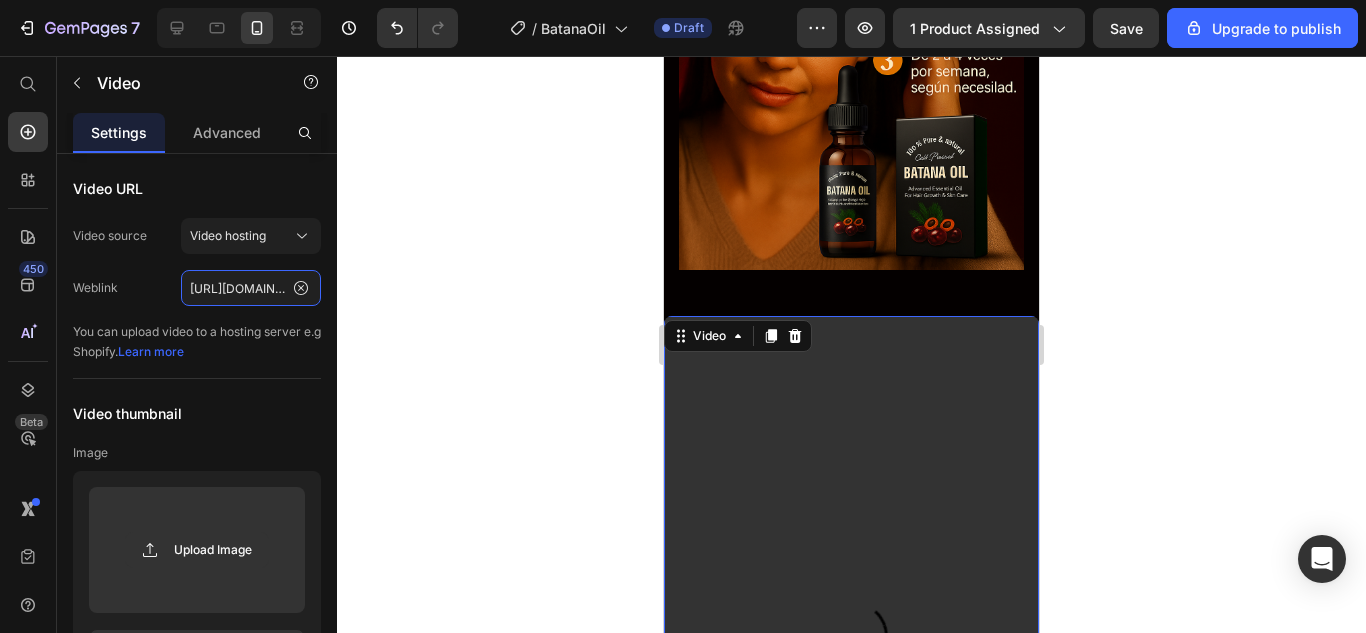 scroll, scrollTop: 0, scrollLeft: 362, axis: horizontal 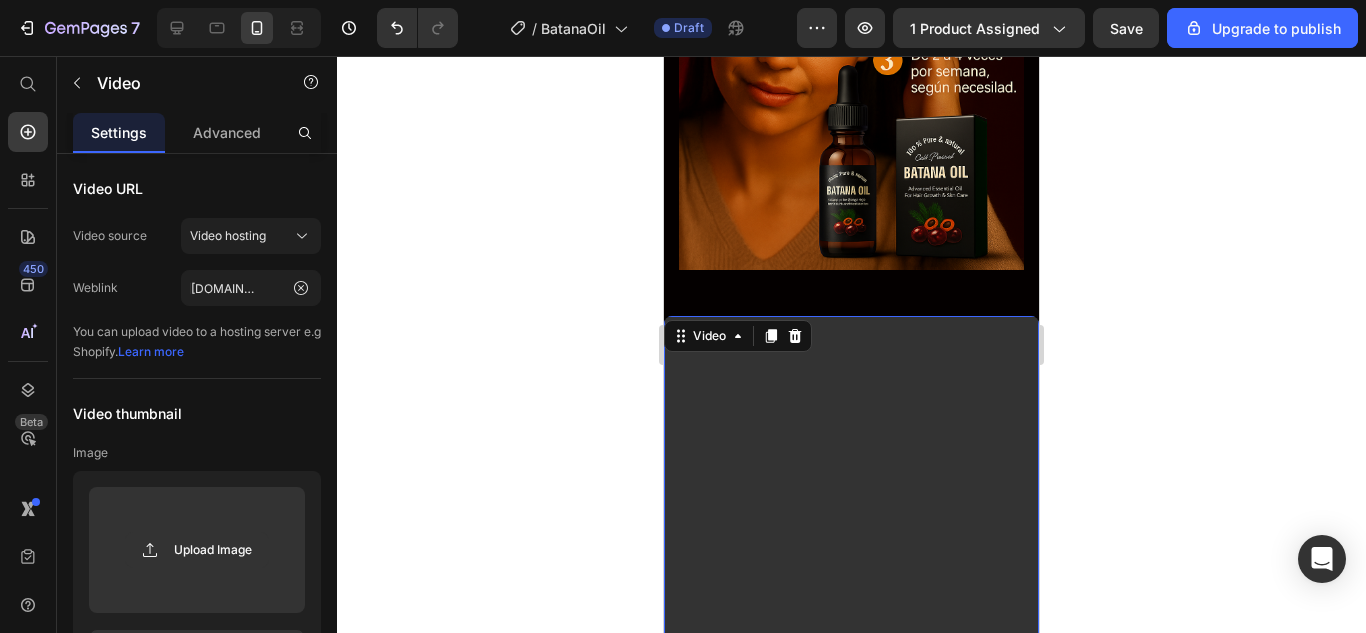 click 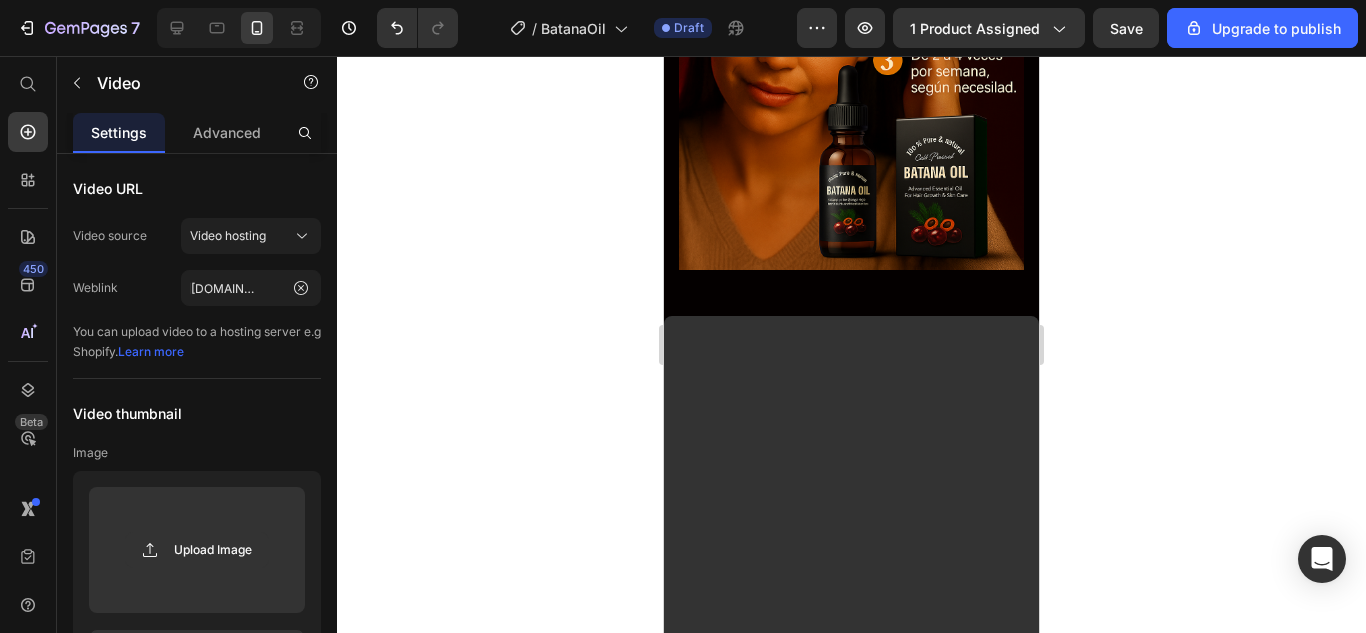 scroll, scrollTop: 0, scrollLeft: 0, axis: both 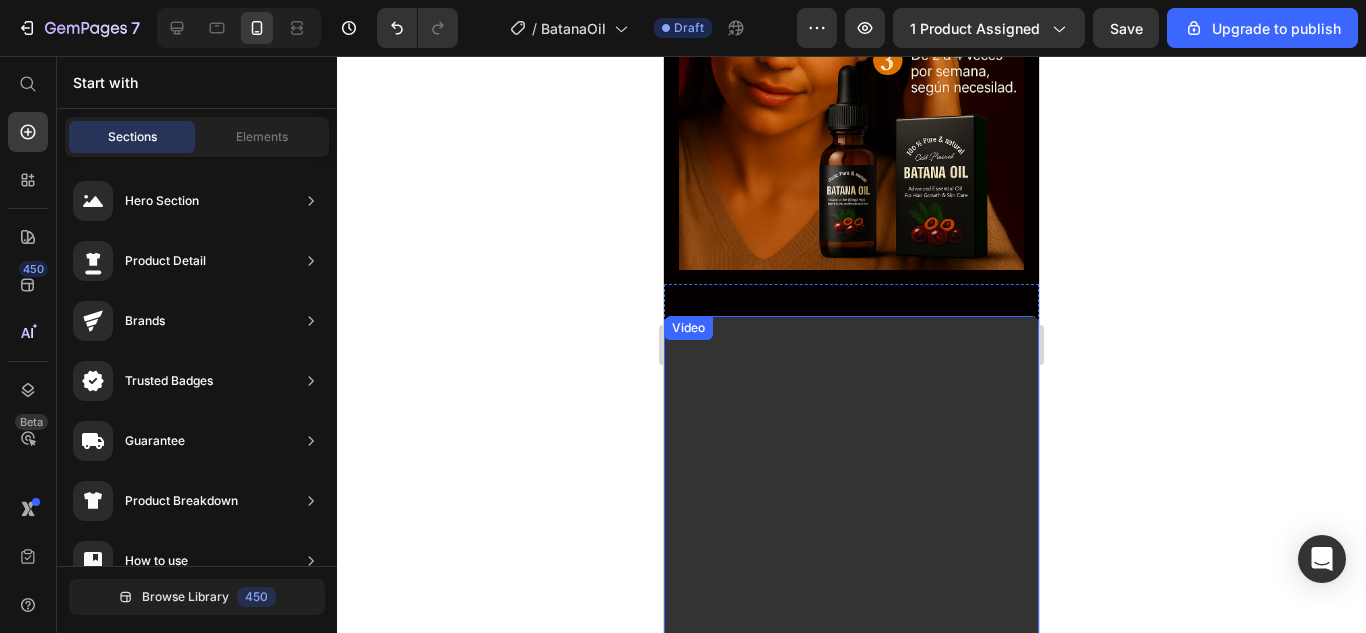 click at bounding box center (851, 649) 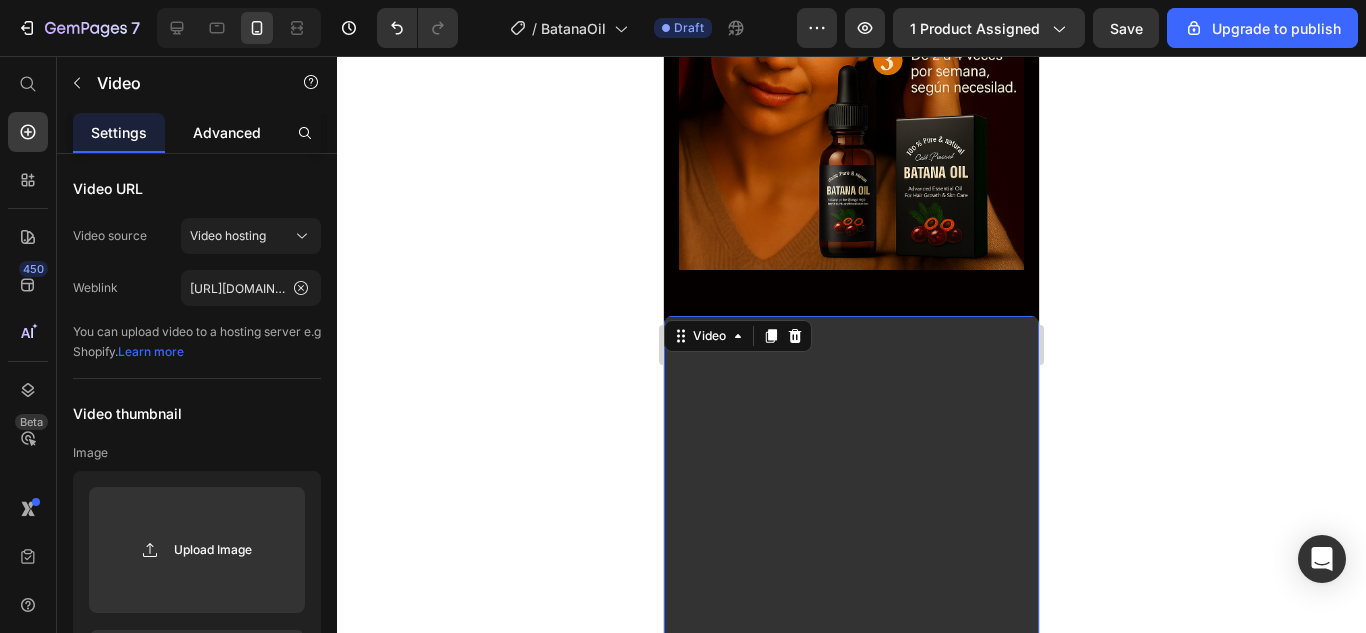 click on "Advanced" at bounding box center [227, 132] 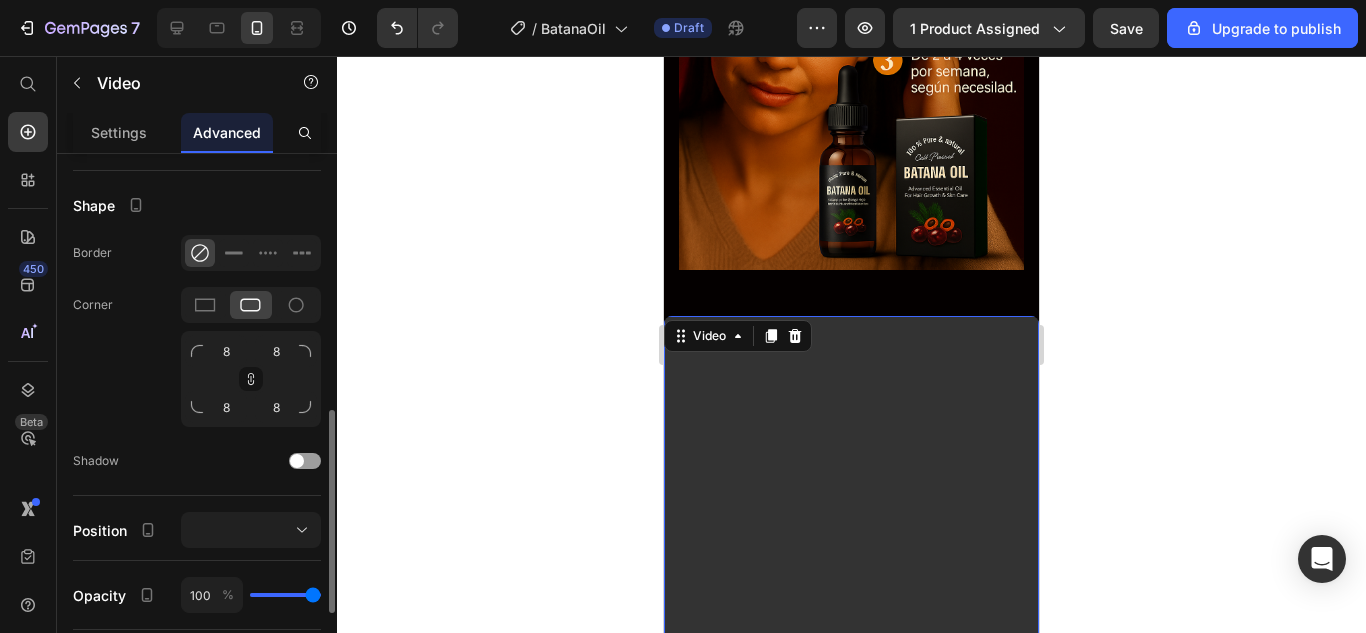 scroll, scrollTop: 535, scrollLeft: 0, axis: vertical 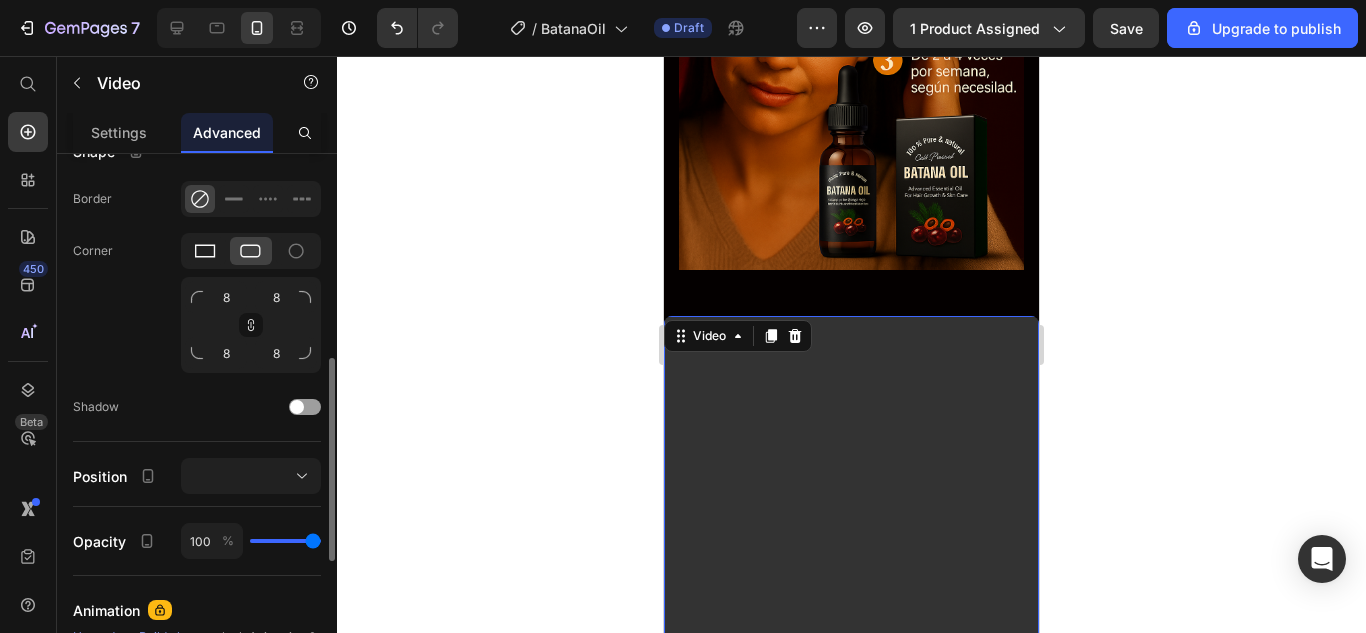 click 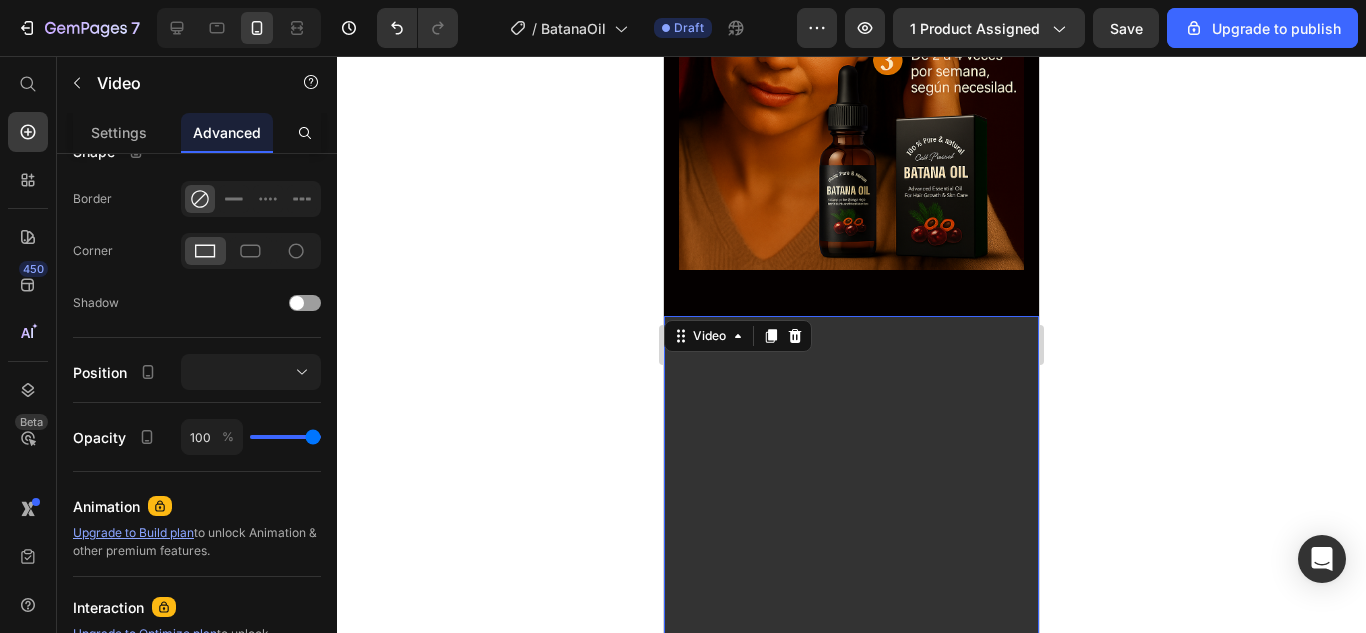 click 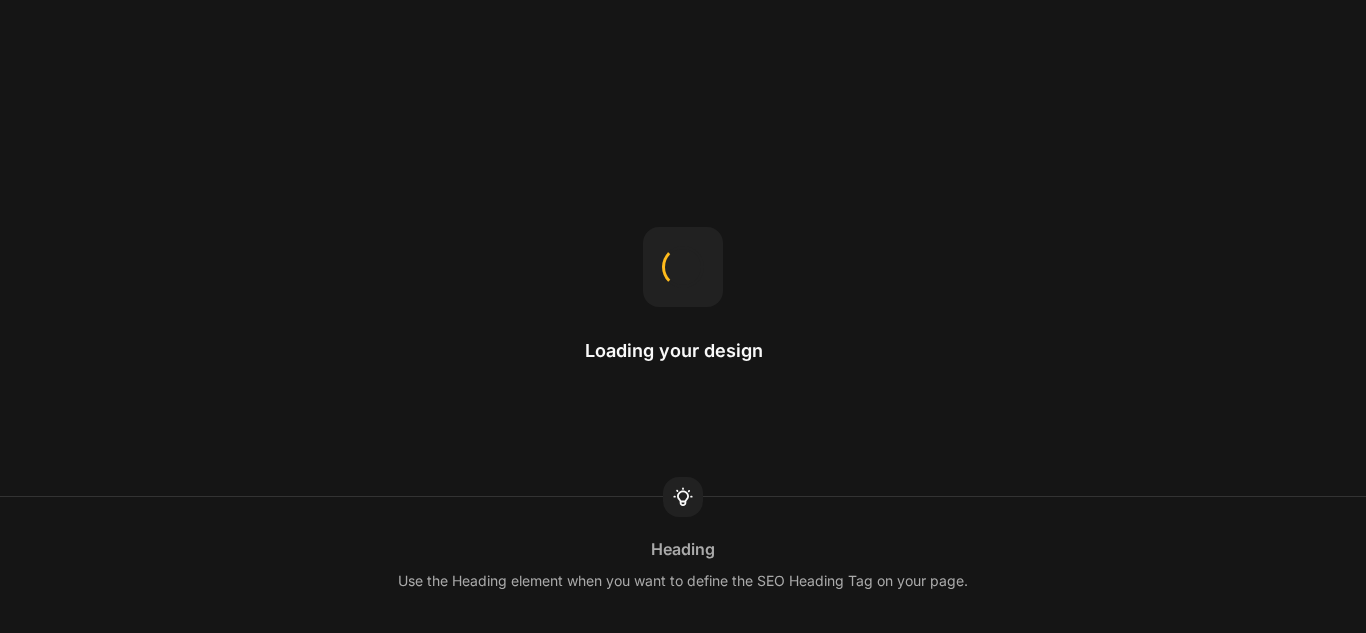 scroll, scrollTop: 0, scrollLeft: 0, axis: both 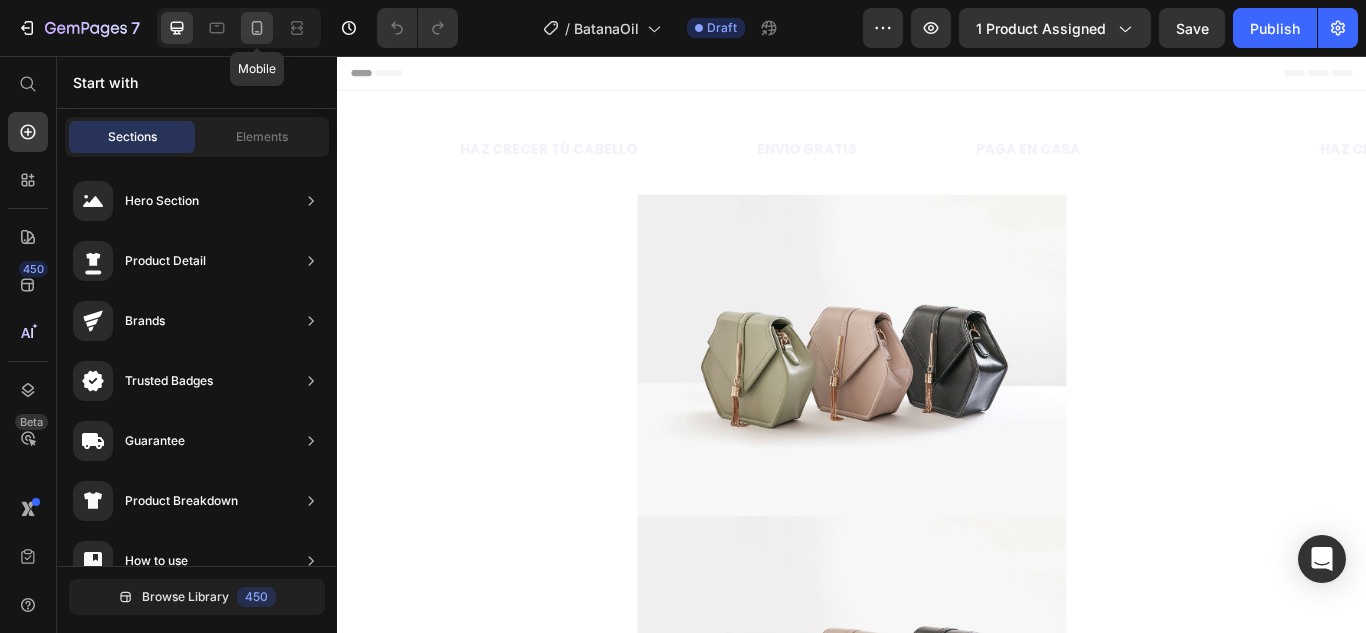 click 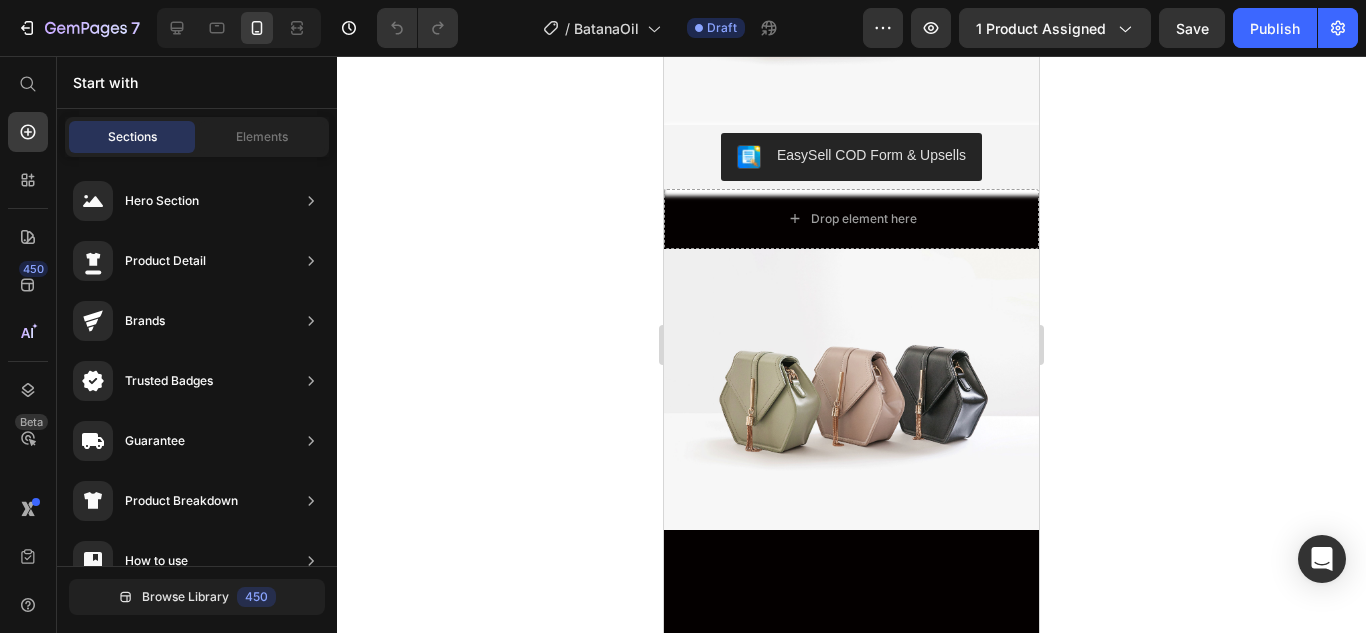 scroll, scrollTop: 3356, scrollLeft: 0, axis: vertical 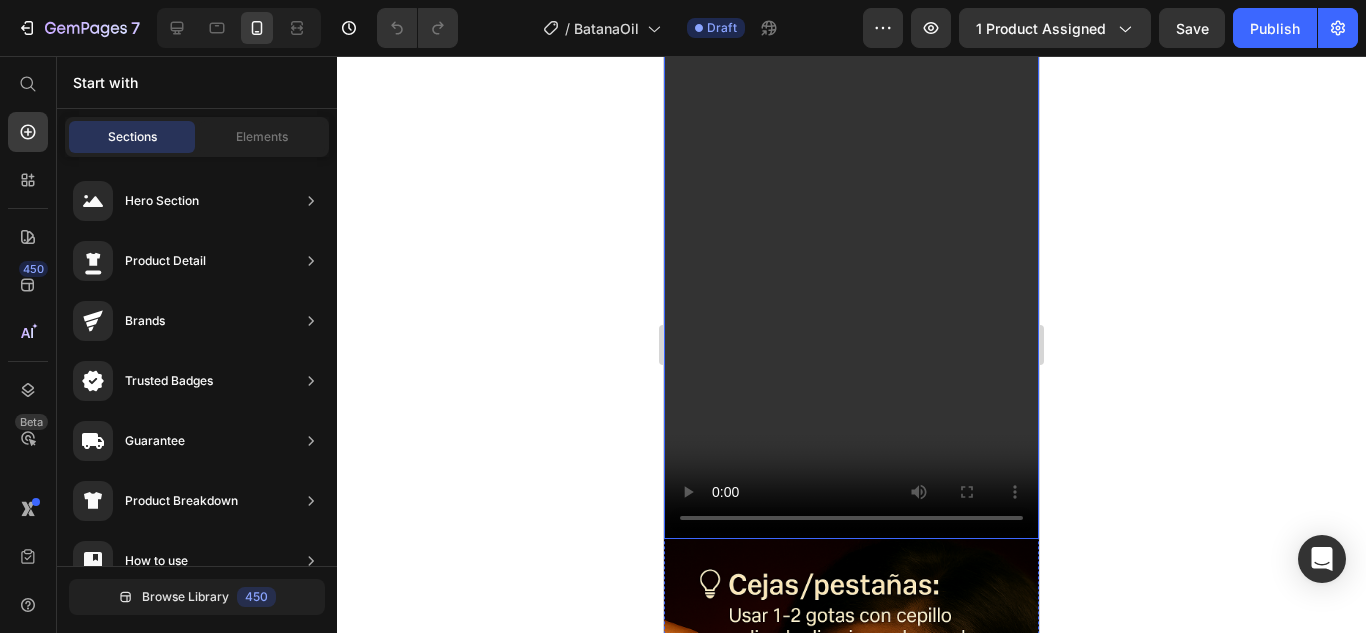 click at bounding box center [851, 206] 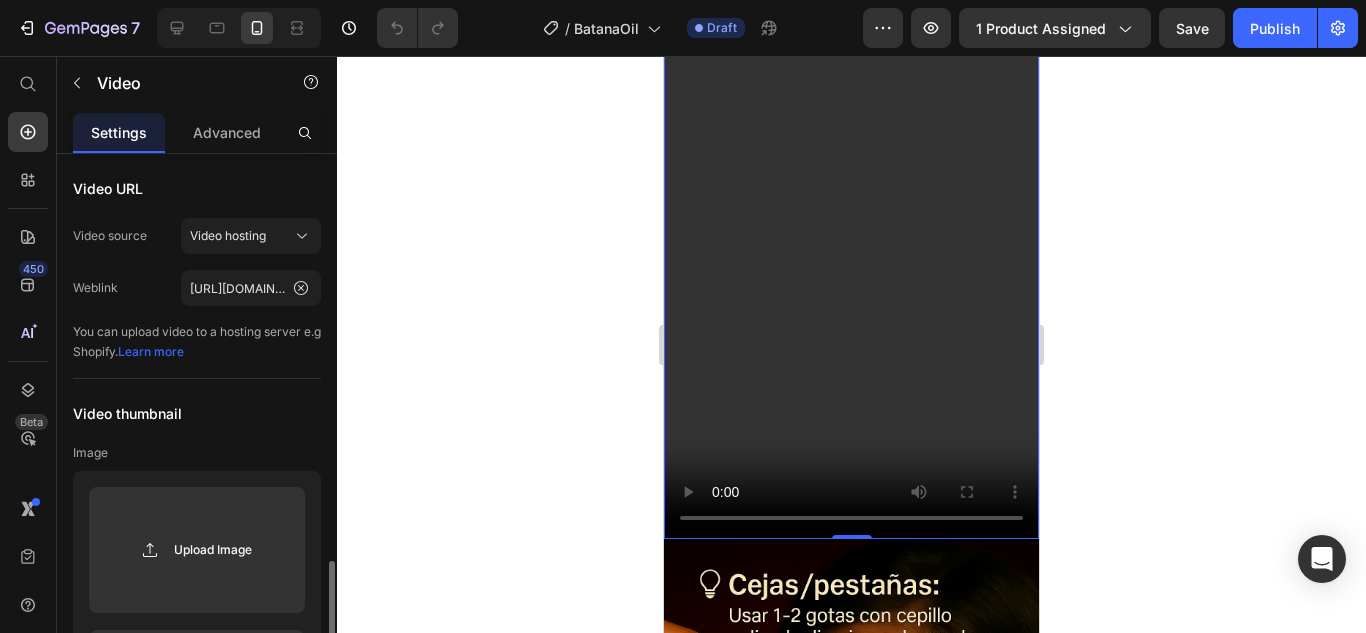 scroll, scrollTop: 594, scrollLeft: 0, axis: vertical 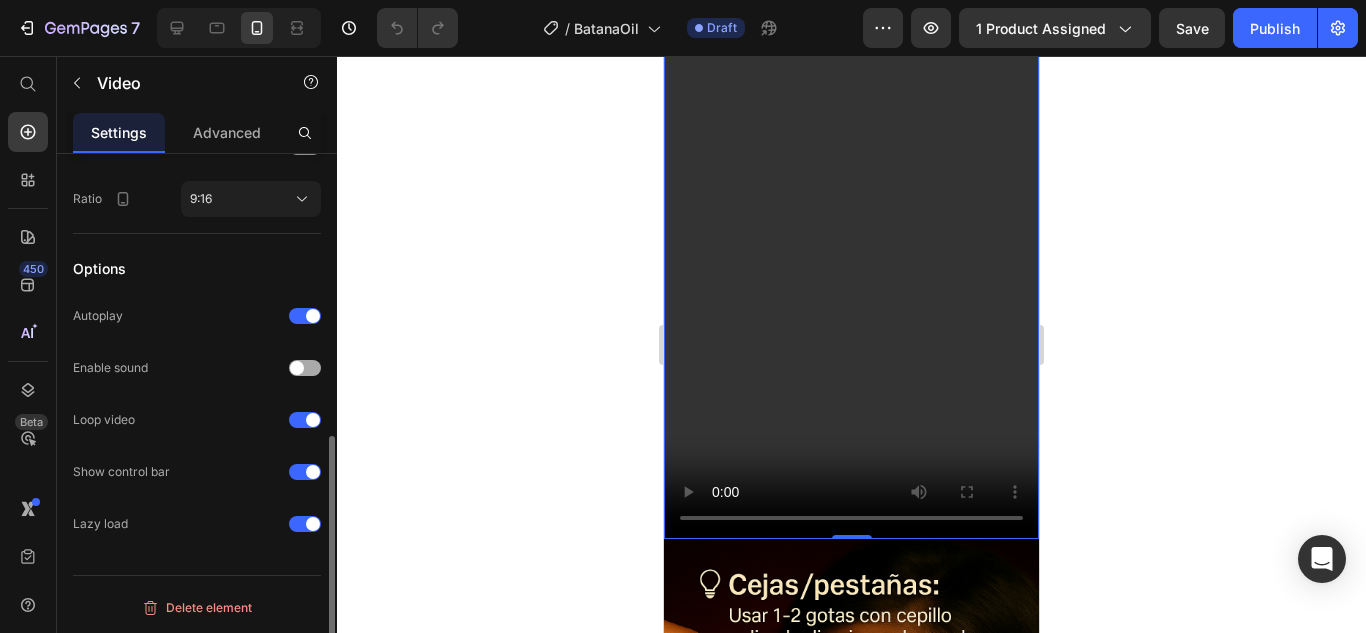 click at bounding box center (305, 368) 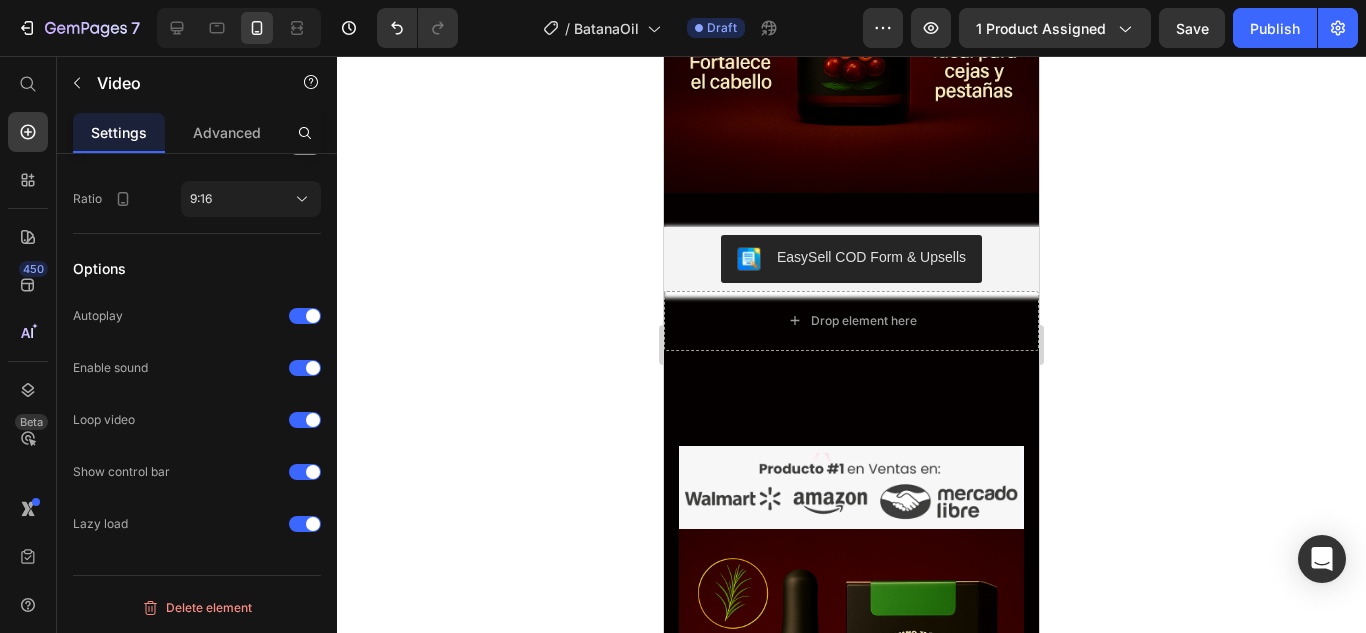 scroll, scrollTop: 4883, scrollLeft: 0, axis: vertical 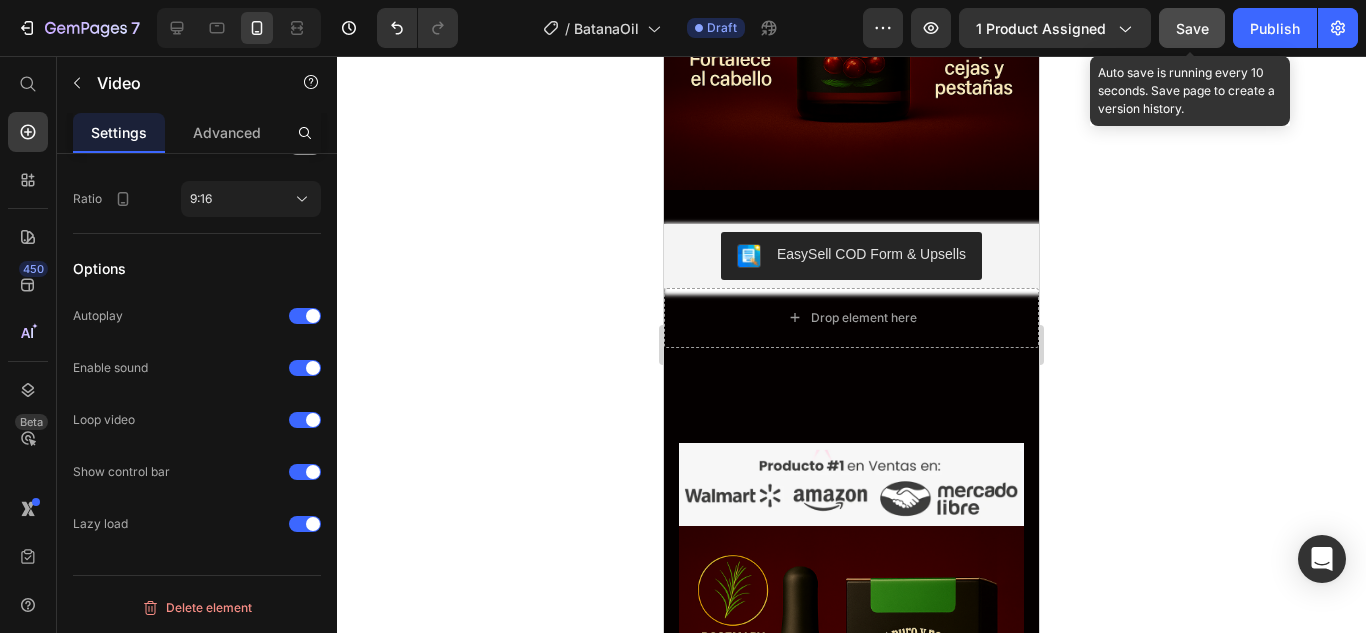 click on "Save" at bounding box center (1192, 28) 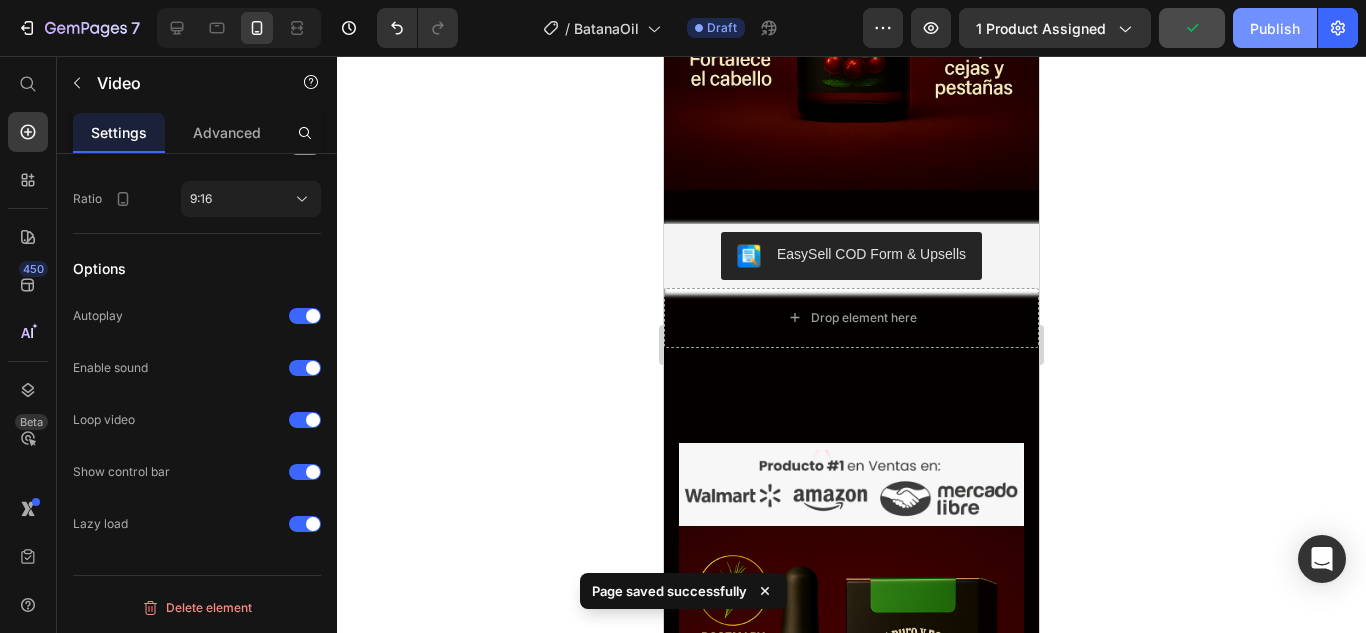click on "Publish" at bounding box center [1275, 28] 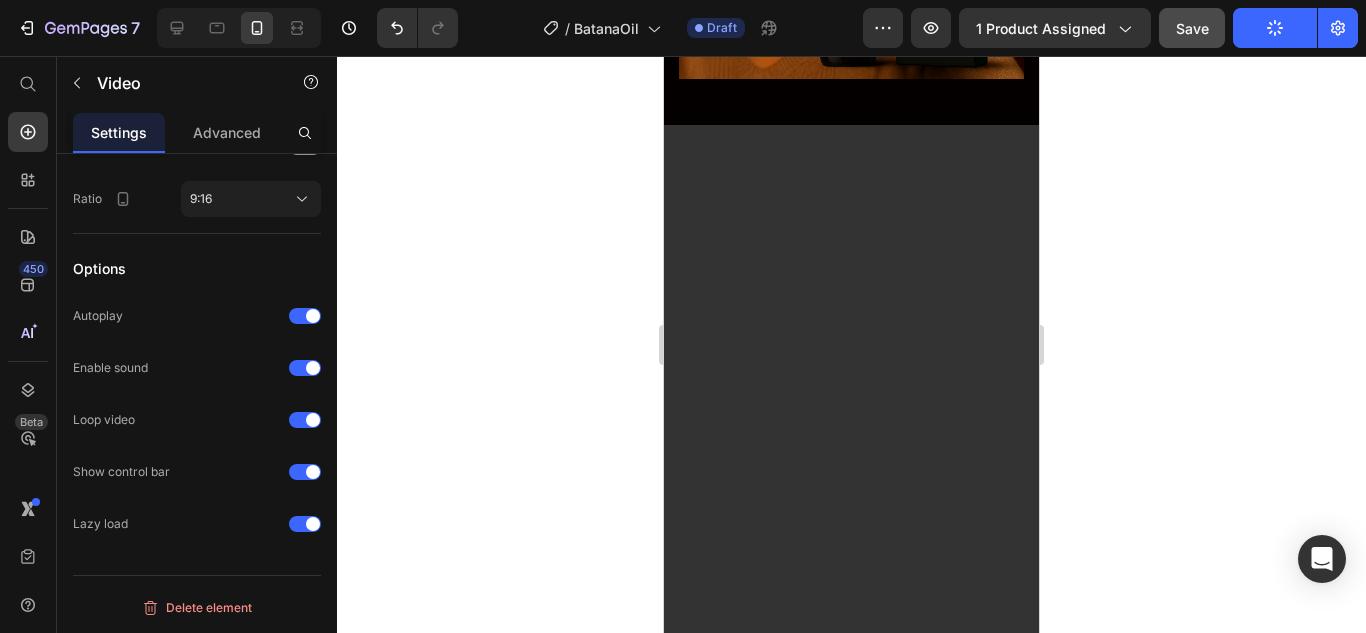 scroll, scrollTop: 3385, scrollLeft: 0, axis: vertical 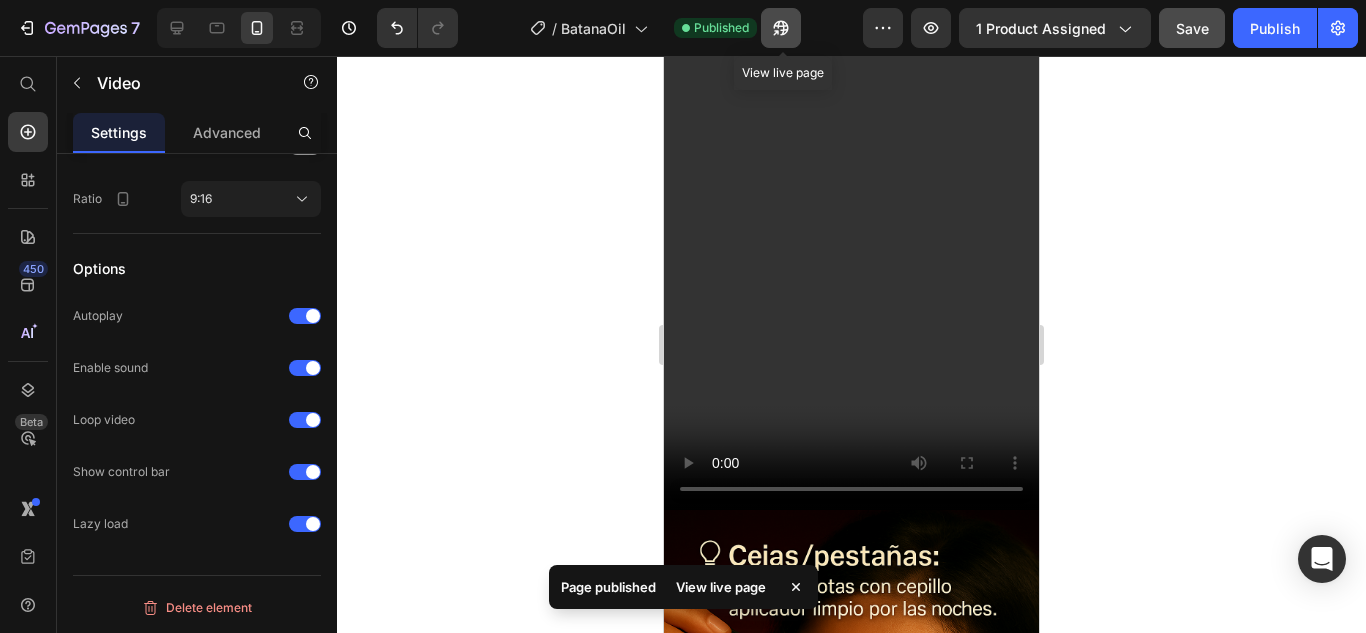click 